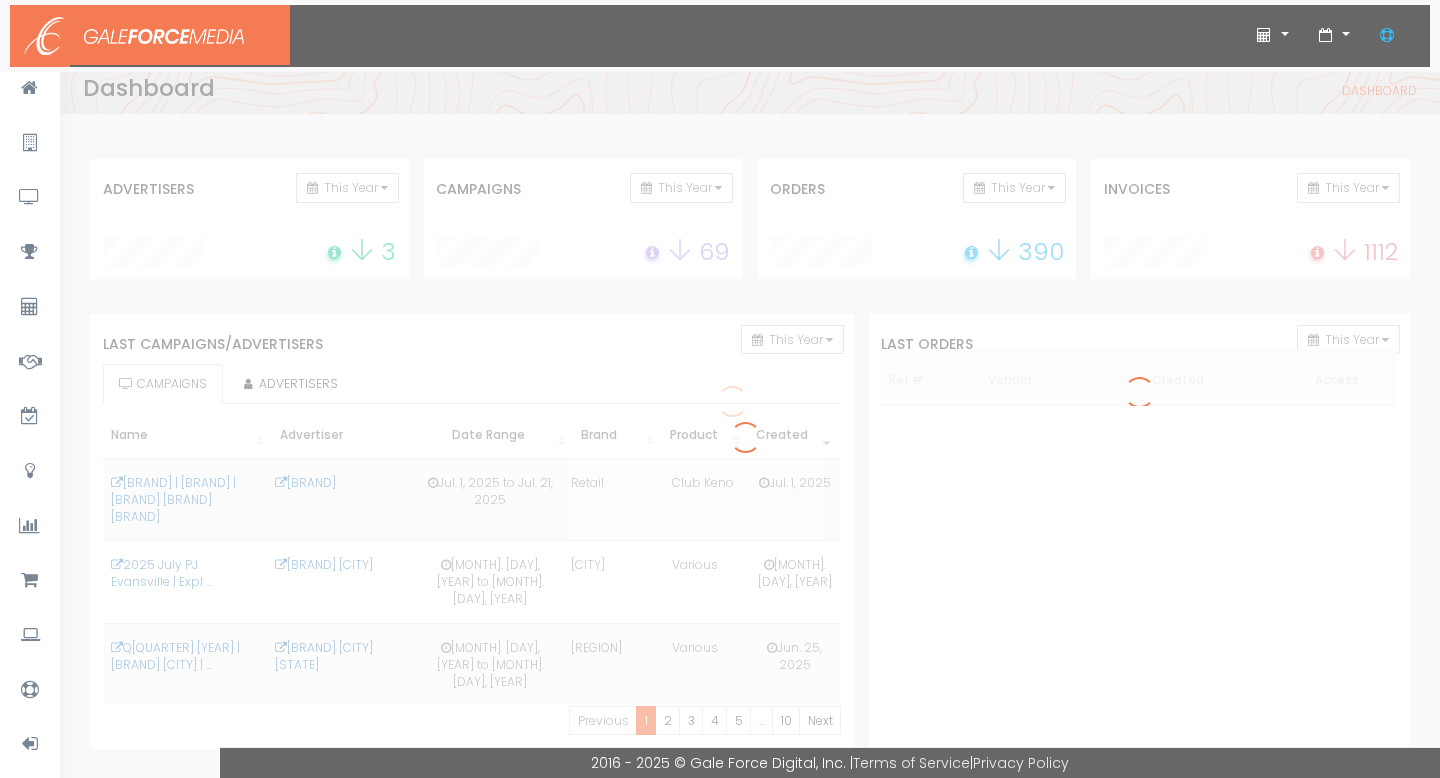 scroll, scrollTop: 0, scrollLeft: 0, axis: both 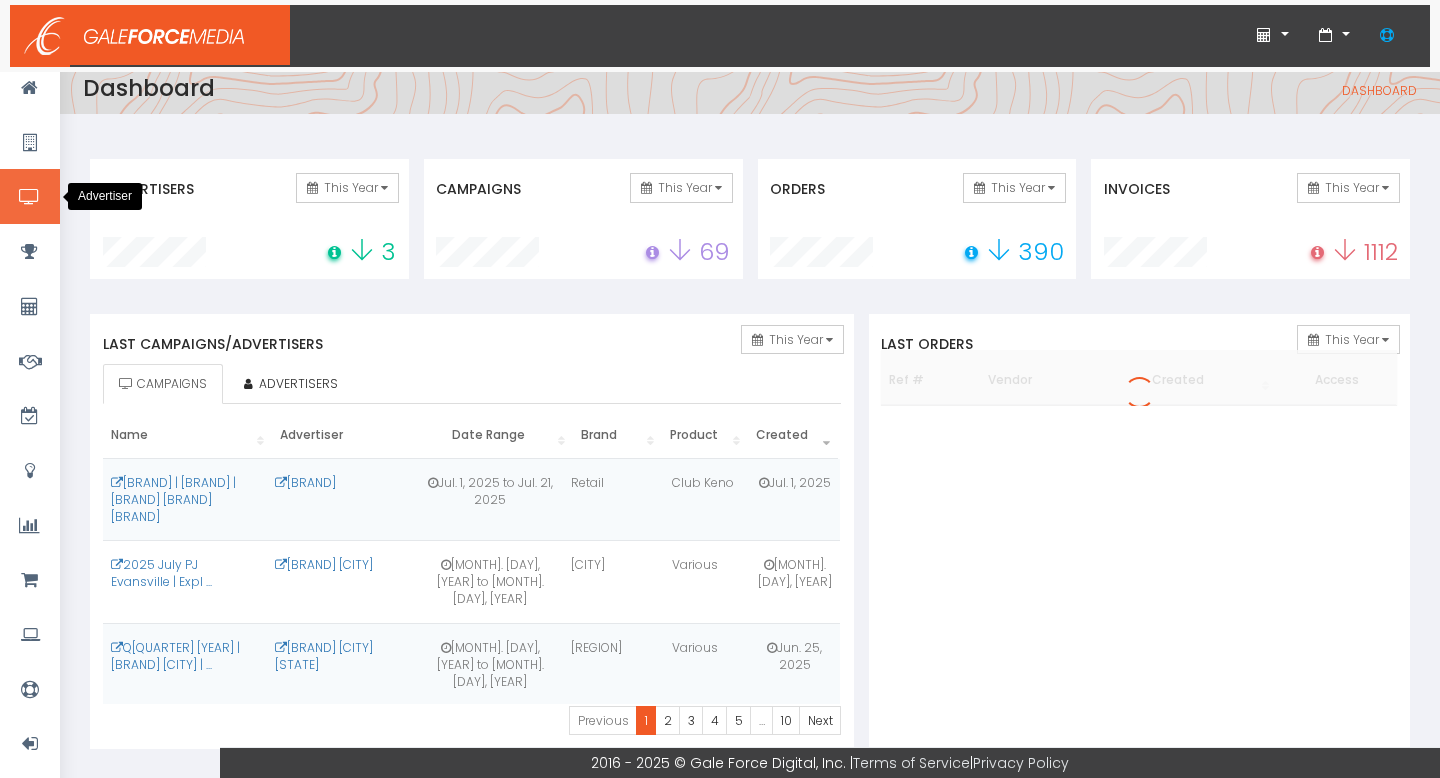 click at bounding box center [30, 196] 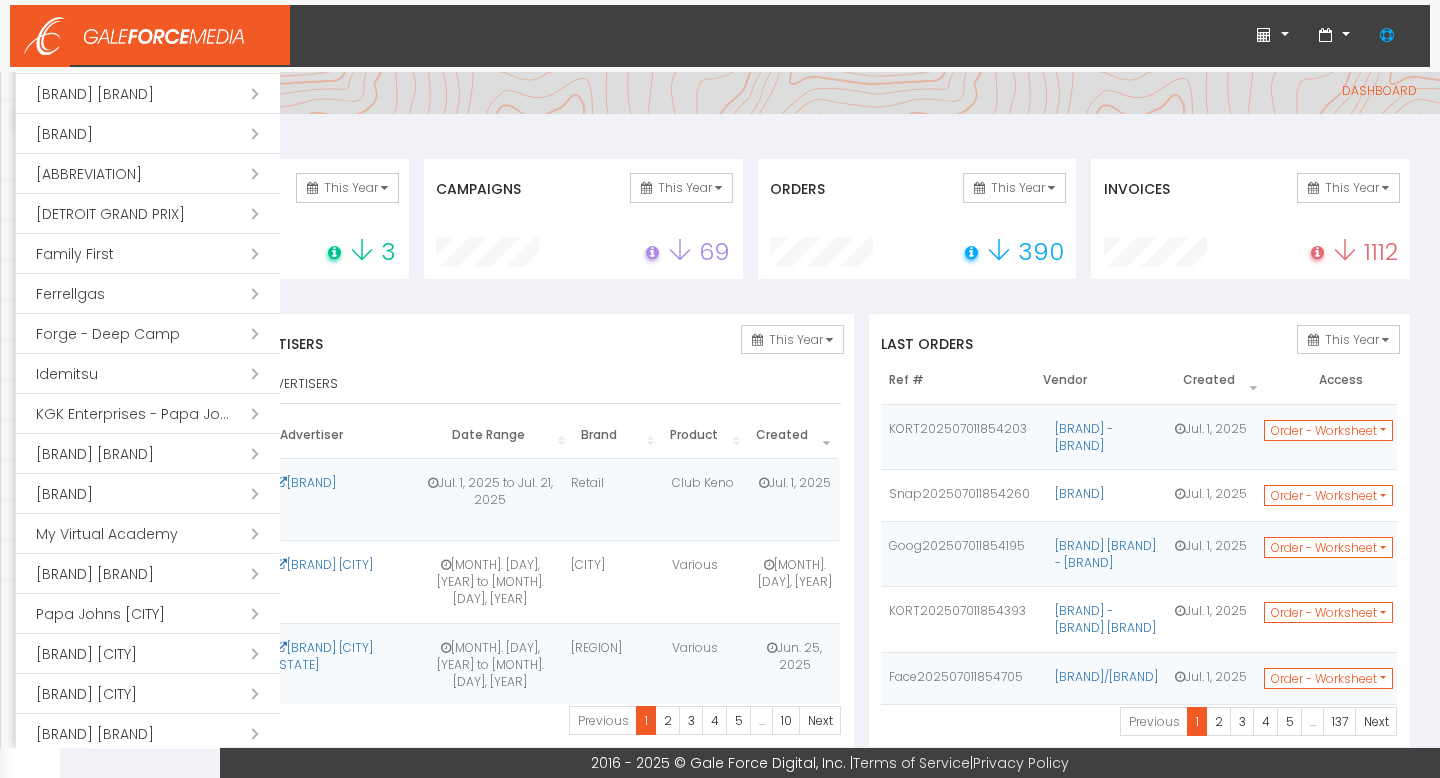 scroll, scrollTop: 395, scrollLeft: 0, axis: vertical 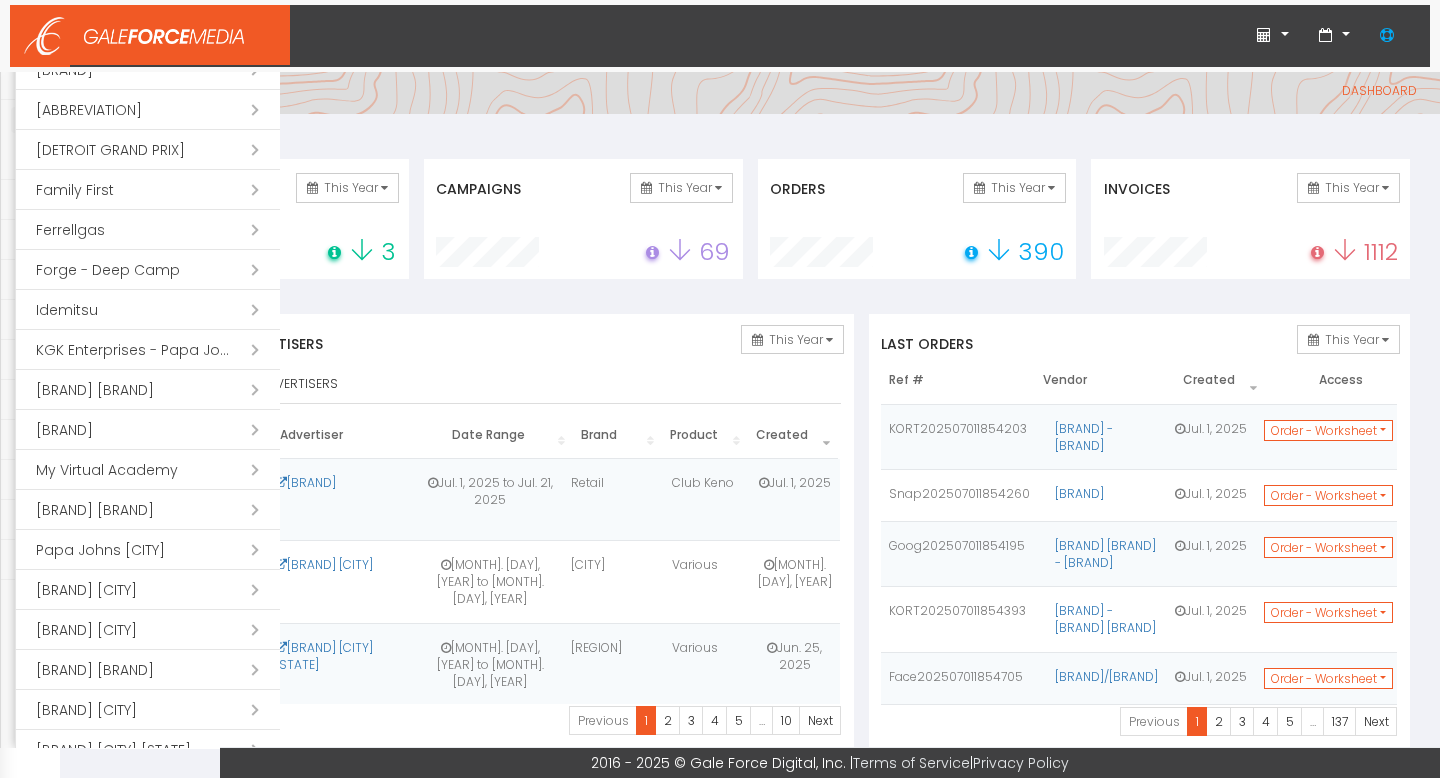 click on "Open submenu (  [CITY] Community College)" at bounding box center (148, 510) 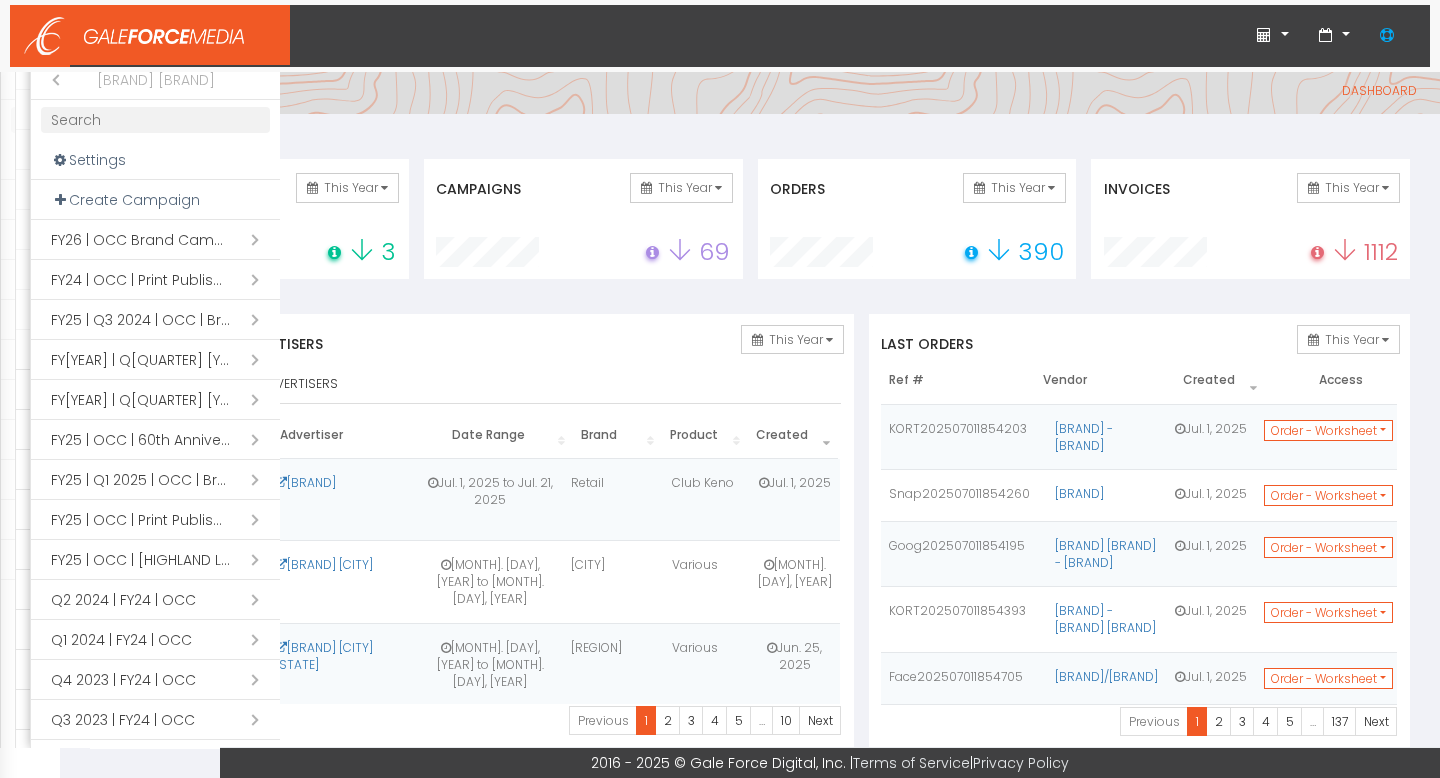 click on "Open submenu (  FY26 | OCC Brand Campaign )" at bounding box center (155, 240) 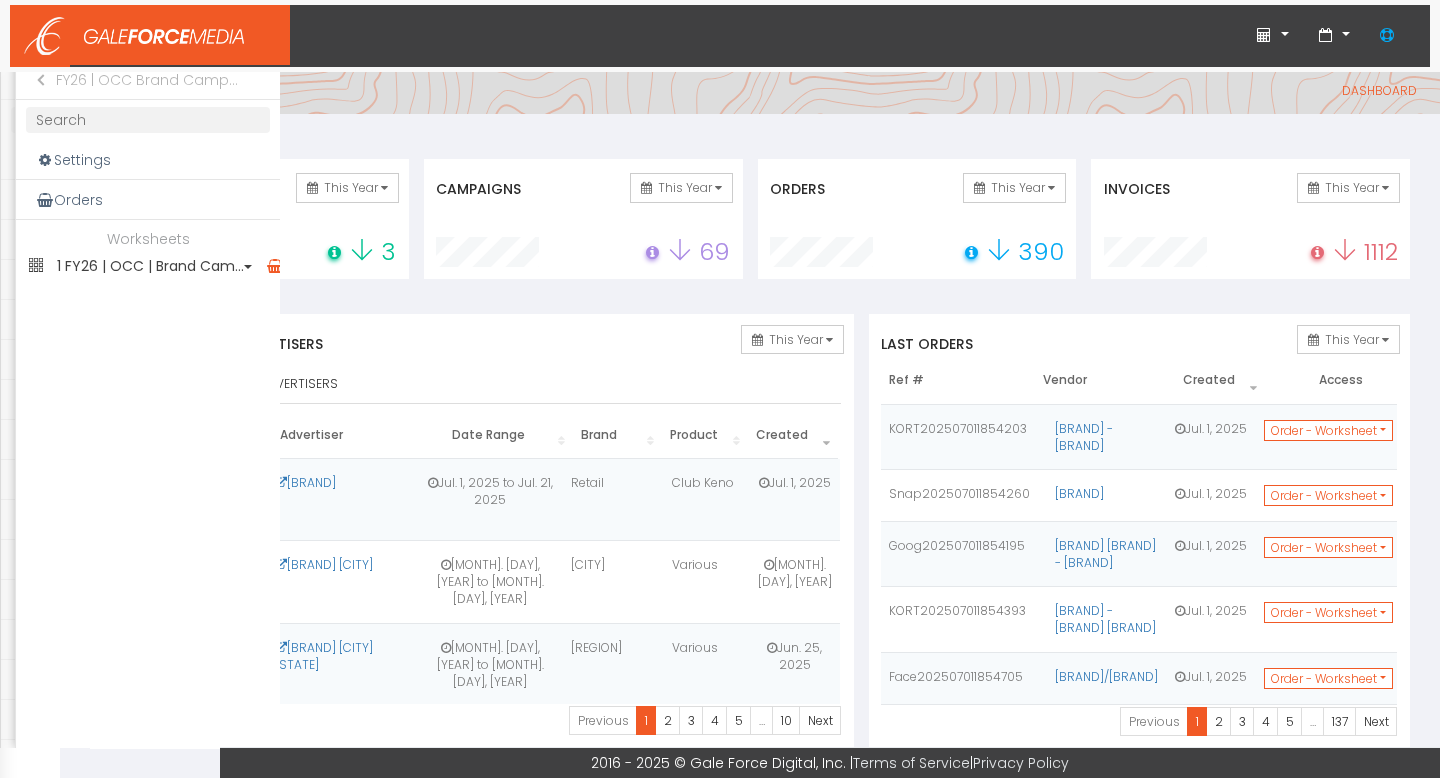 click on "1   FY26 | OCC | Brand Cam..." at bounding box center (148, 266) 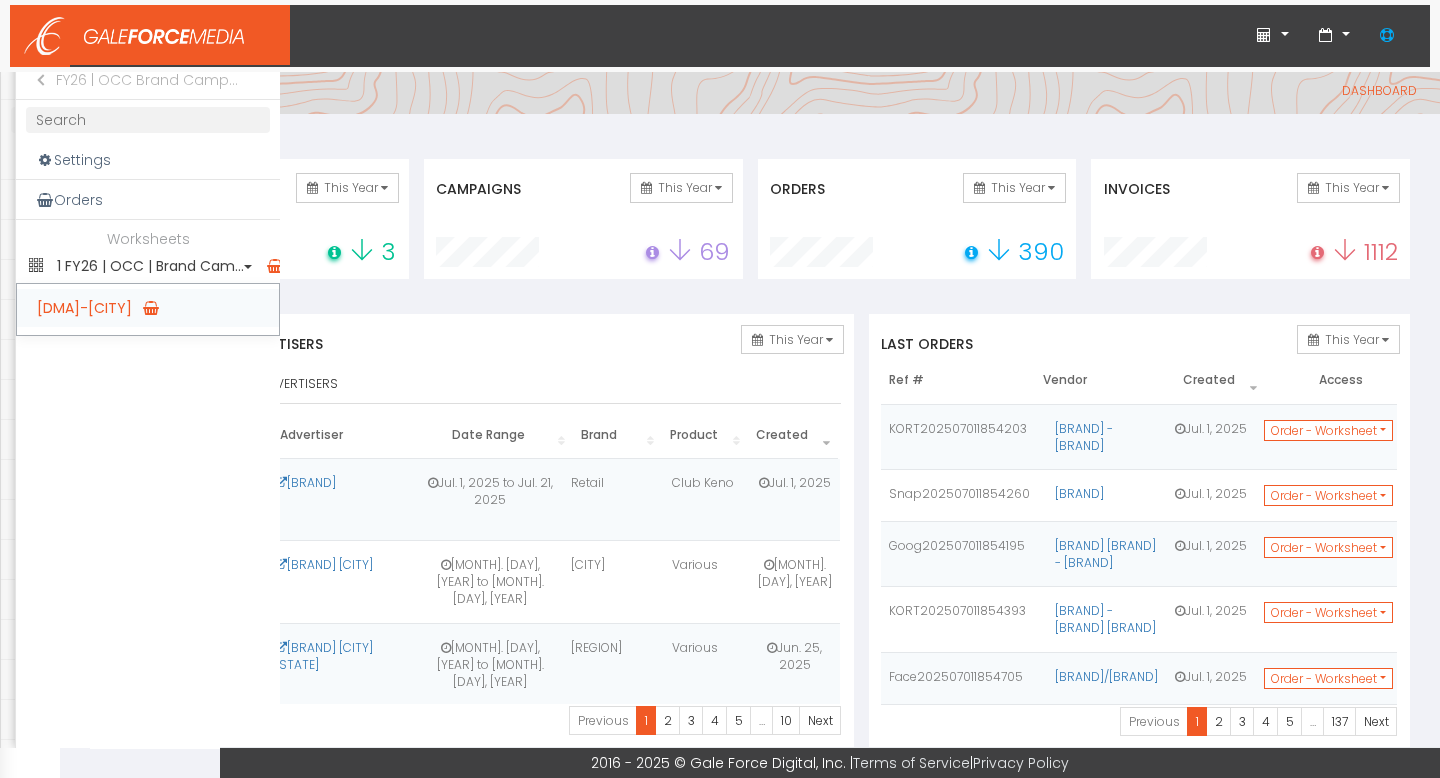click on "[DMA]-[CITY]" at bounding box center [148, 308] 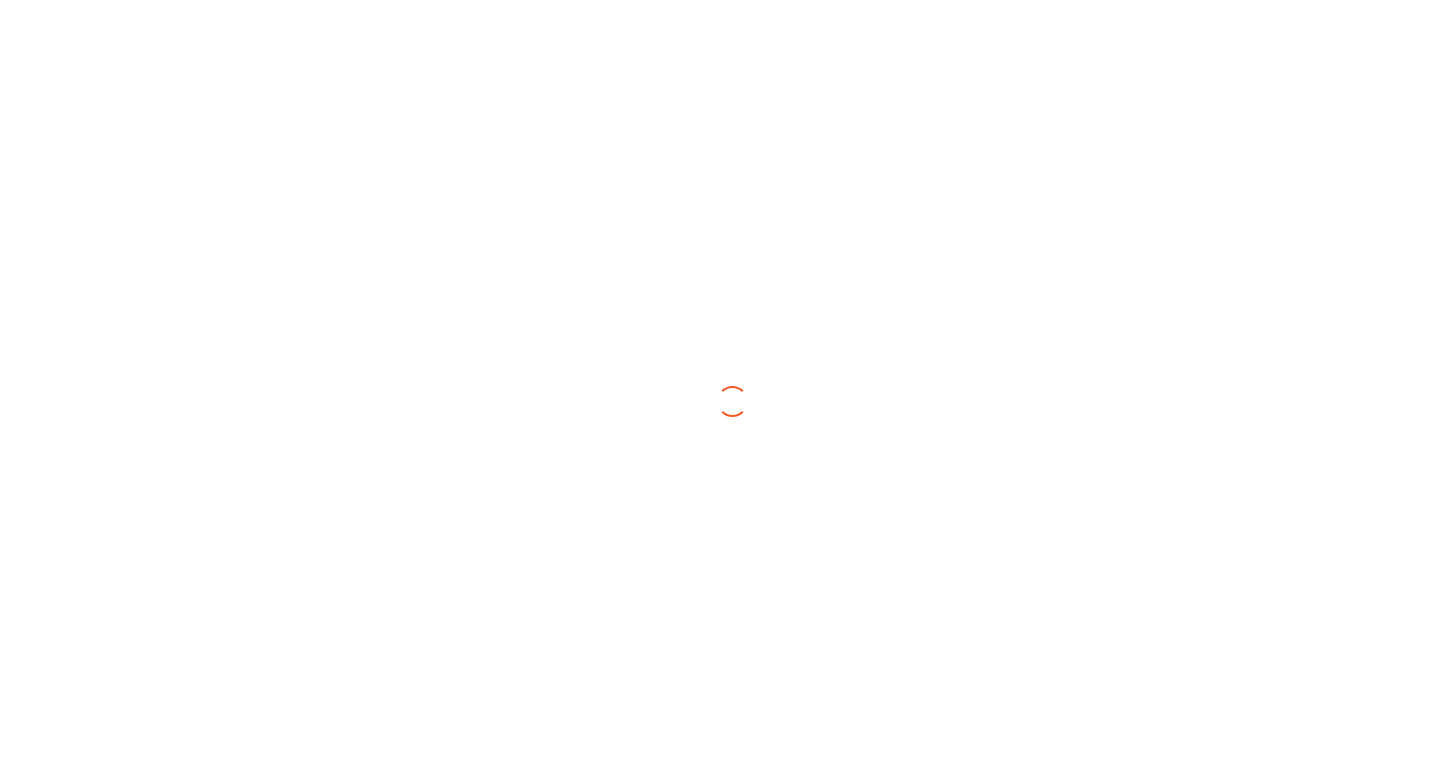 scroll, scrollTop: 0, scrollLeft: 0, axis: both 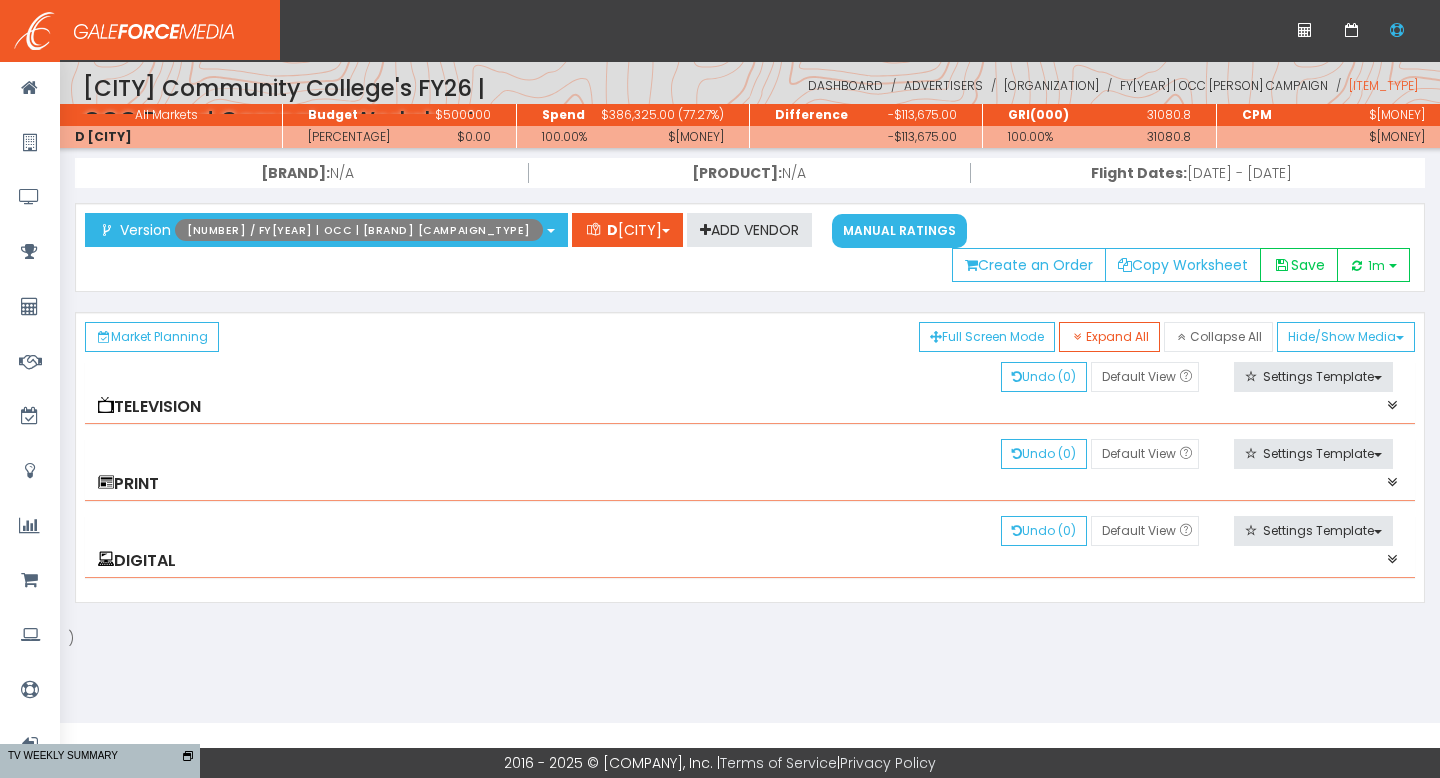 click on "Digital" at bounding box center [750, 407] 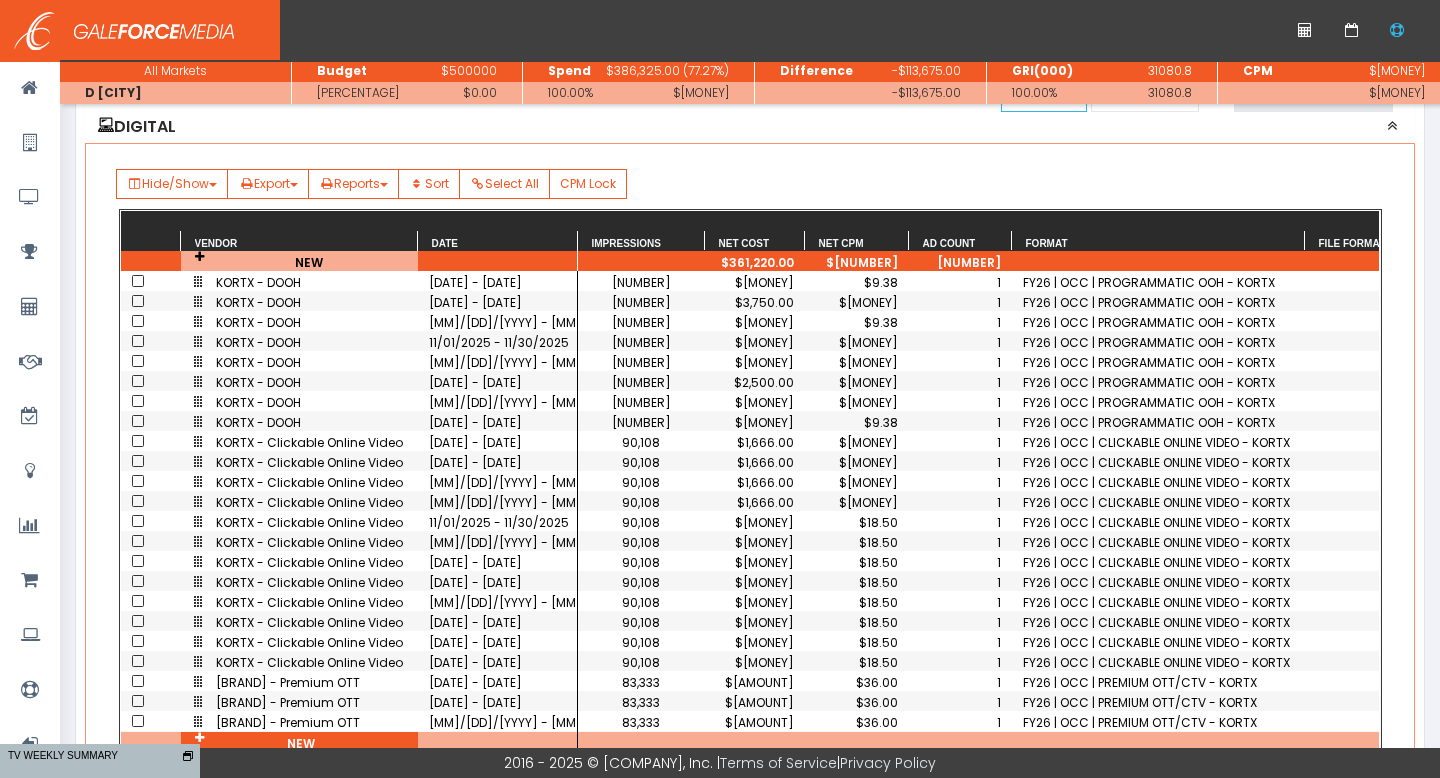 scroll, scrollTop: 415, scrollLeft: 0, axis: vertical 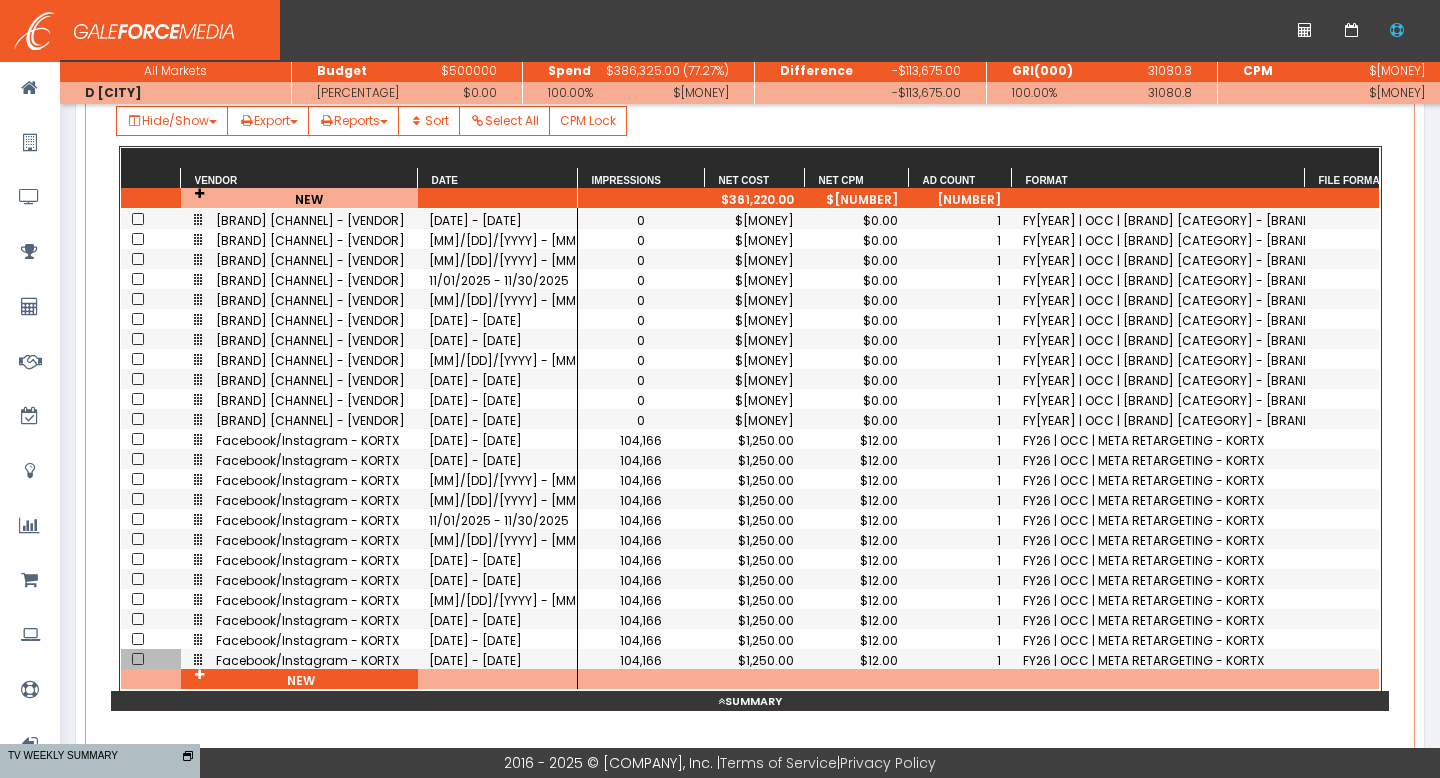 click at bounding box center (151, 659) 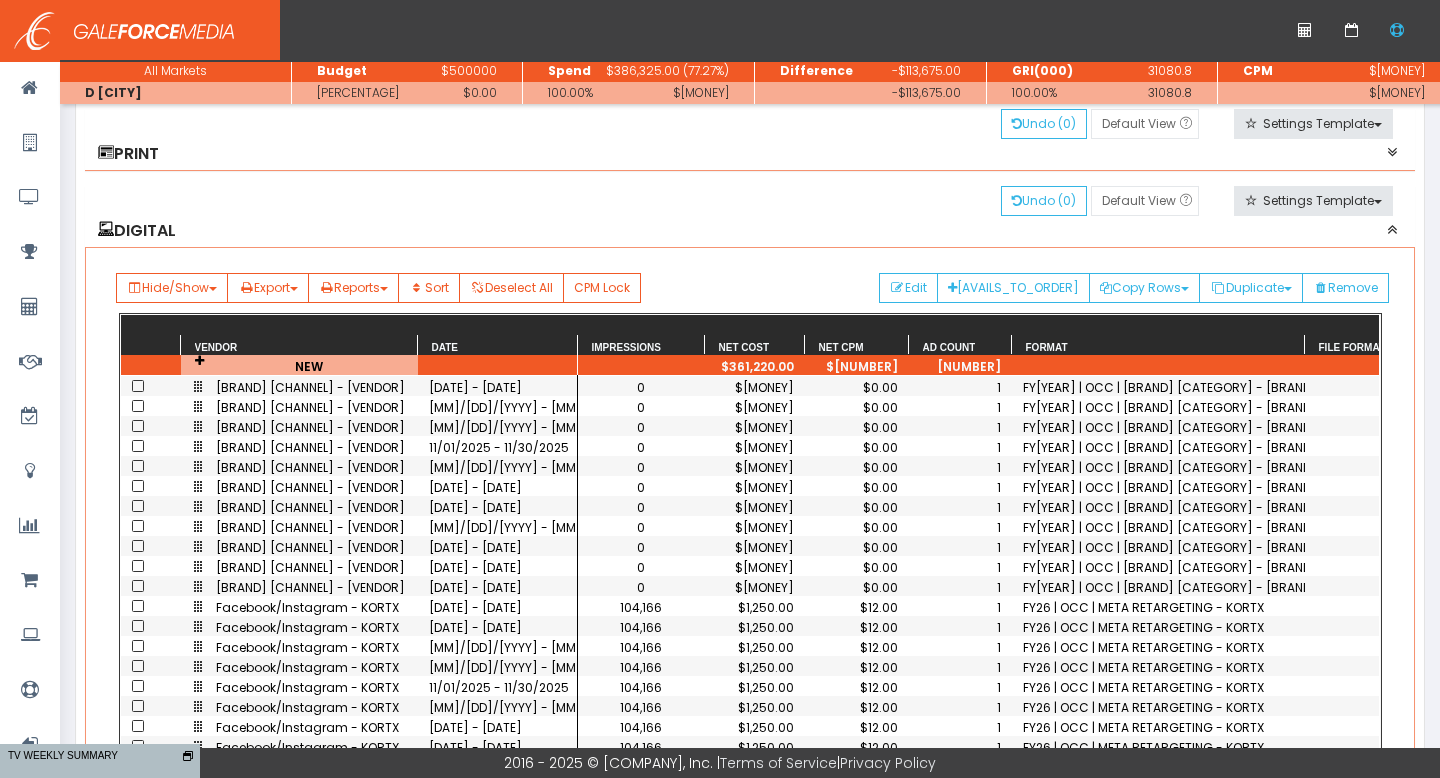scroll, scrollTop: 296, scrollLeft: 0, axis: vertical 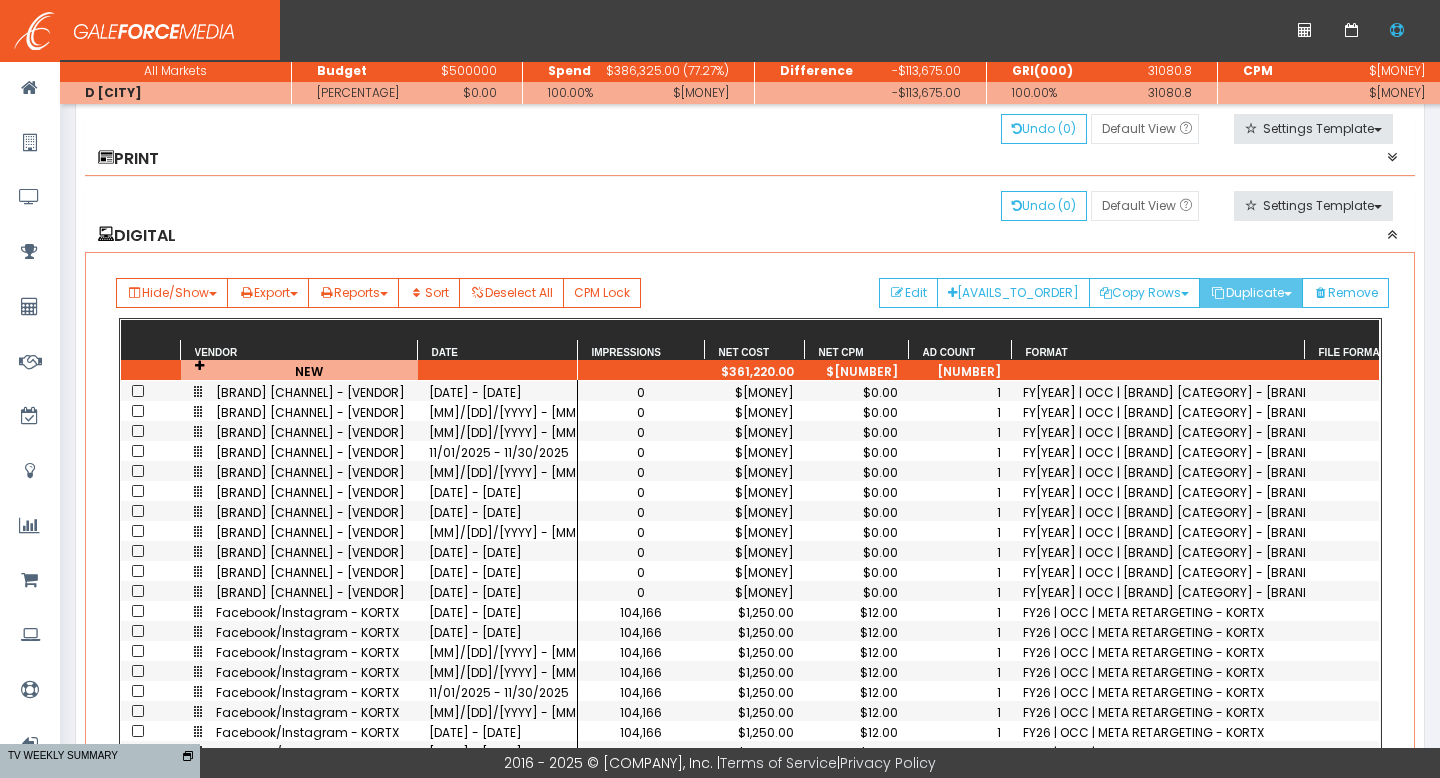 click on "Duplicate" at bounding box center (1144, 293) 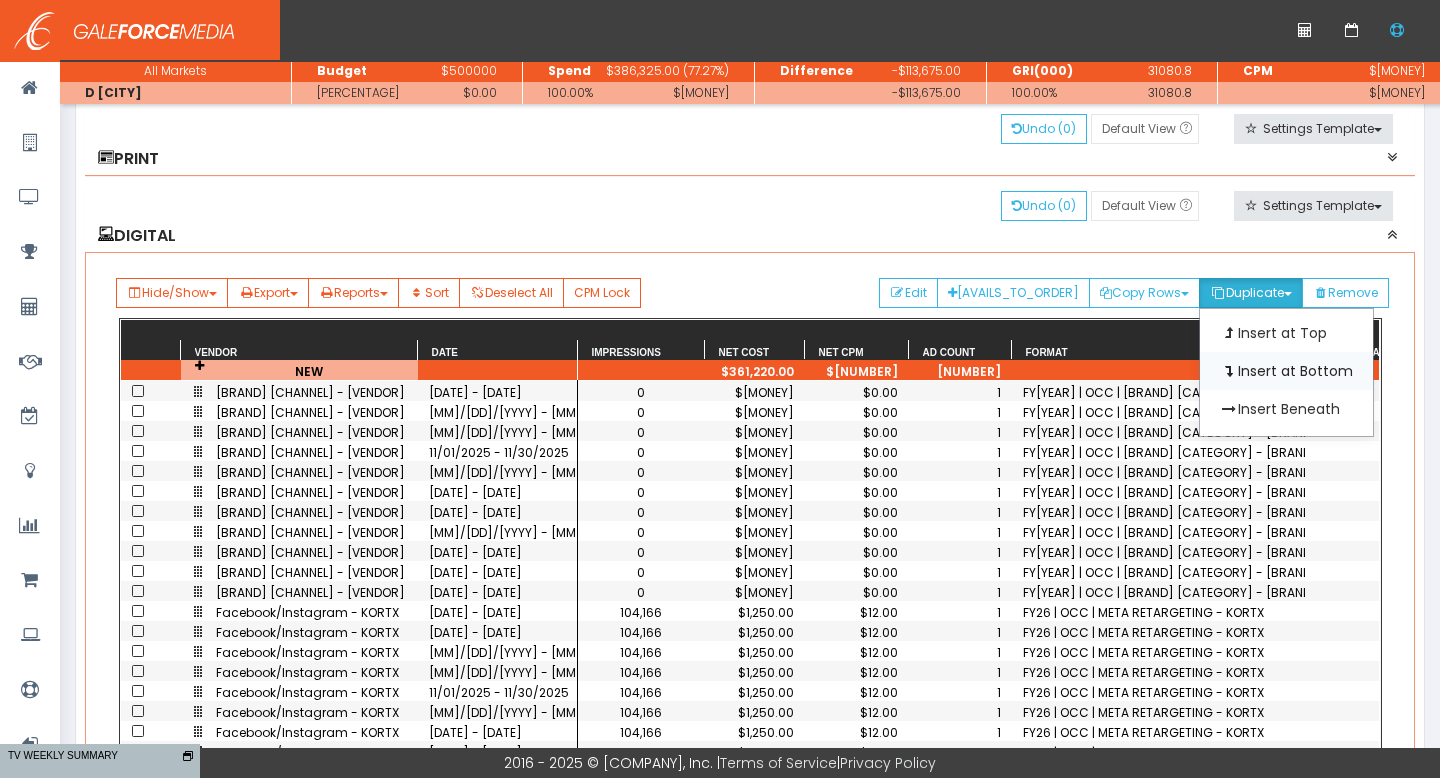 click on "Insert at Bottom" at bounding box center [1286, 333] 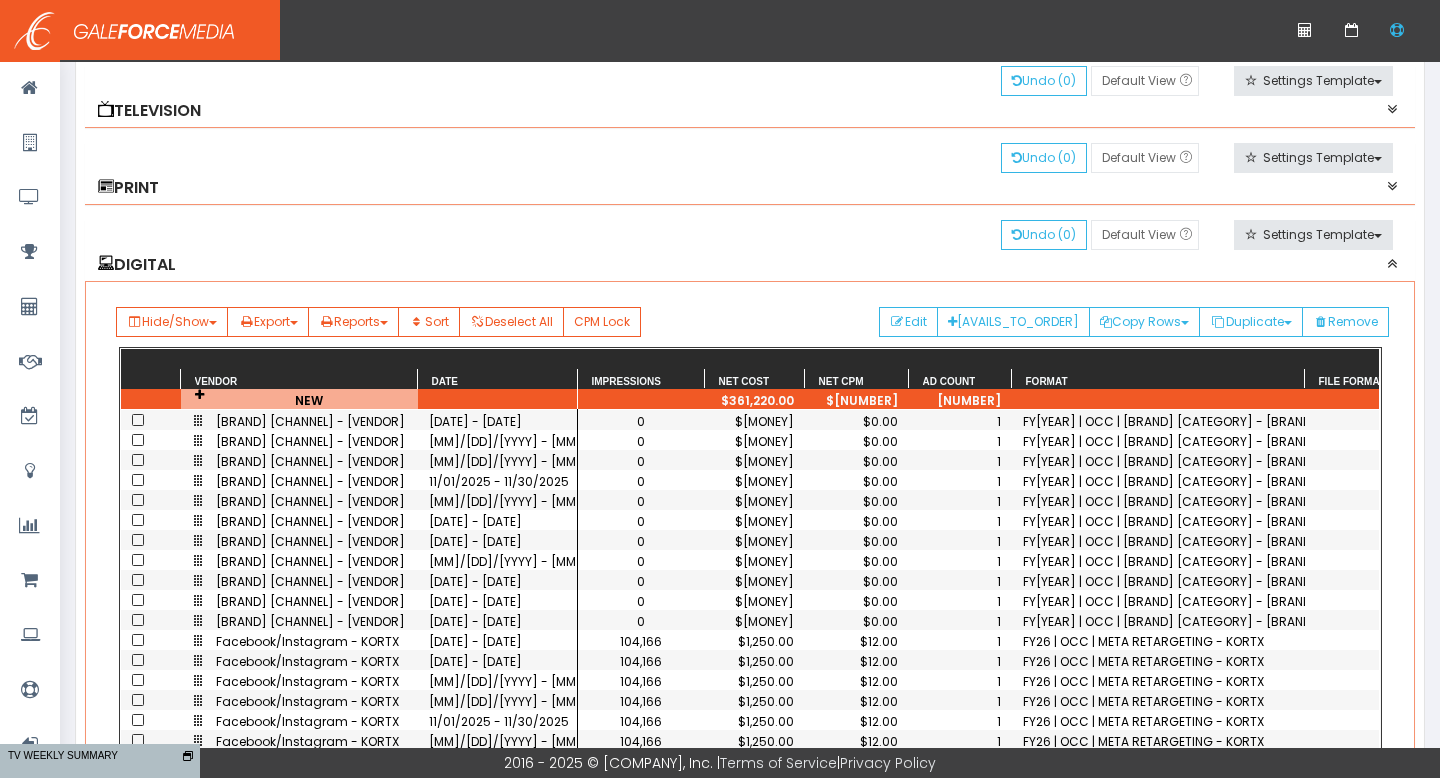 scroll, scrollTop: 0, scrollLeft: 0, axis: both 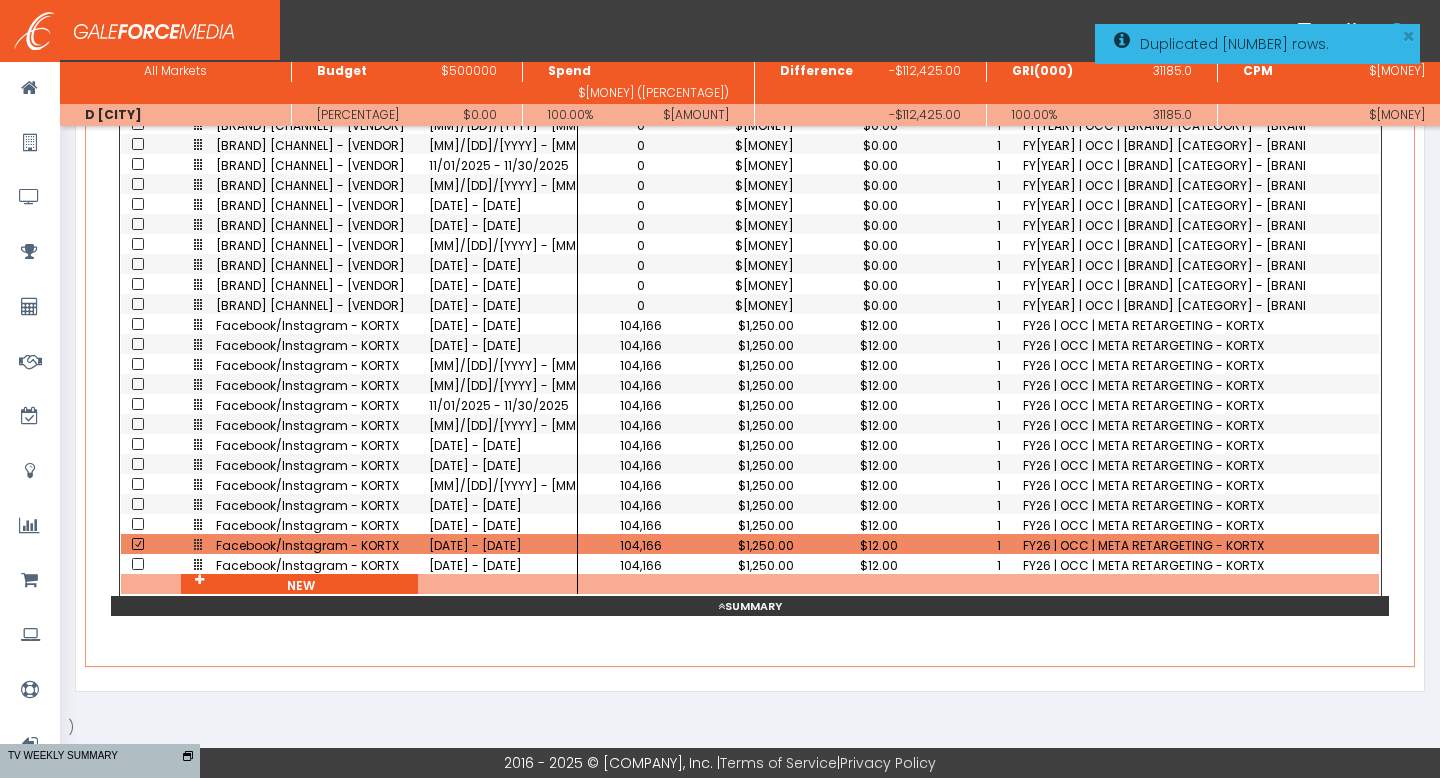 click at bounding box center [138, 544] 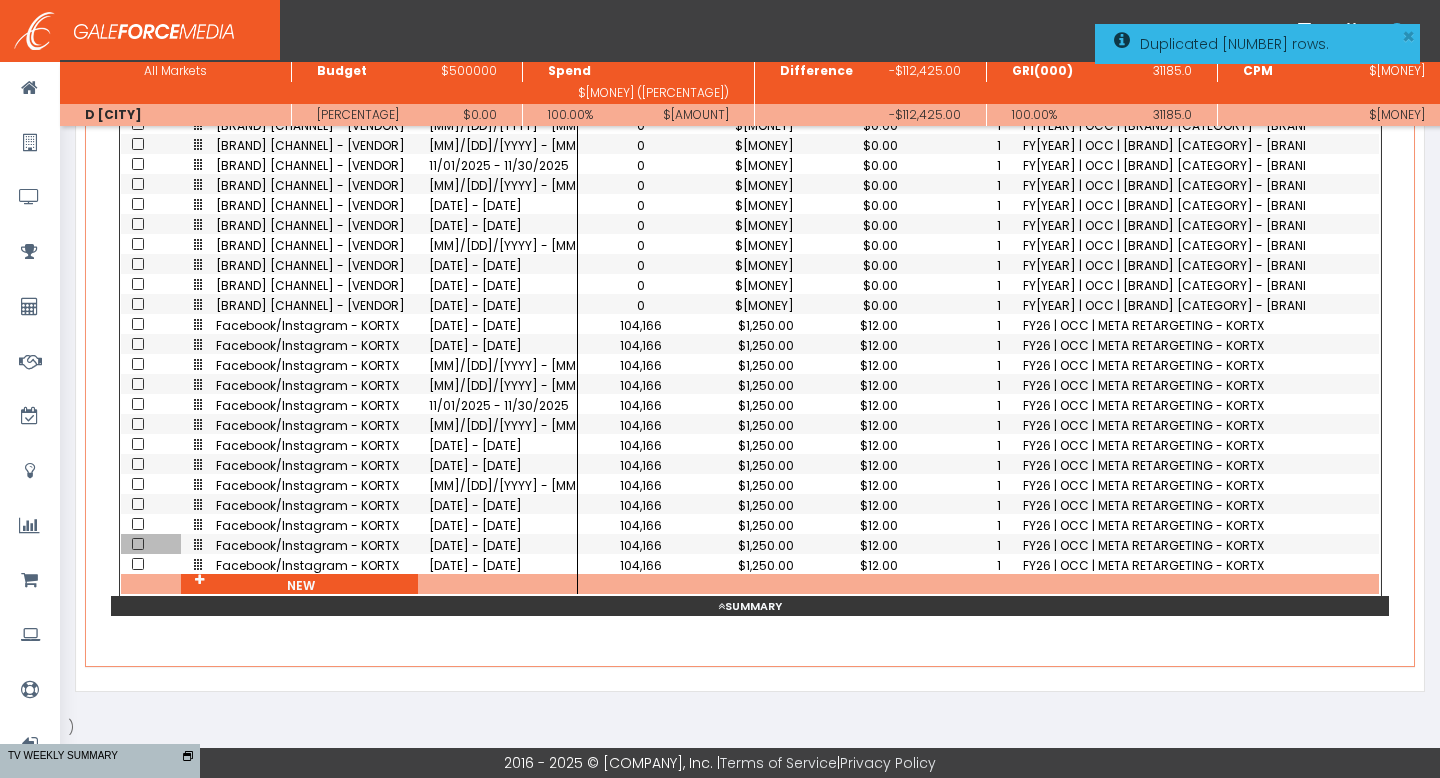 click on "[DATE] - [DATE]" at bounding box center (498, 565) 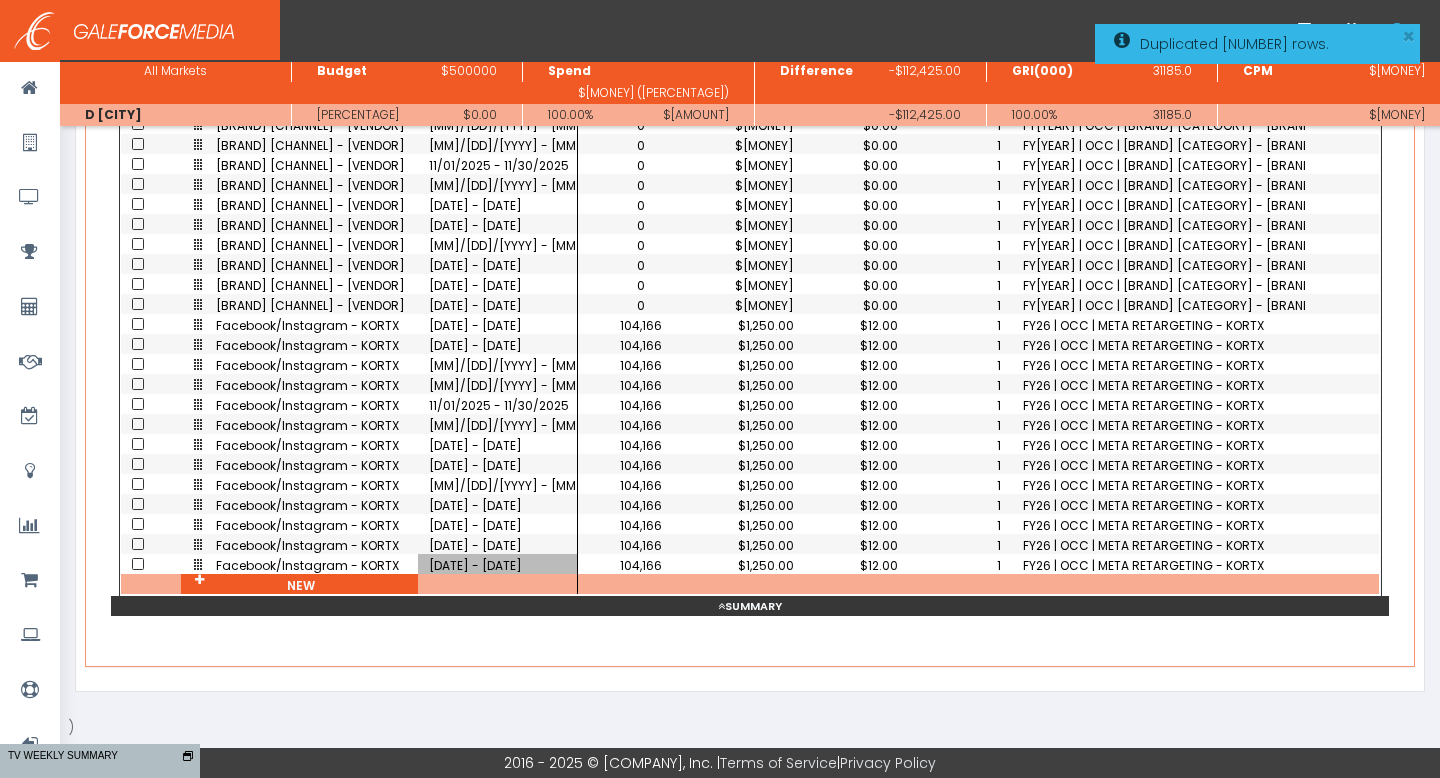 click on "[DATE] - [DATE]" at bounding box center (498, 565) 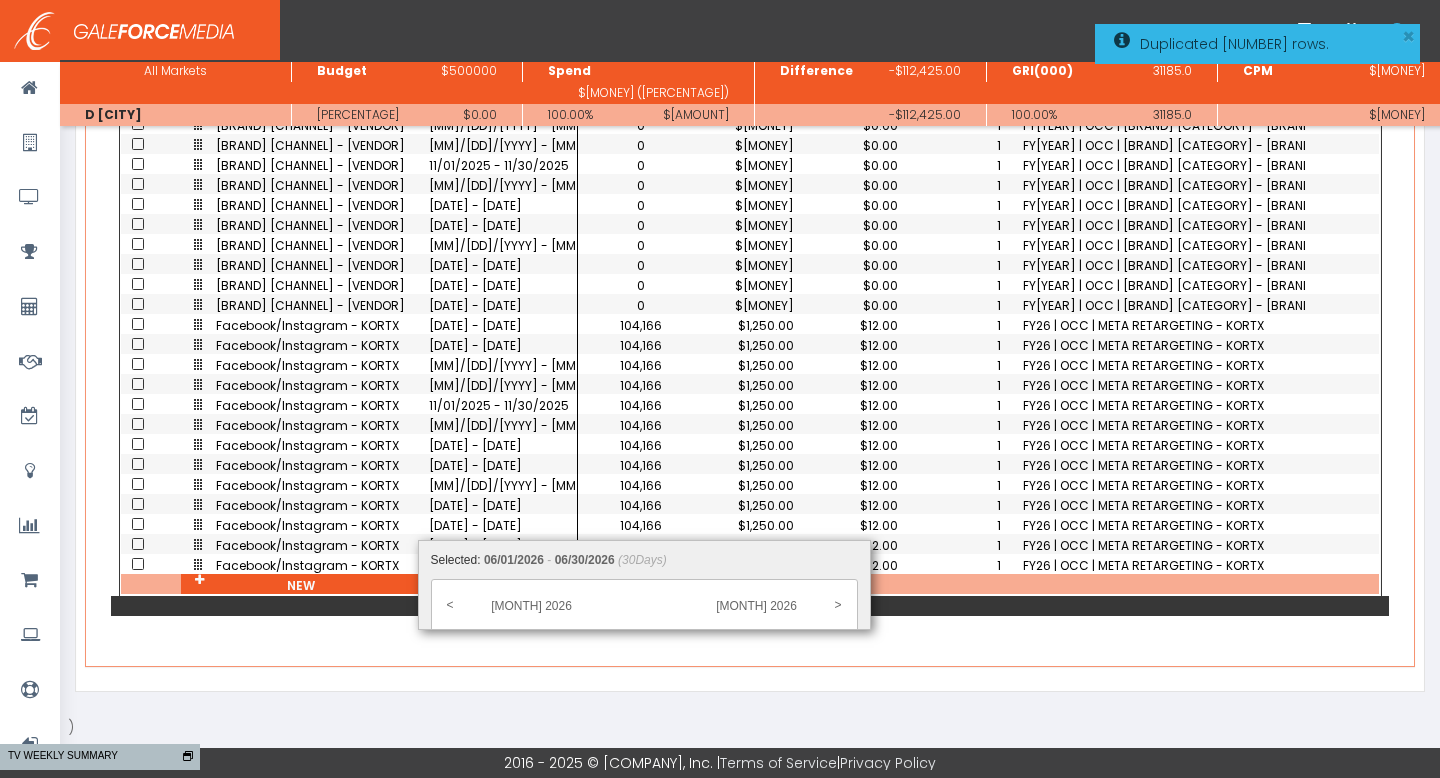 scroll, scrollTop: 0, scrollLeft: 28, axis: horizontal 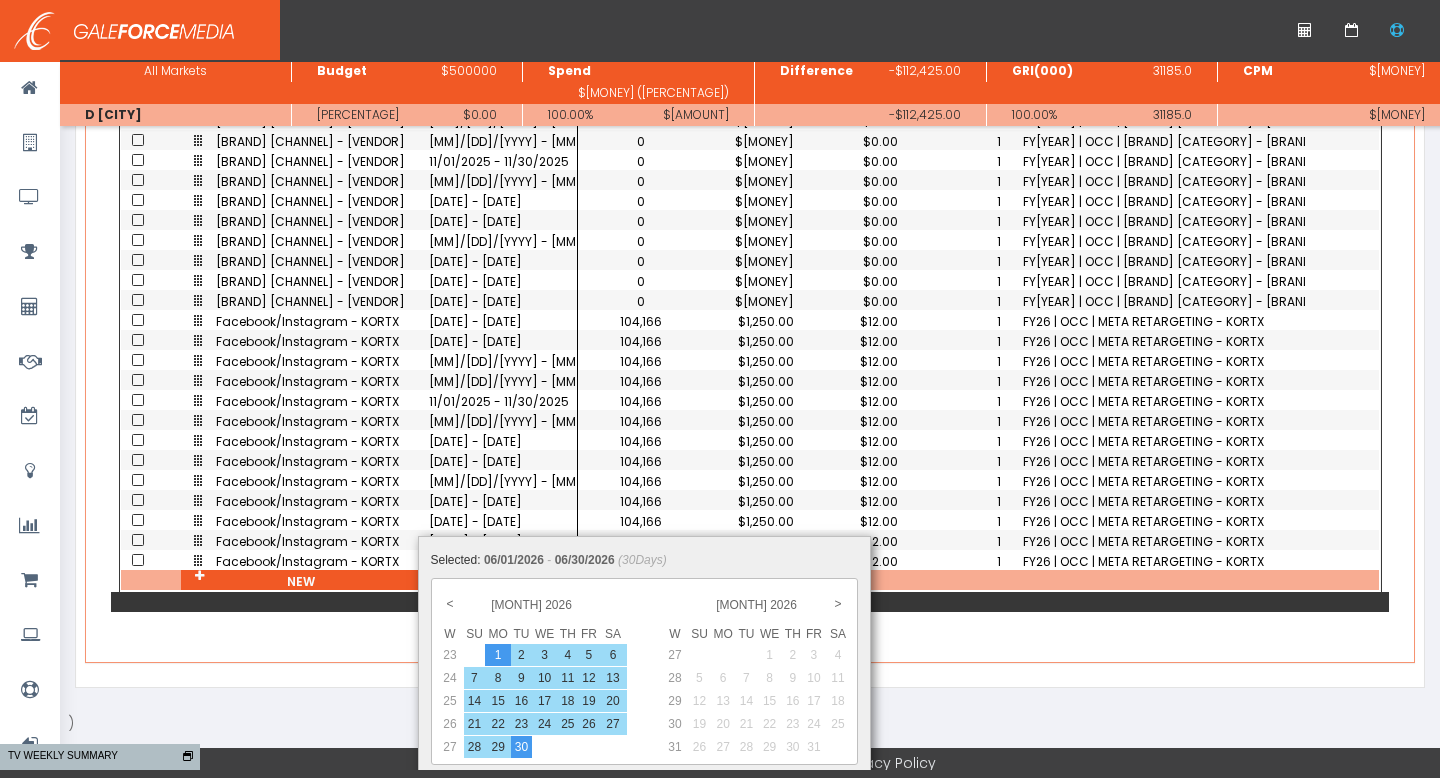 click on "Hide/Show      Vendor Date Billing Month Order No Order Line Commission % Impressions Client Cost % Net Cost Gross Cost Client Cost Gross CPM NET CPM Ad Count Clicks GRI(000) Cost per Click CPV CPA CPI Format File Size File Format Material Due Space Due Targeting Specifications Comments          Export        Excel    CSV        Reports         Worksheet Summary        Sort  Reset Sort   Reset Filters   Select All CPM Lock  Edit  Avails to Order                                                    Copy Rows                                                                                             Current Campaign    External Campaign                                                      Duplicate                                                                                           Insert at Top    Insert at Bottom    Insert Beneath    Remove
Drag here to set row groups Drag here to set column labels" at bounding box center (750, 322) 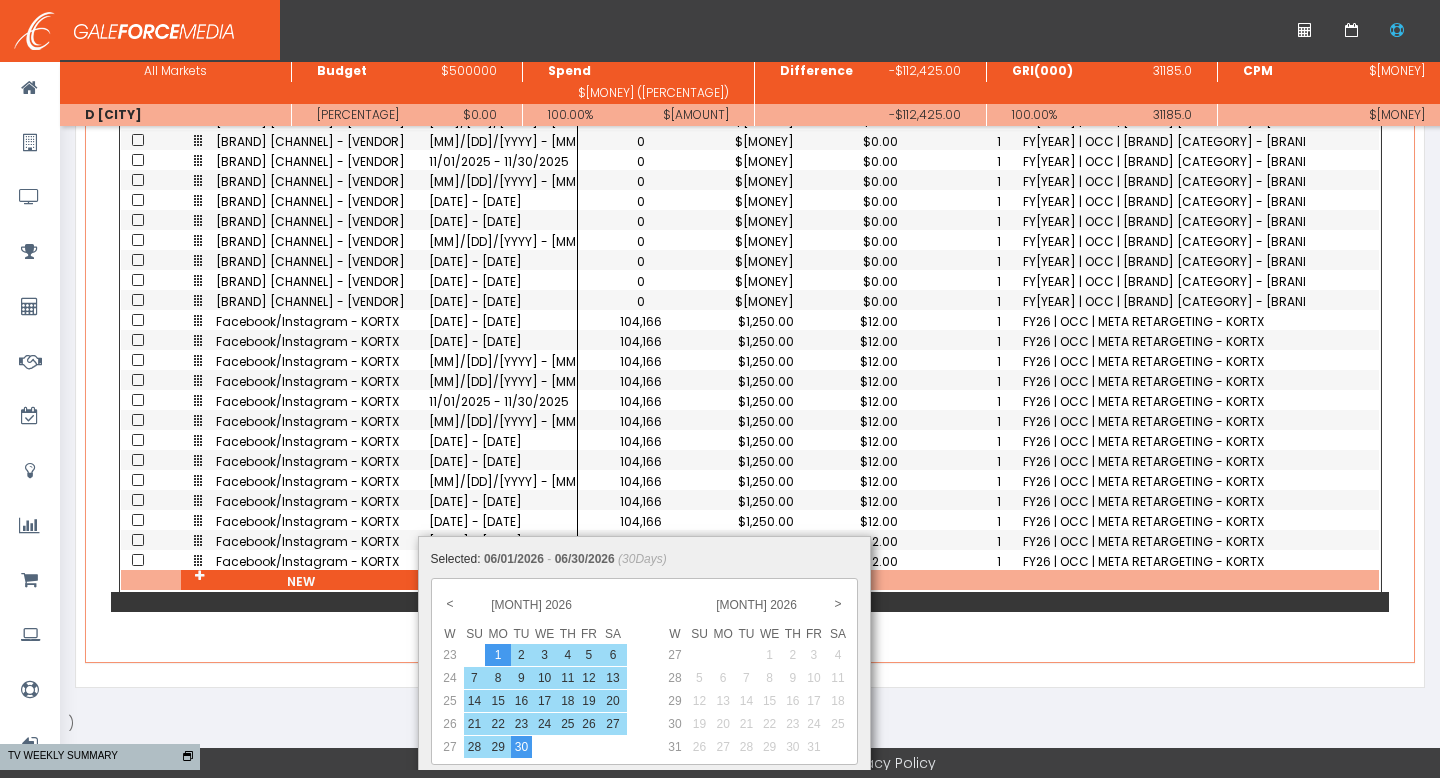scroll, scrollTop: 563, scrollLeft: 0, axis: vertical 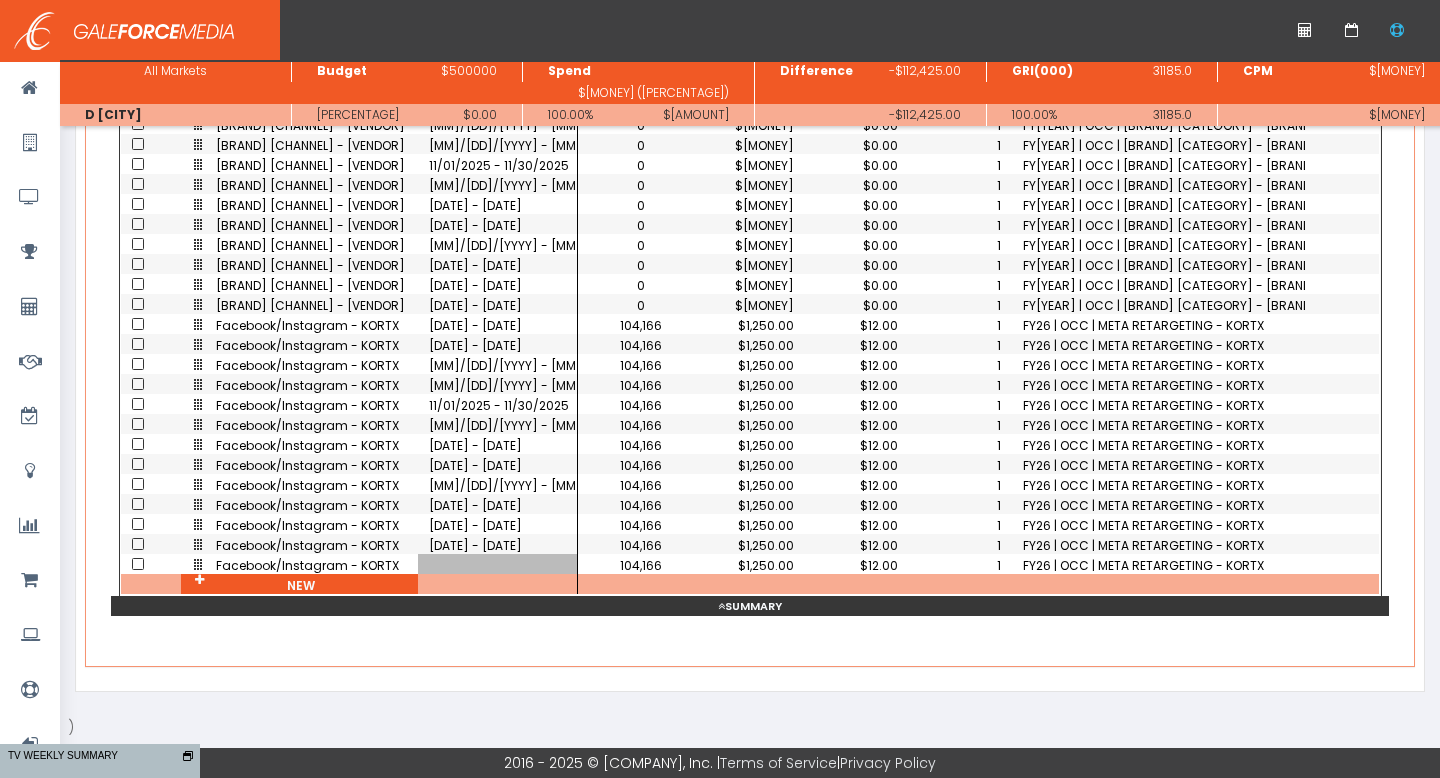 click at bounding box center (498, 564) 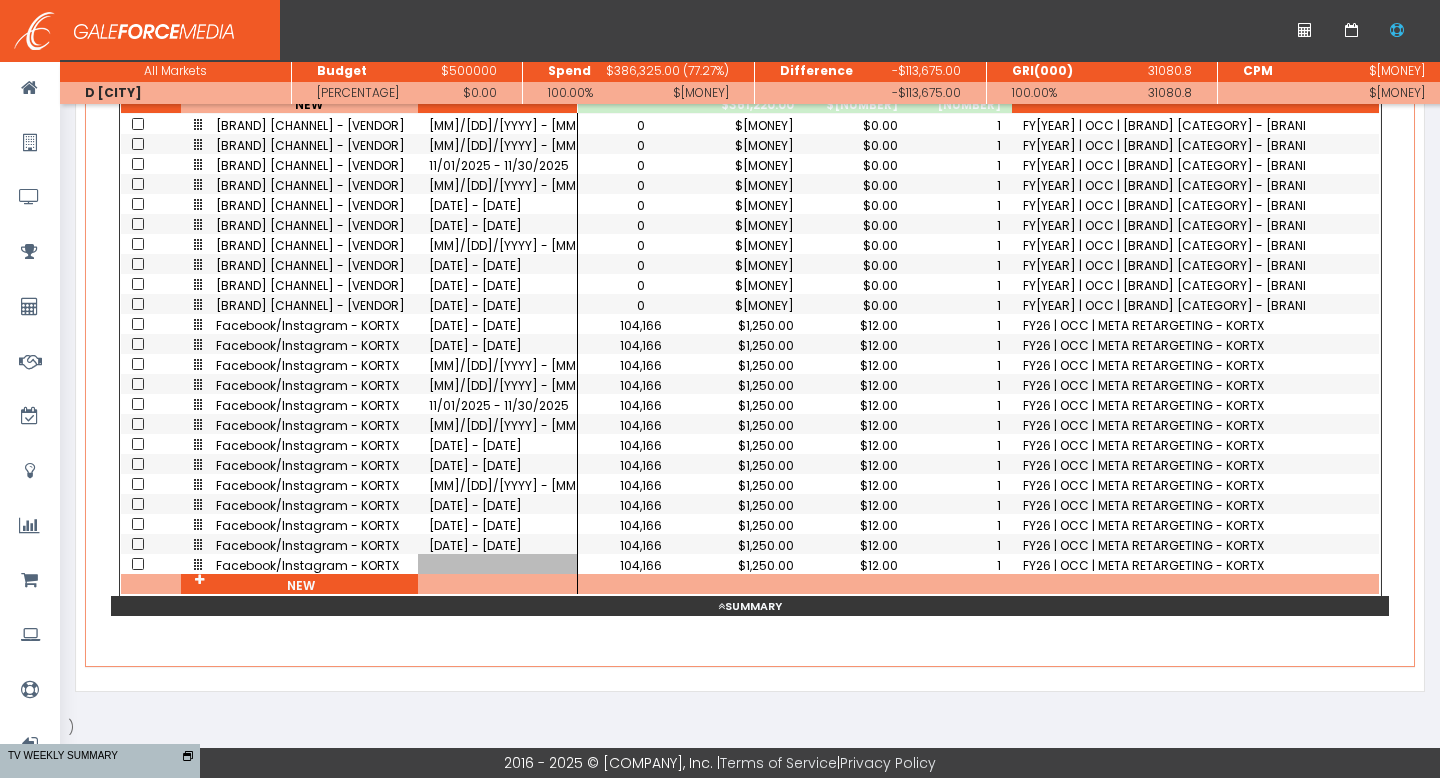 click at bounding box center [498, 564] 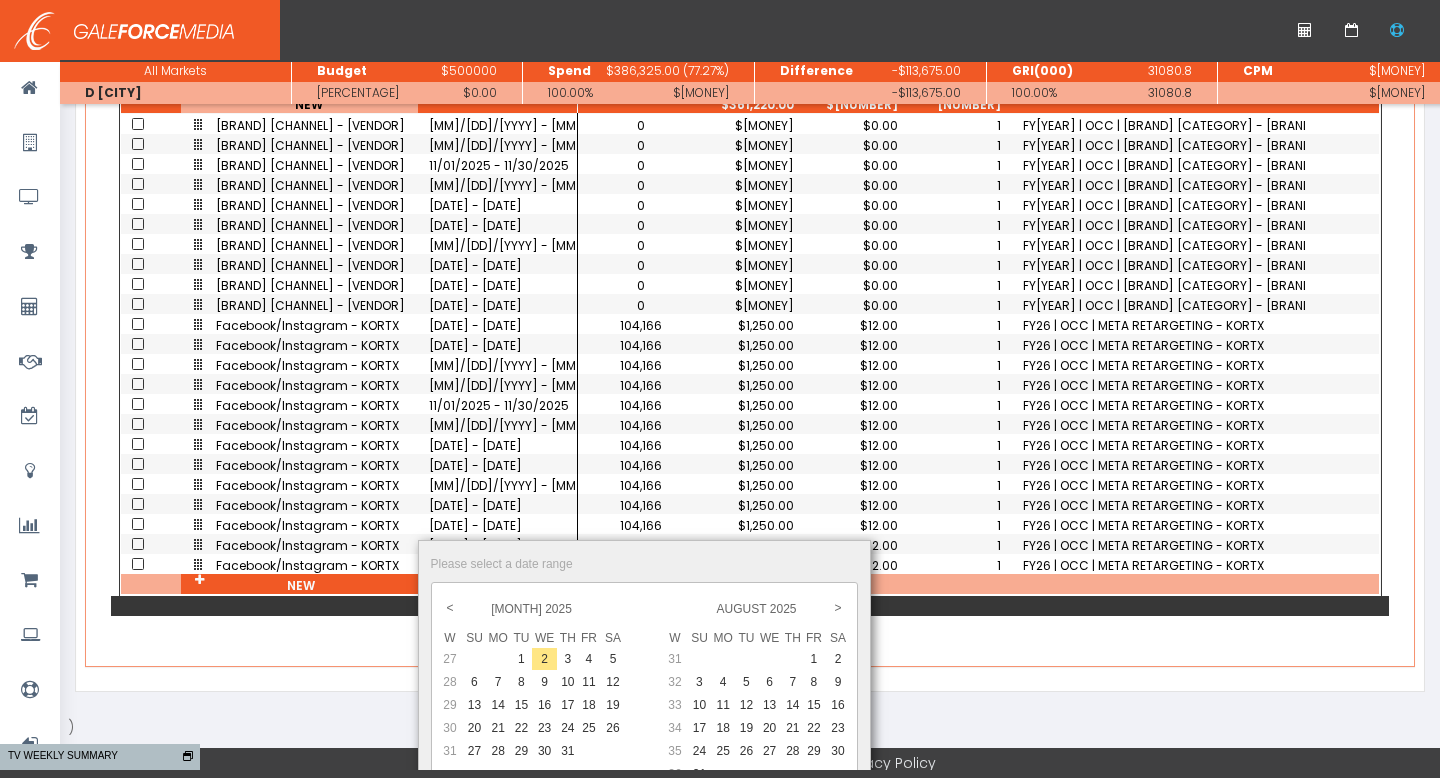 scroll, scrollTop: 590, scrollLeft: 0, axis: vertical 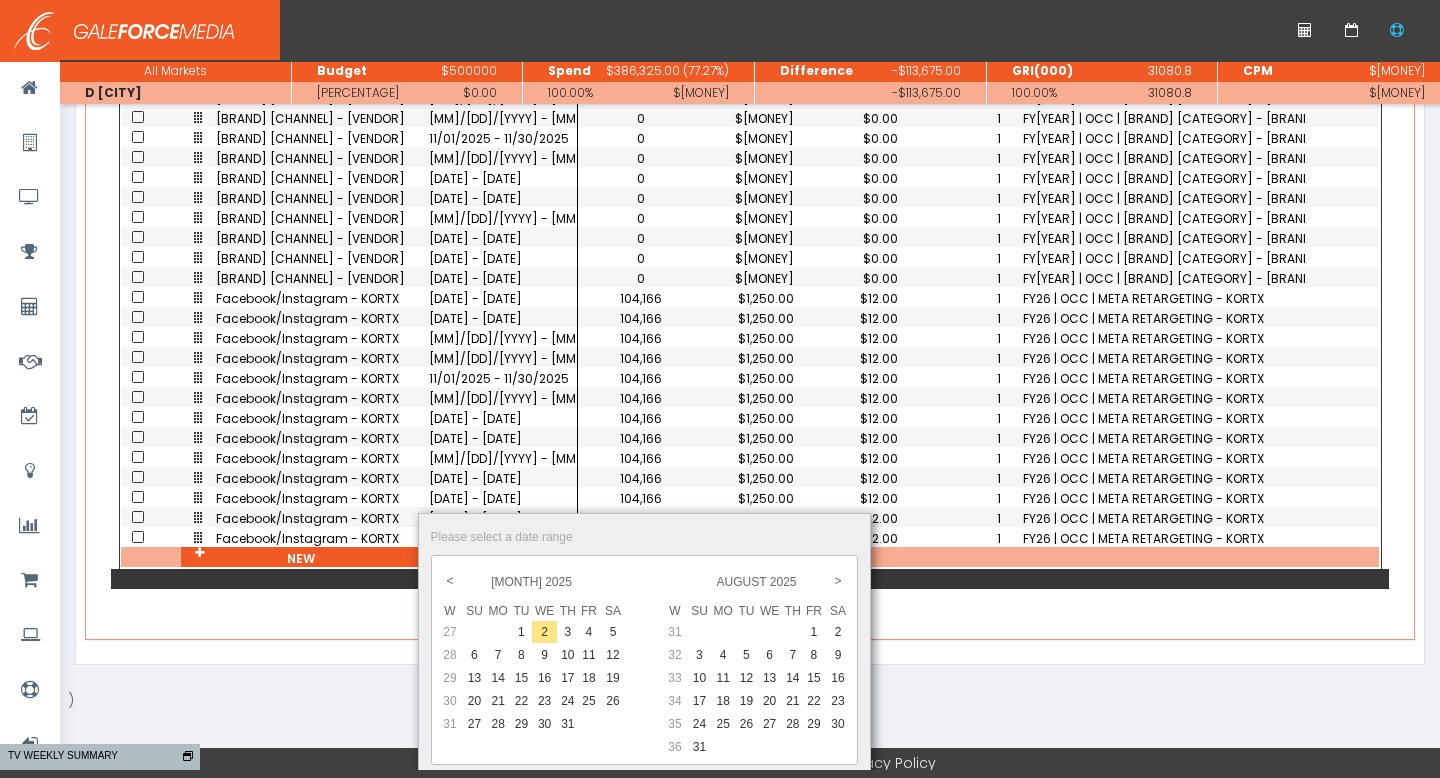 click on "7" at bounding box center [0, 0] 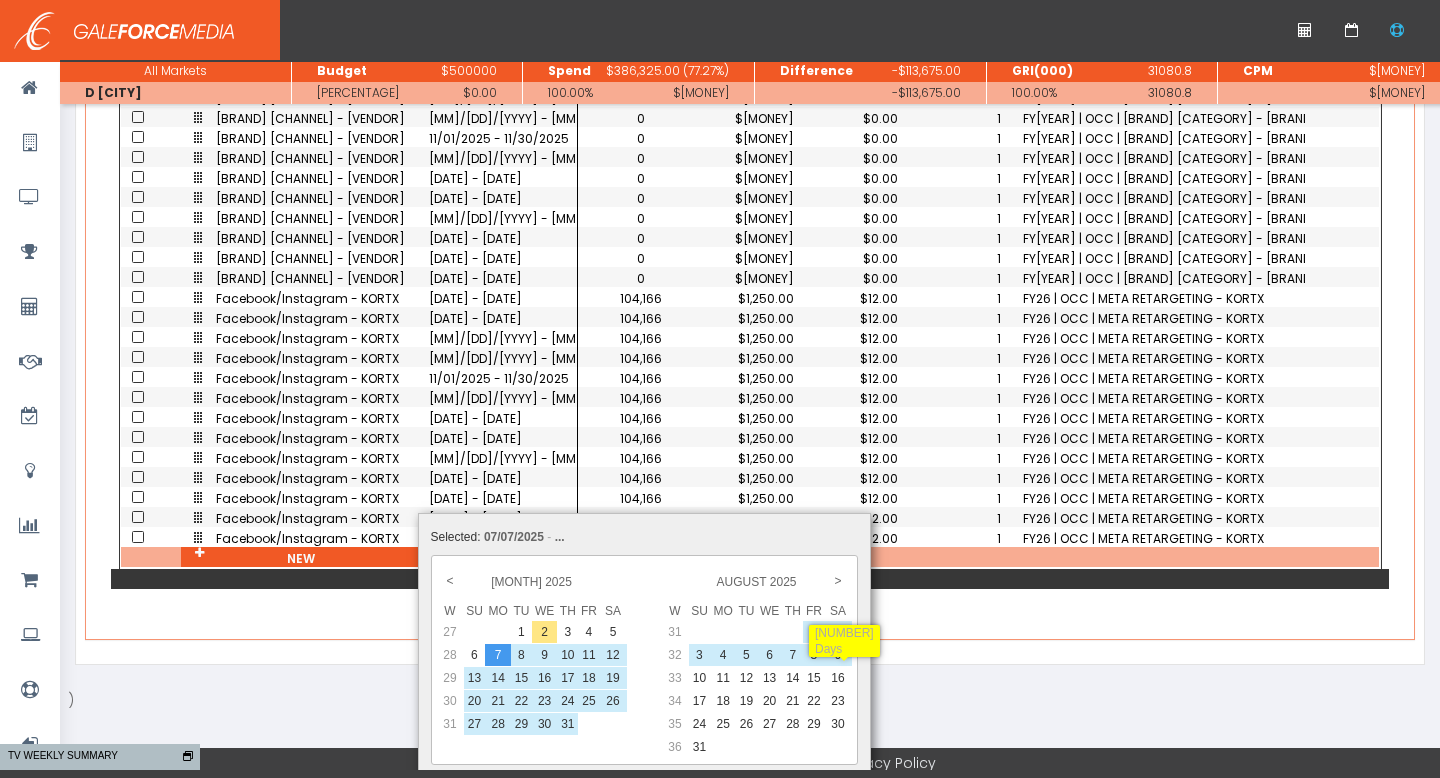 click on "9" at bounding box center (813, 632) 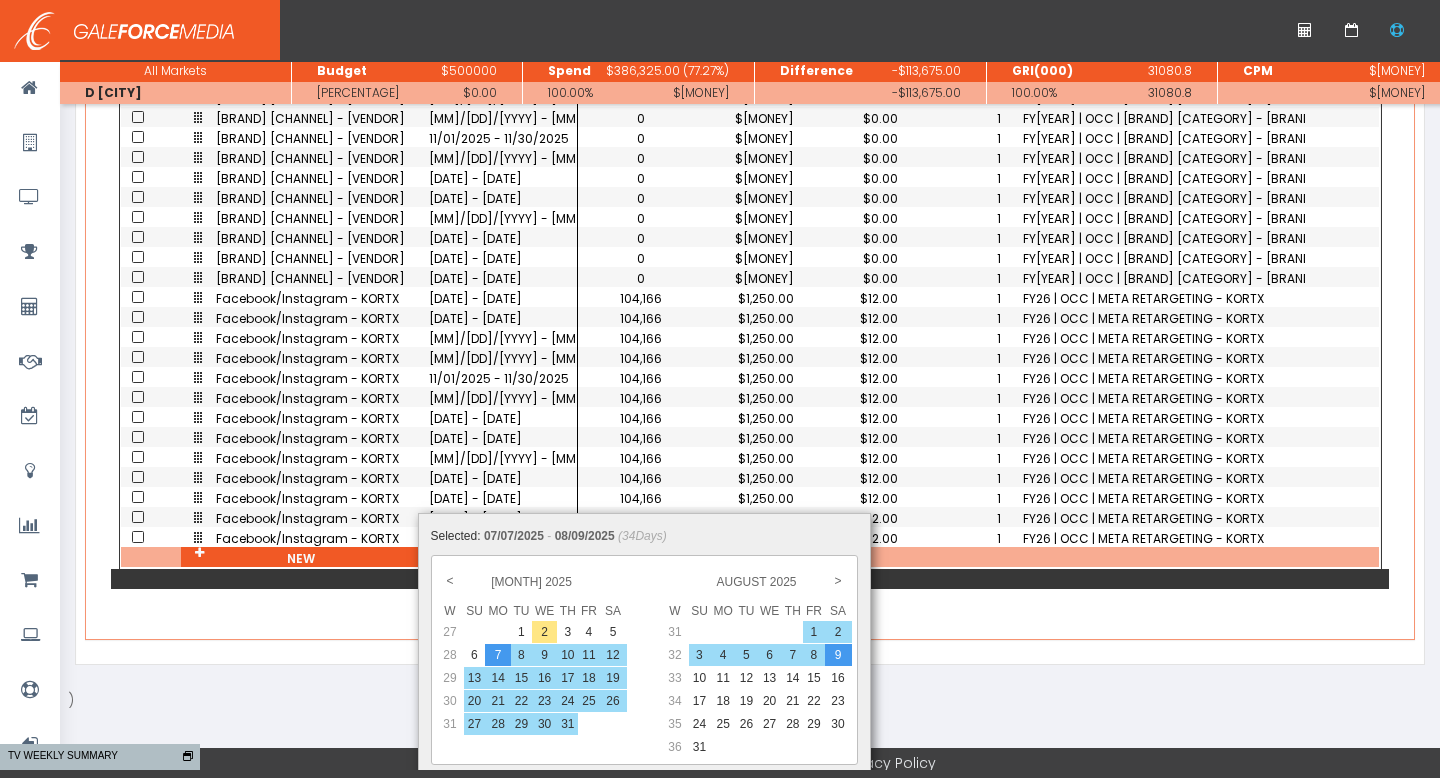 scroll, scrollTop: 563, scrollLeft: 0, axis: vertical 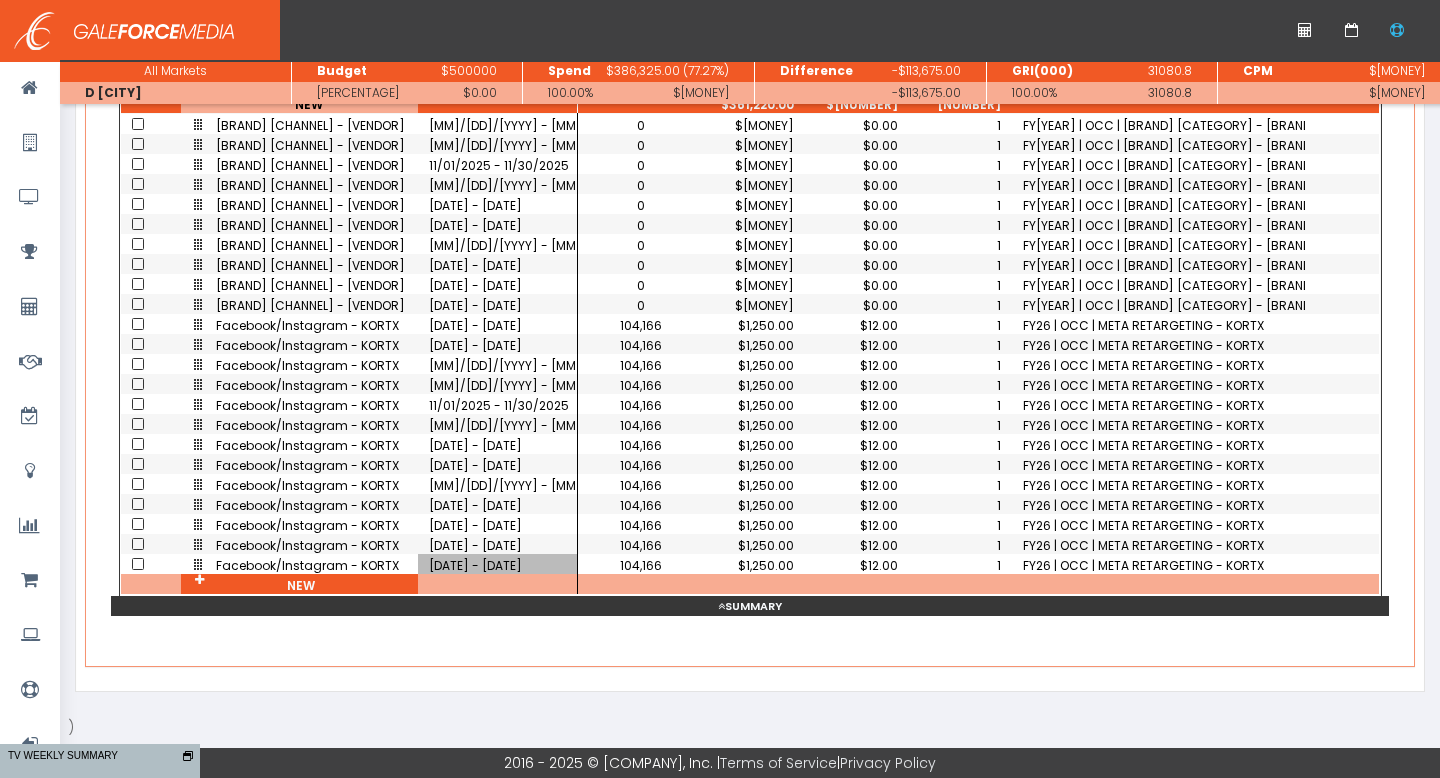 click on "104,166" at bounding box center [641, 565] 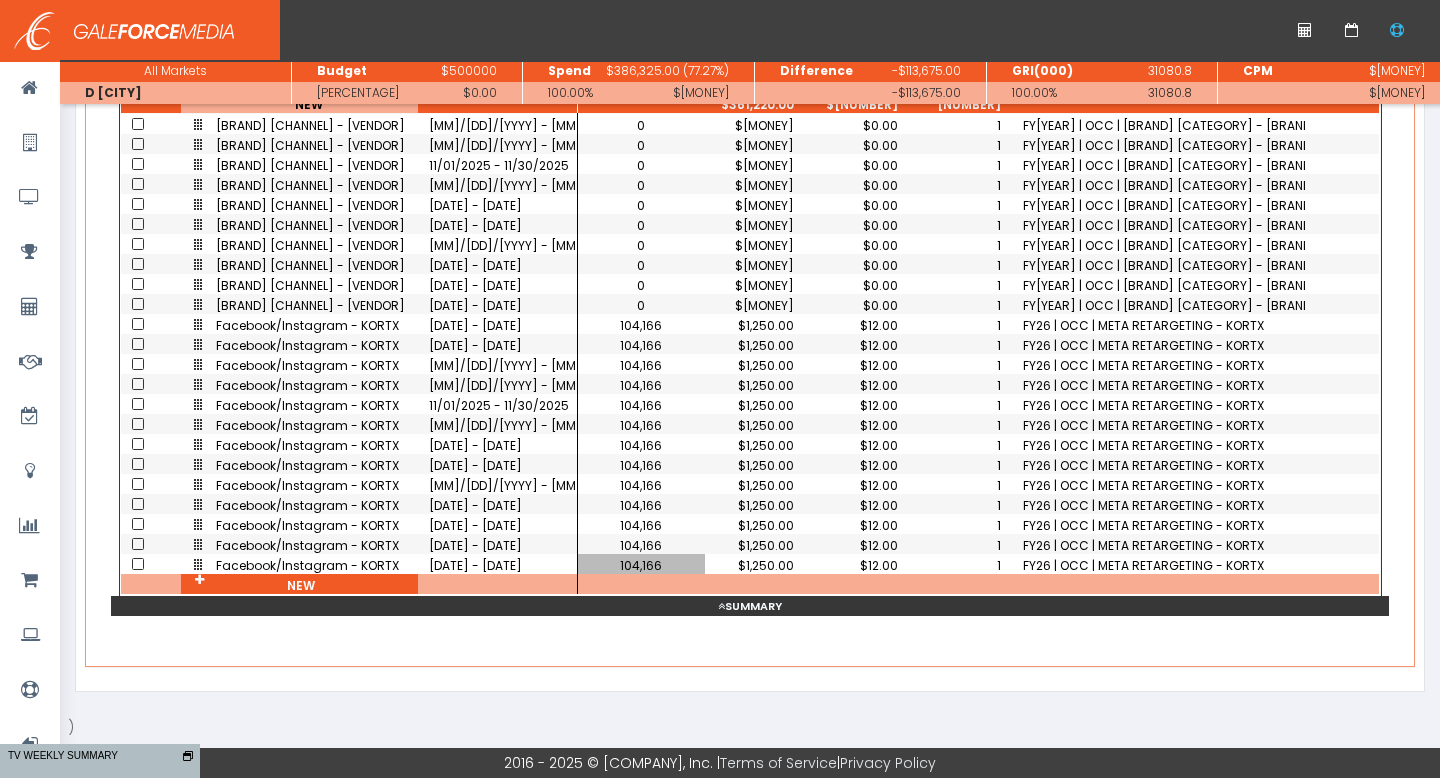 click on "$1,250.00" at bounding box center (755, 565) 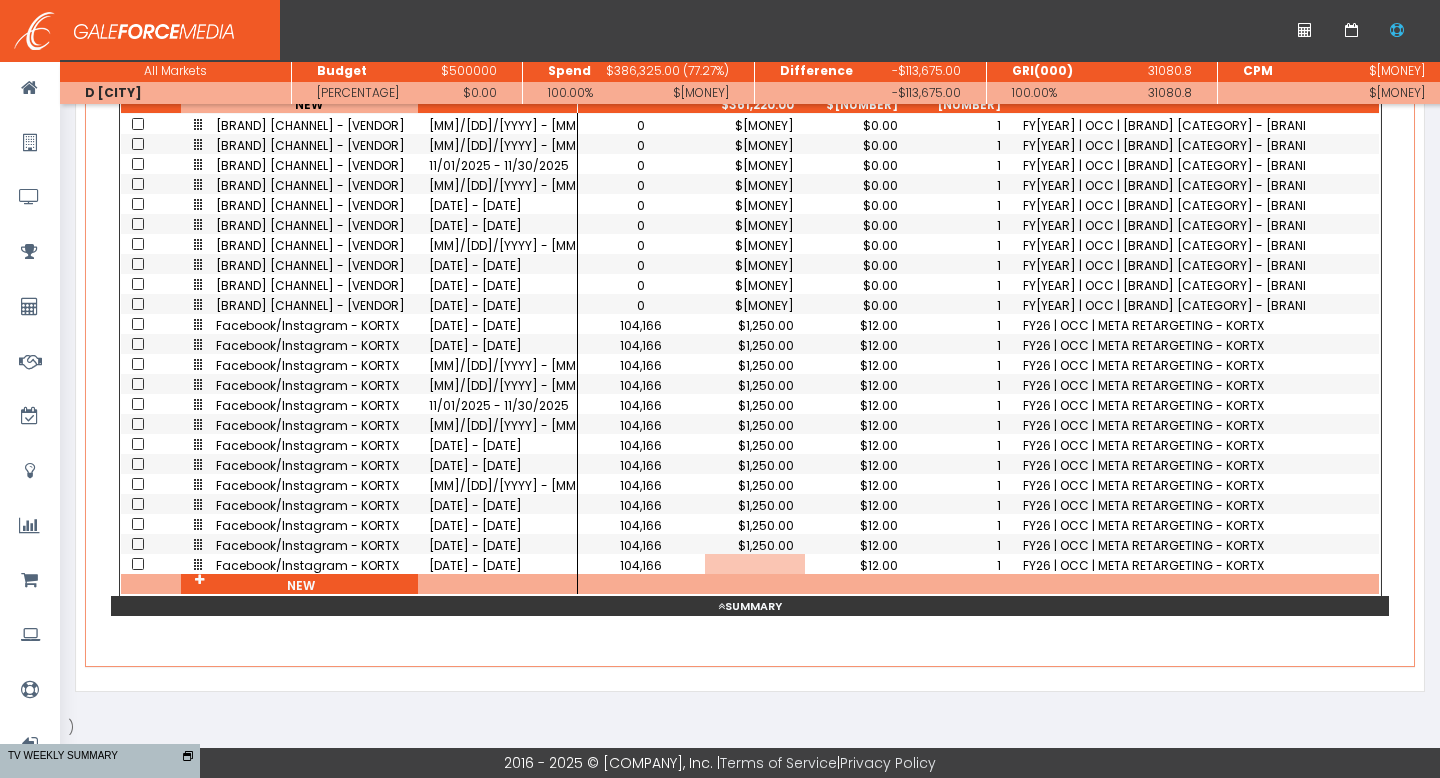 scroll, scrollTop: 0, scrollLeft: 33, axis: horizontal 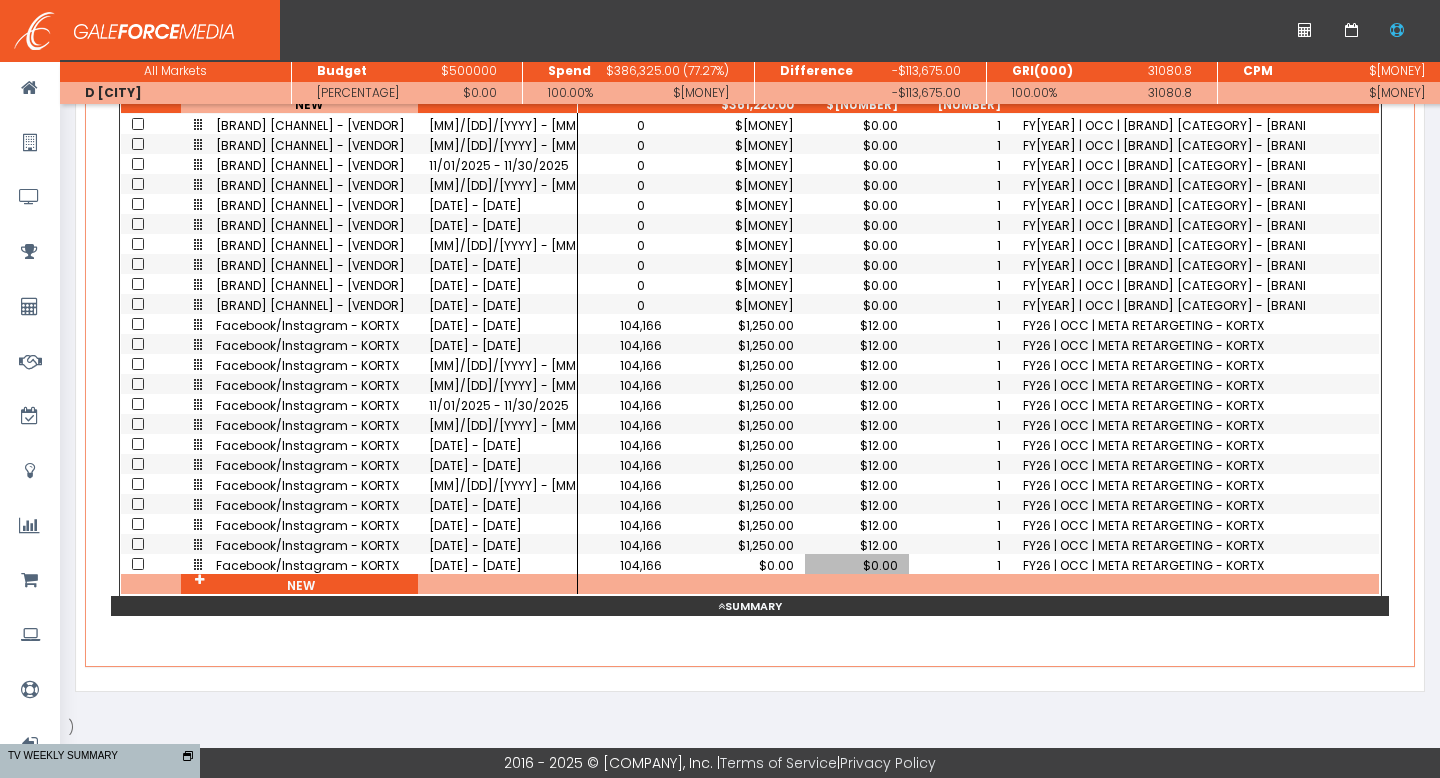 click on "FY26 | OCC | META RETARGETING - KORTX" at bounding box center (1158, 565) 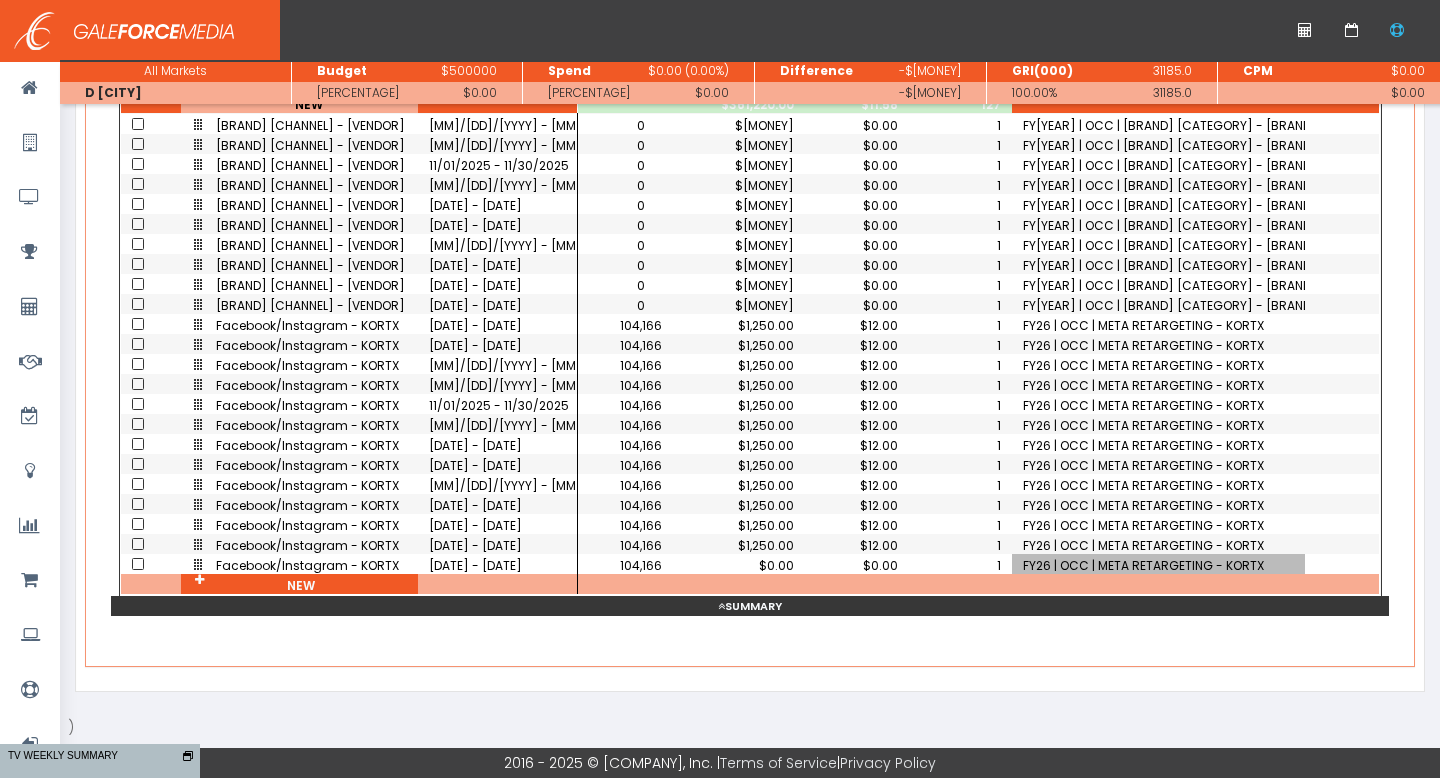 click on "FY26 | OCC | META RETARGETING - KORTX" at bounding box center (1158, 565) 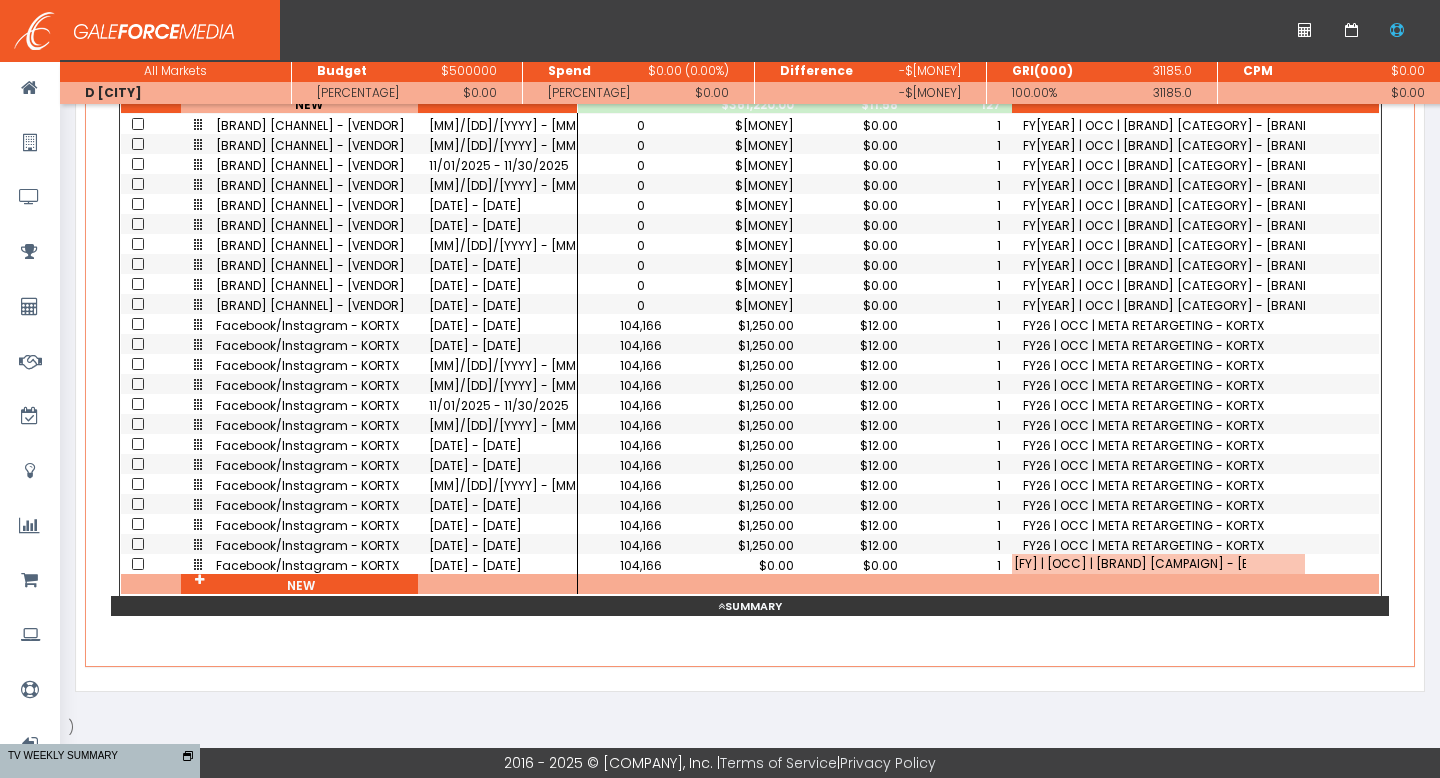 scroll, scrollTop: 0, scrollLeft: 108, axis: horizontal 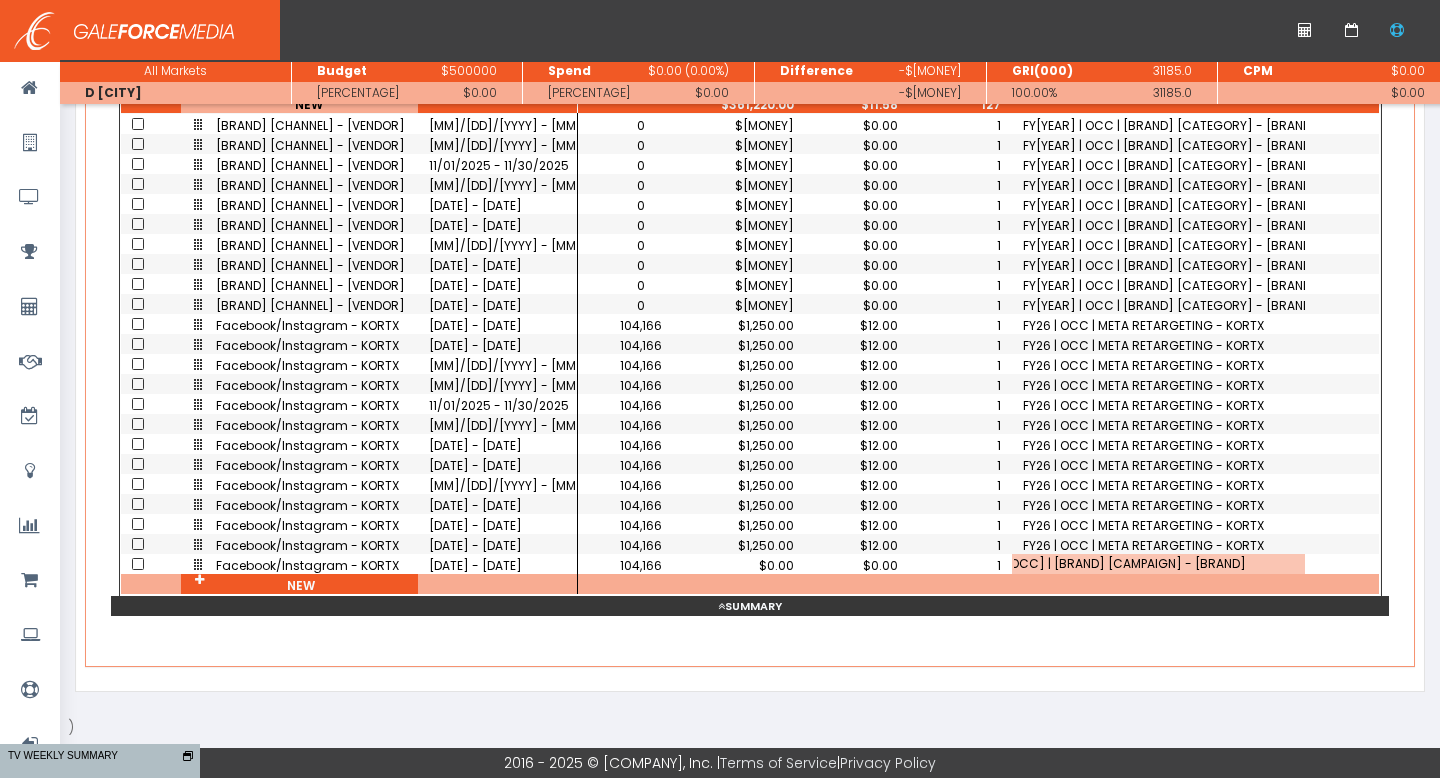 click on "[FY] | [OCC] | [BRAND] [CAMPAIGN] - [BRAND]" at bounding box center (1130, 564) 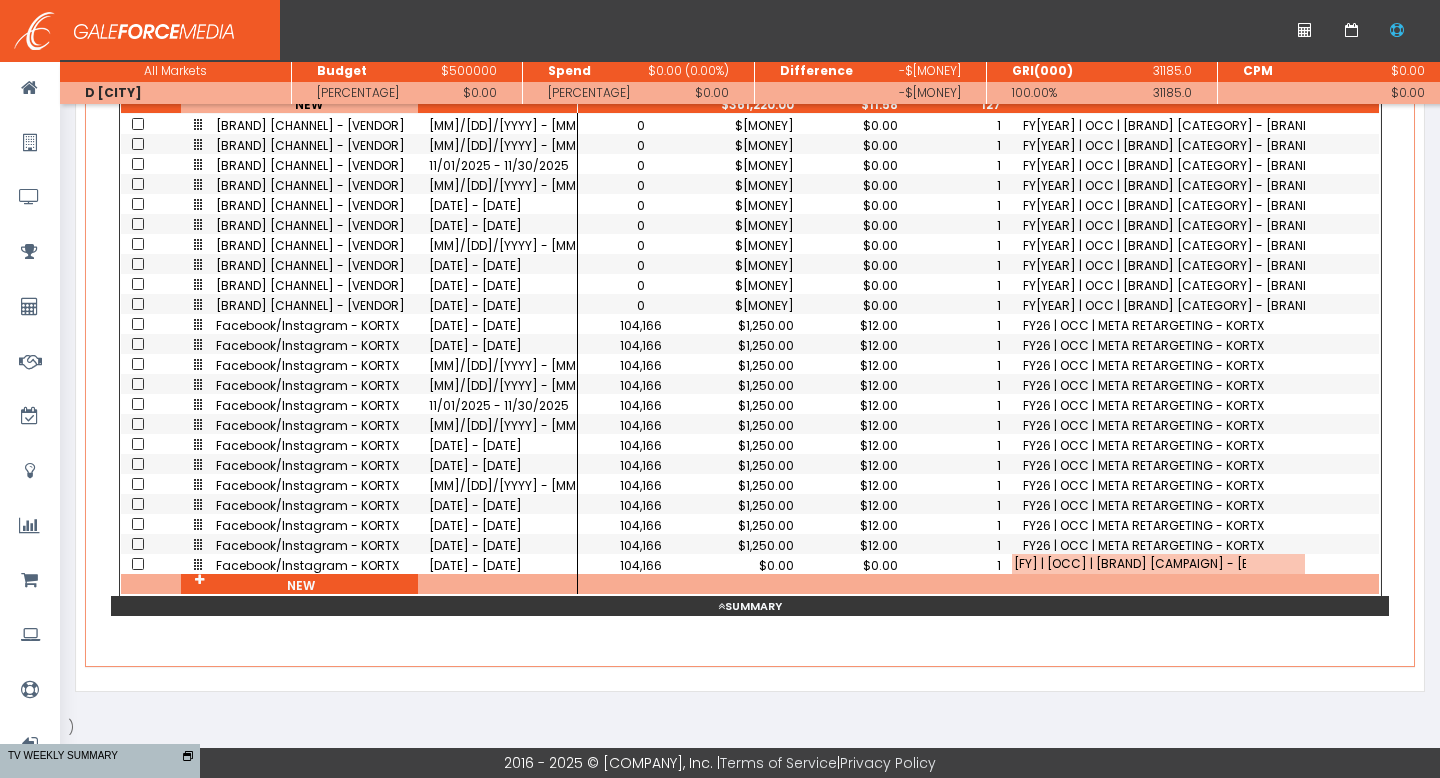 click on "[FY] | [OCC] | [BRAND] [CAMPAIGN] - [BRAND]" at bounding box center (1158, 566) 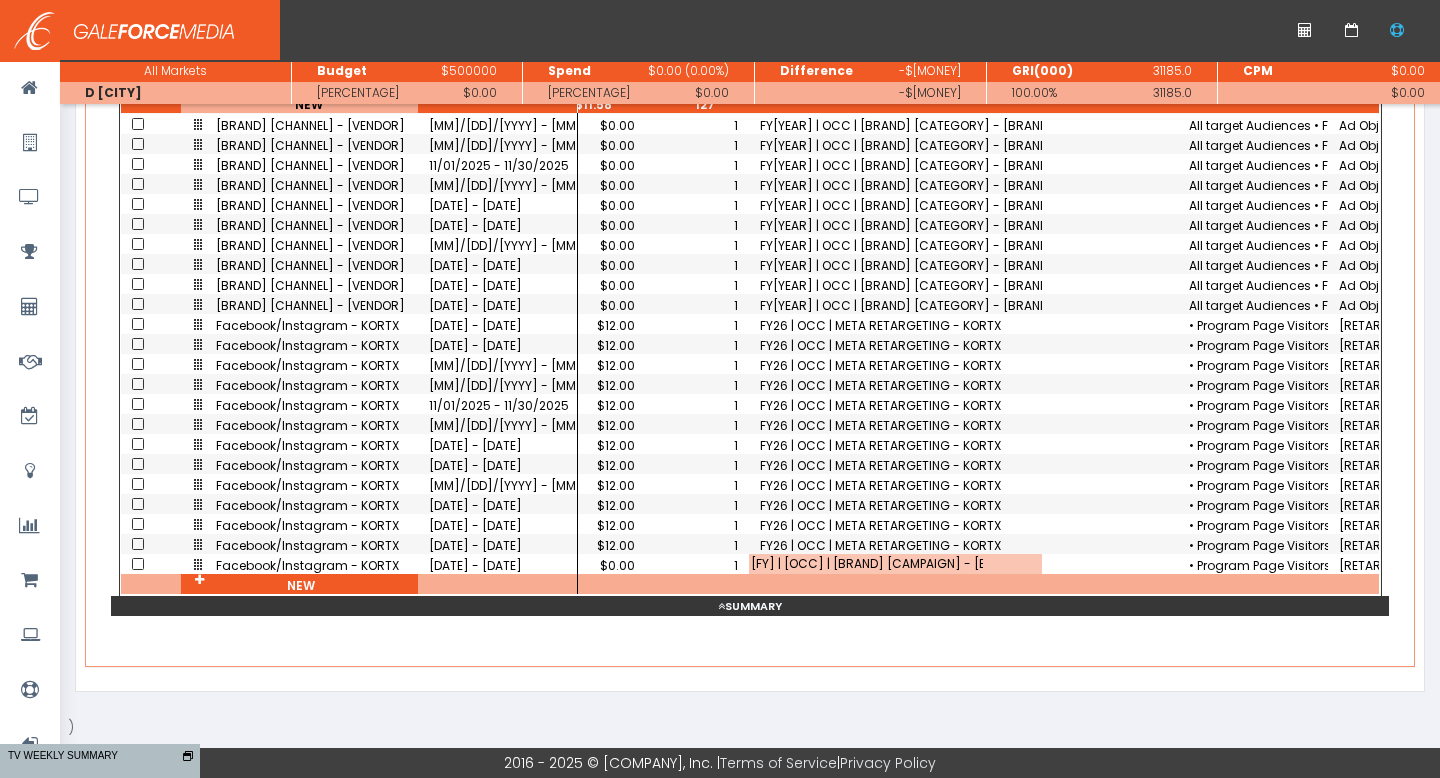 scroll, scrollTop: 2079, scrollLeft: 302, axis: both 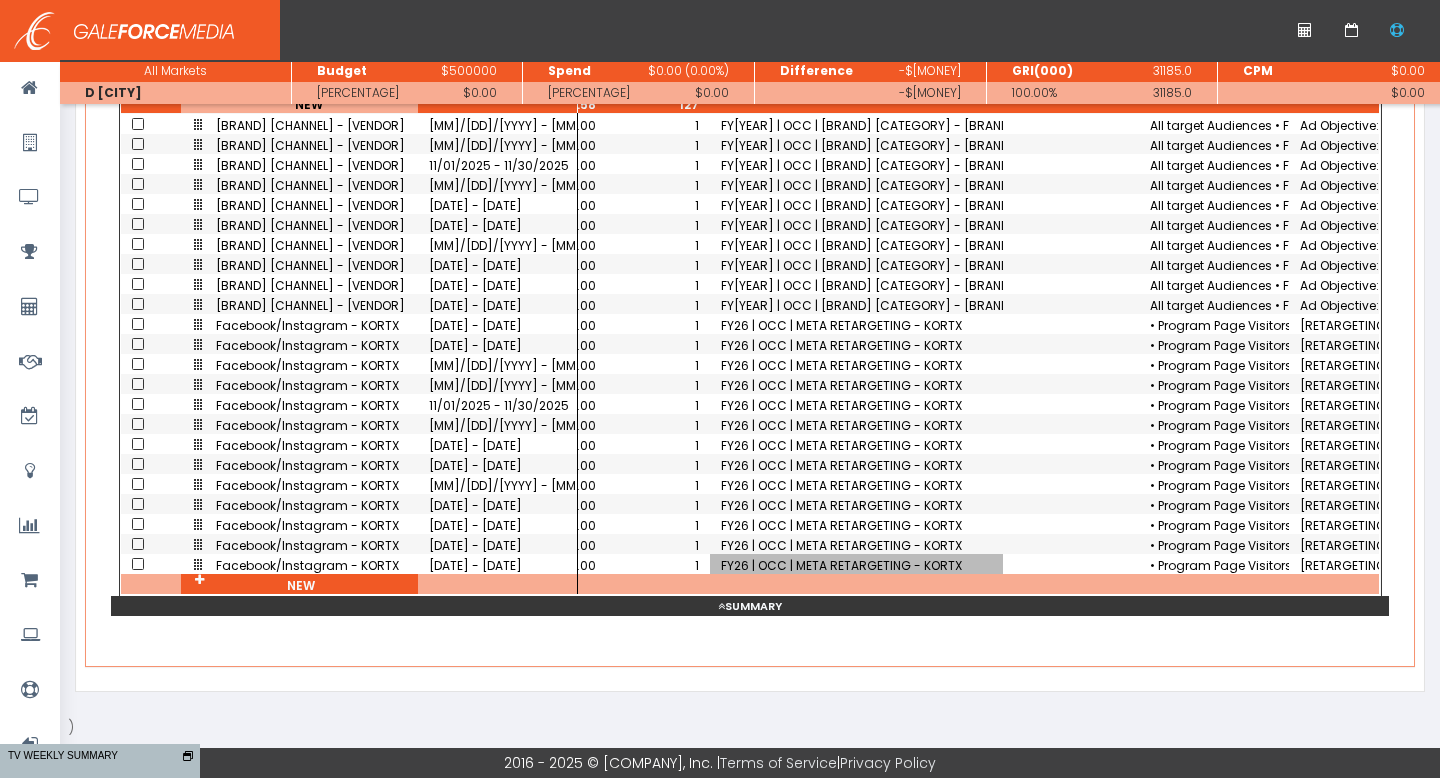 click on "Saving
Calculating
Market Planning
Full Screen Mode
Expand All
Collapse All
Hide/Show Media
Show avails" at bounding box center [750, 206] 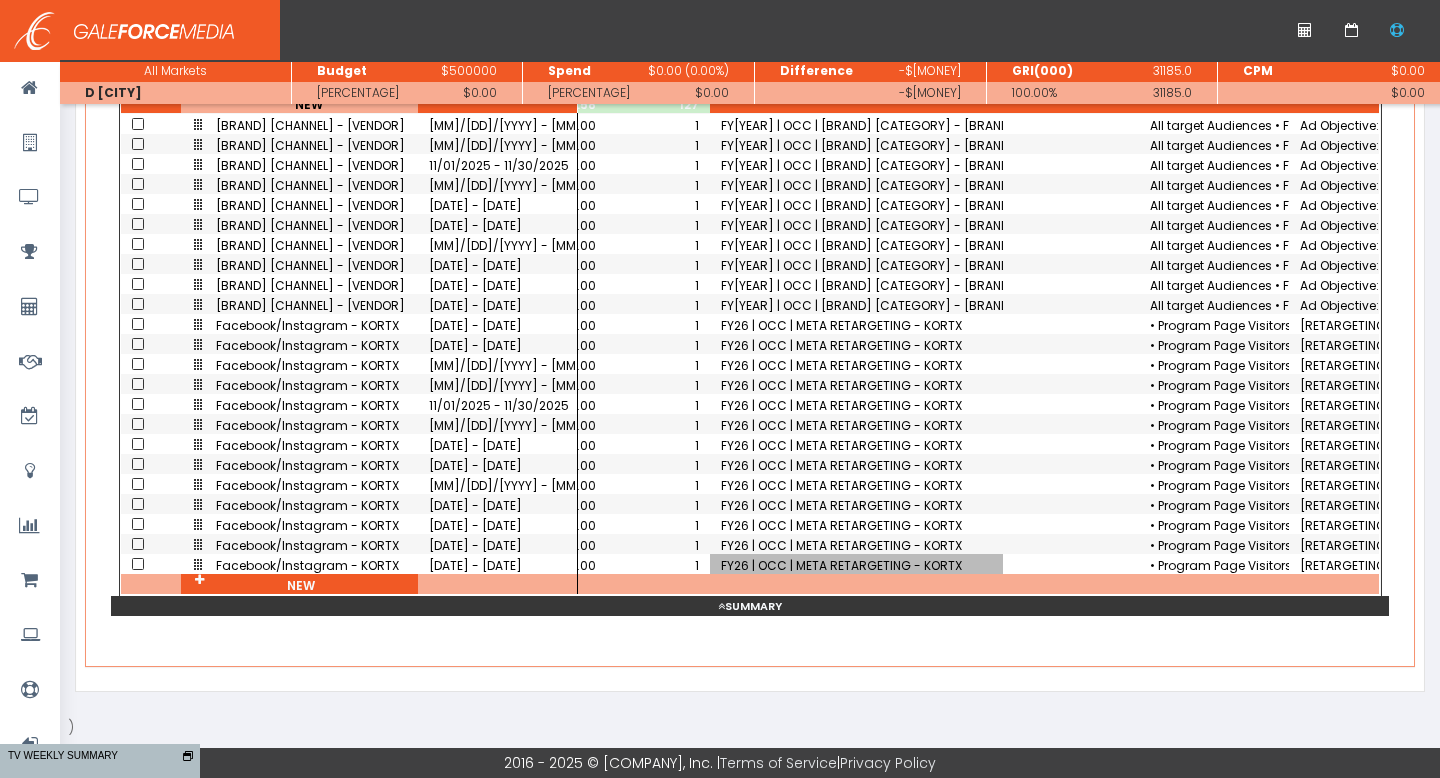 click on "FY26 | OCC | META RETARGETING - KORTX" at bounding box center [856, 565] 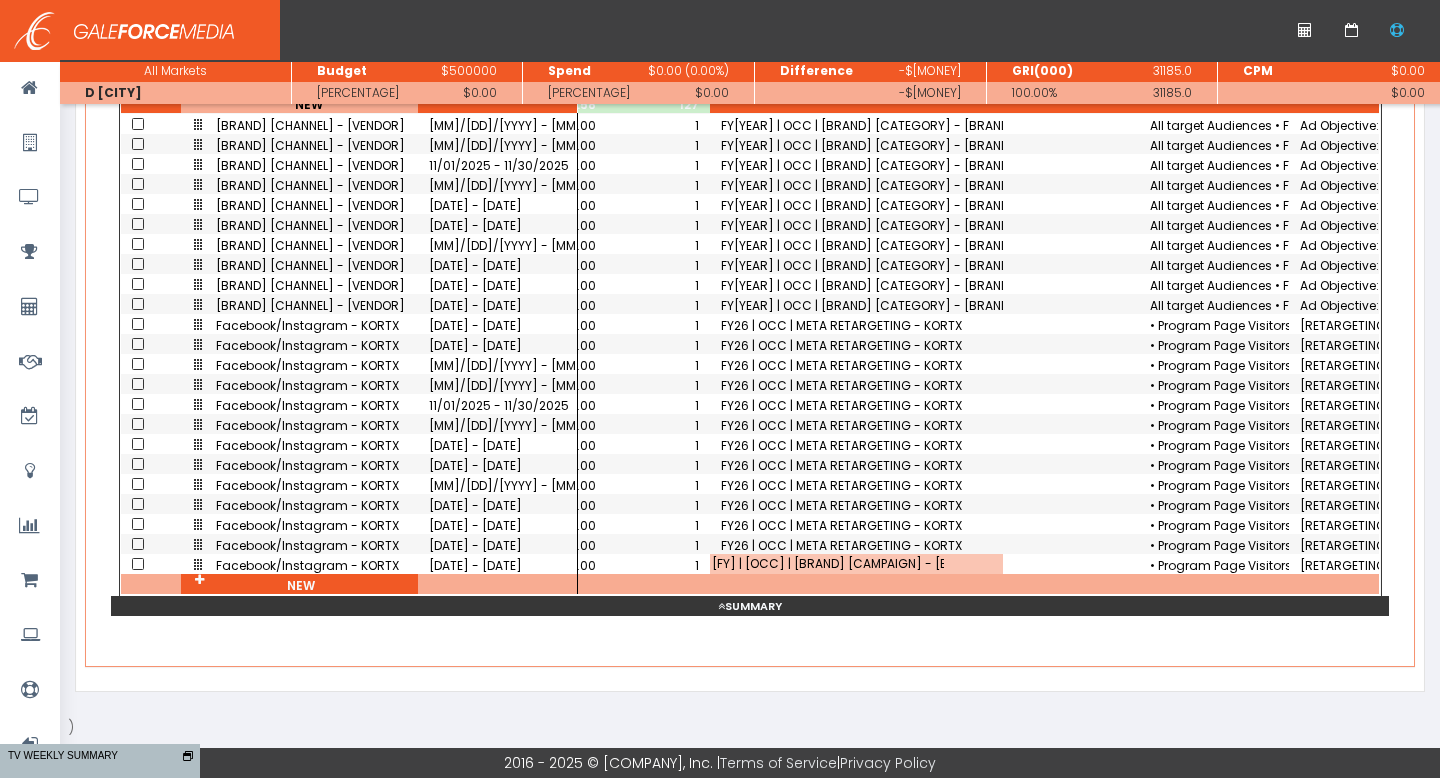 scroll, scrollTop: 0, scrollLeft: 108, axis: horizontal 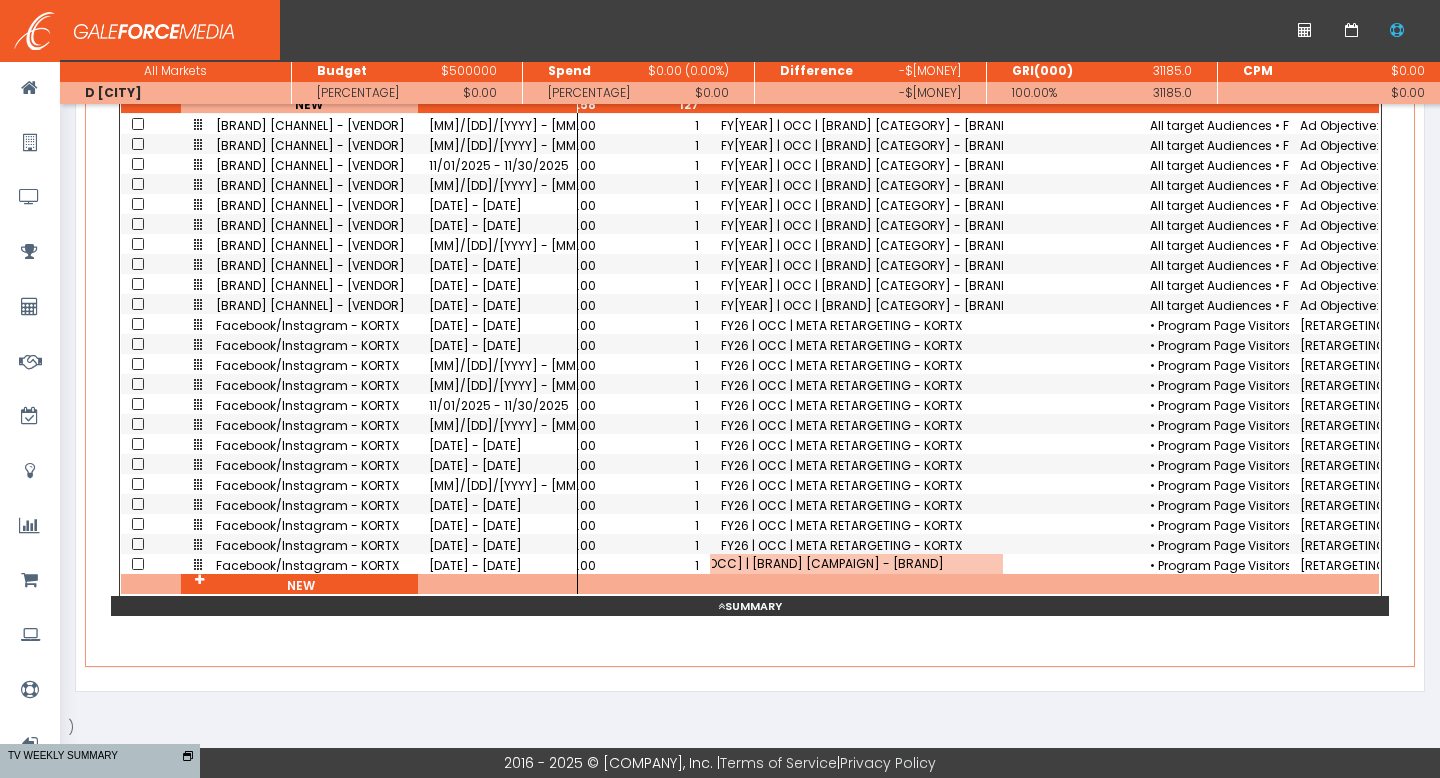click on "[FY] | [OCC] | [BRAND] [CAMPAIGN] - [BRAND]" at bounding box center (828, 564) 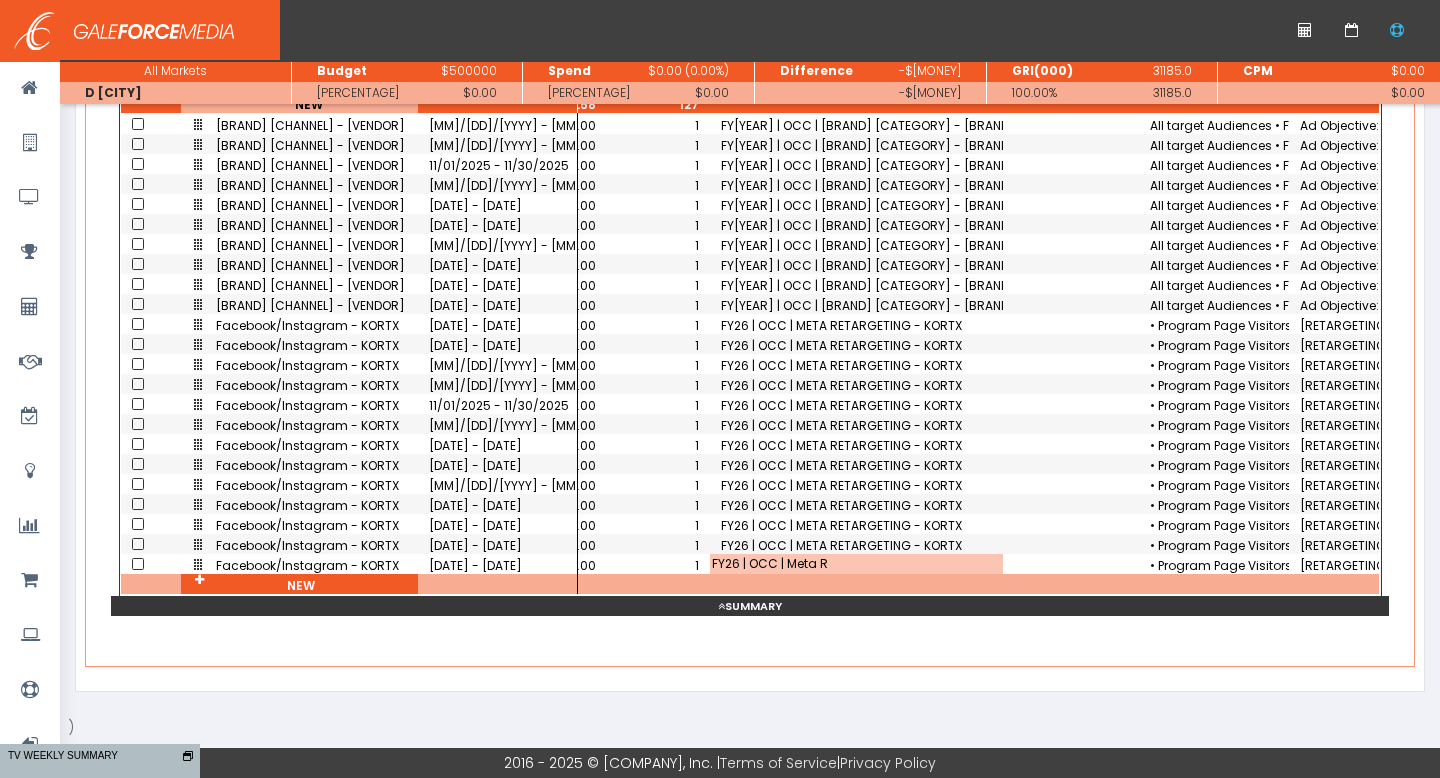 scroll, scrollTop: 0, scrollLeft: 0, axis: both 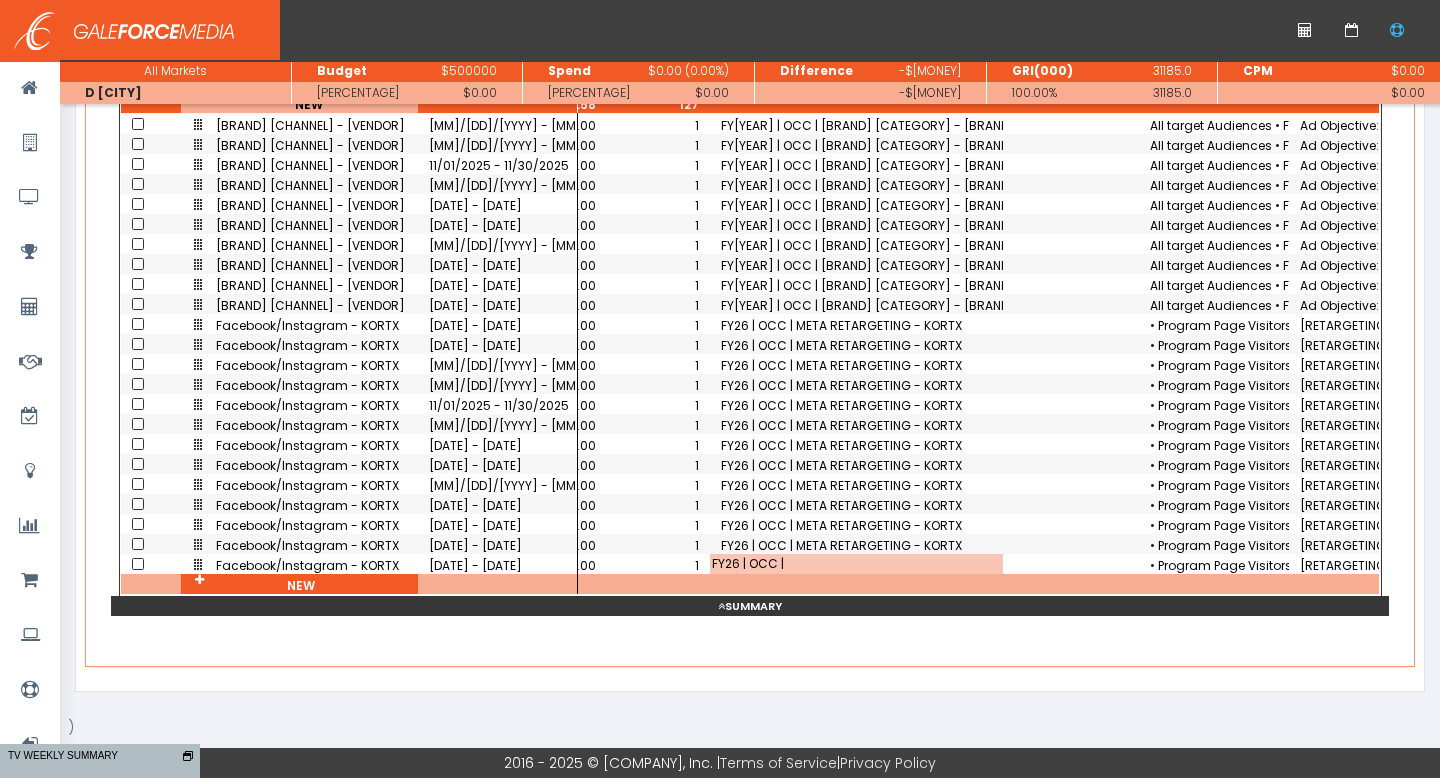type on "FY26 | OCC | B" 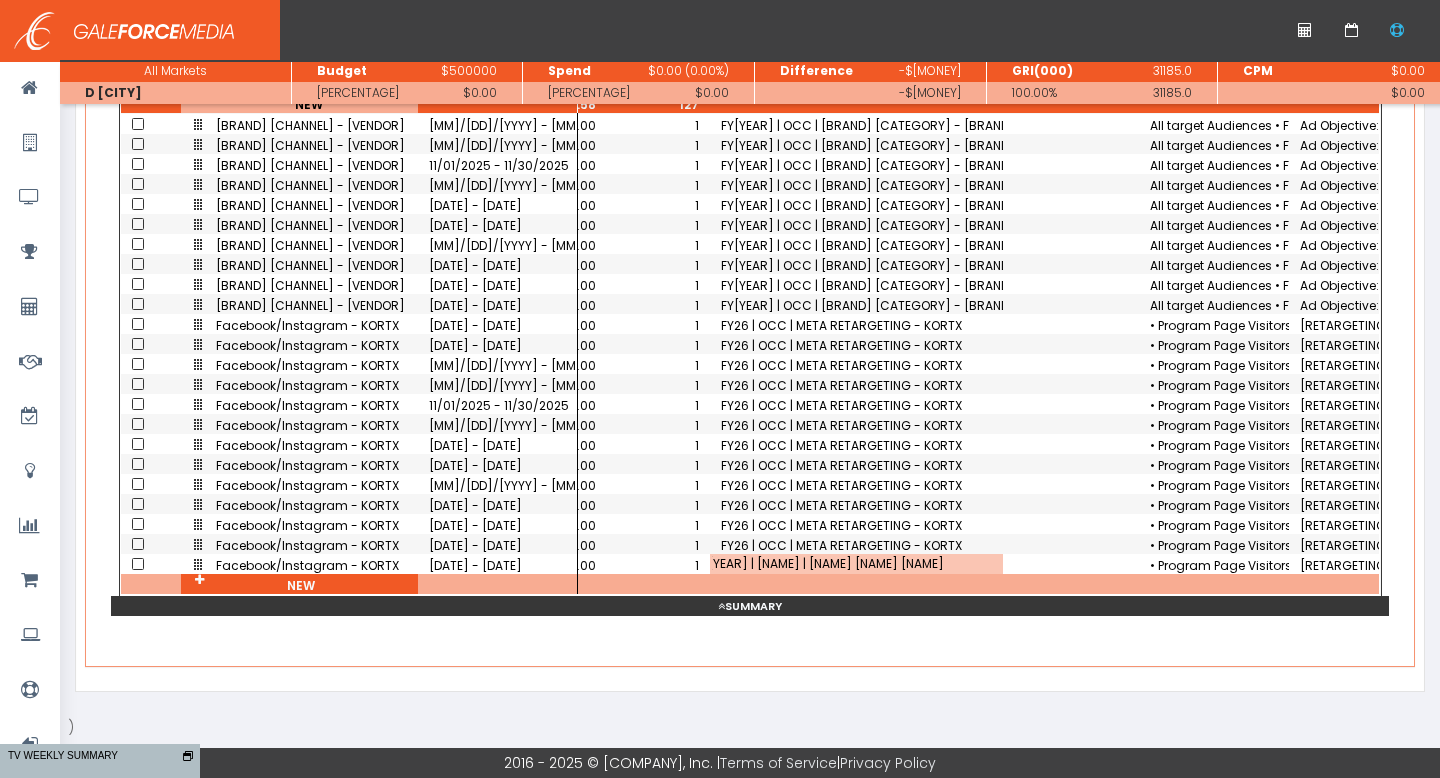 scroll, scrollTop: 0, scrollLeft: 99, axis: horizontal 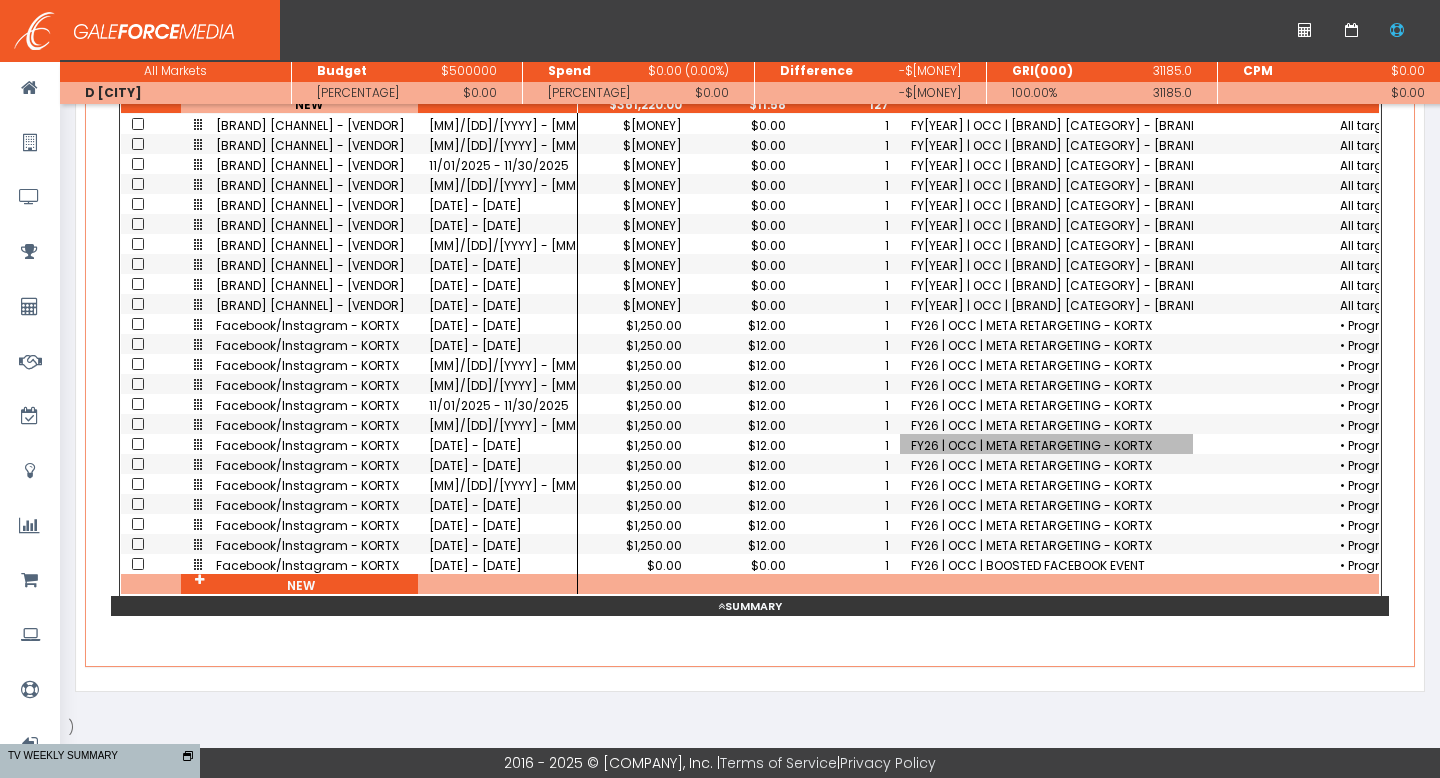 click on "$0.00" at bounding box center (643, 565) 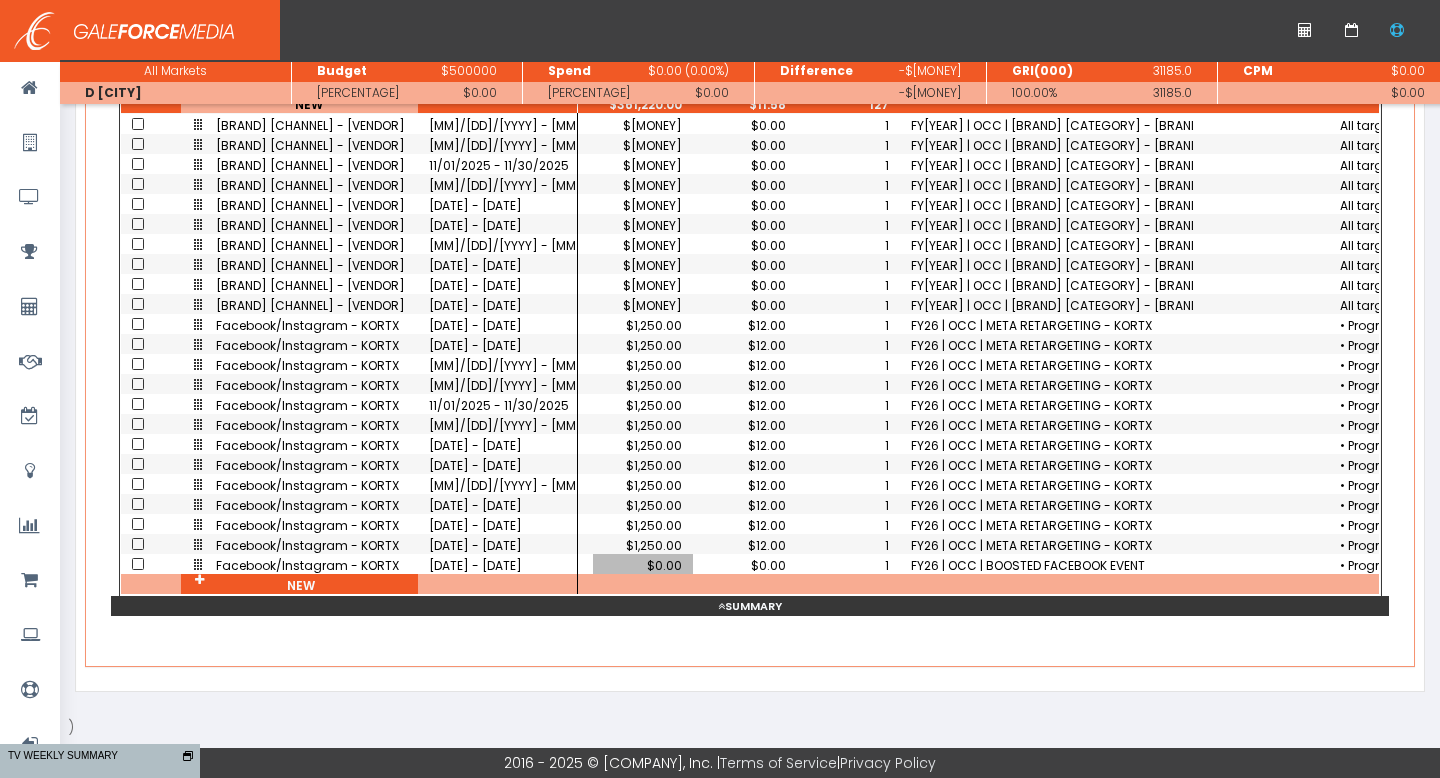 click on "$0.00" at bounding box center [643, 565] 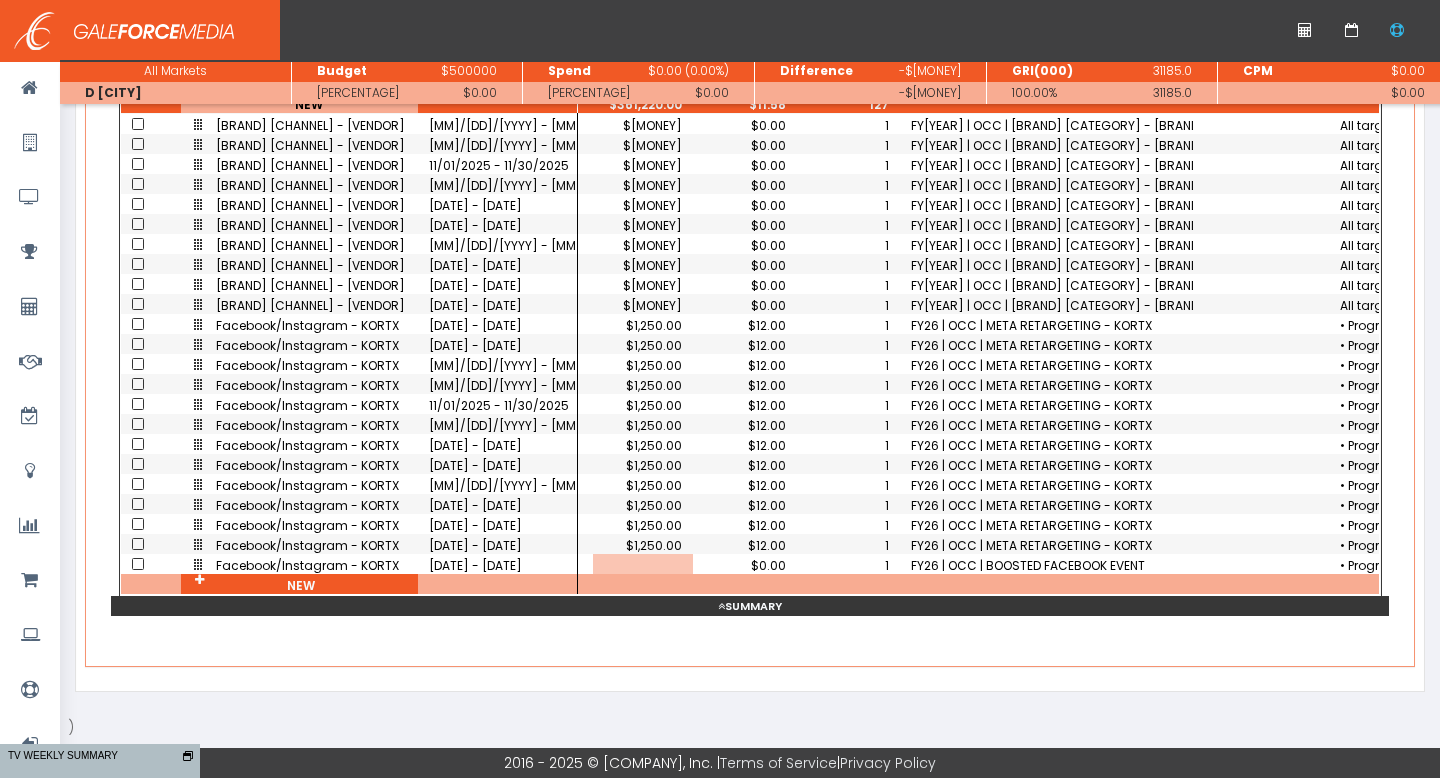 scroll, scrollTop: 0, scrollLeft: 0, axis: both 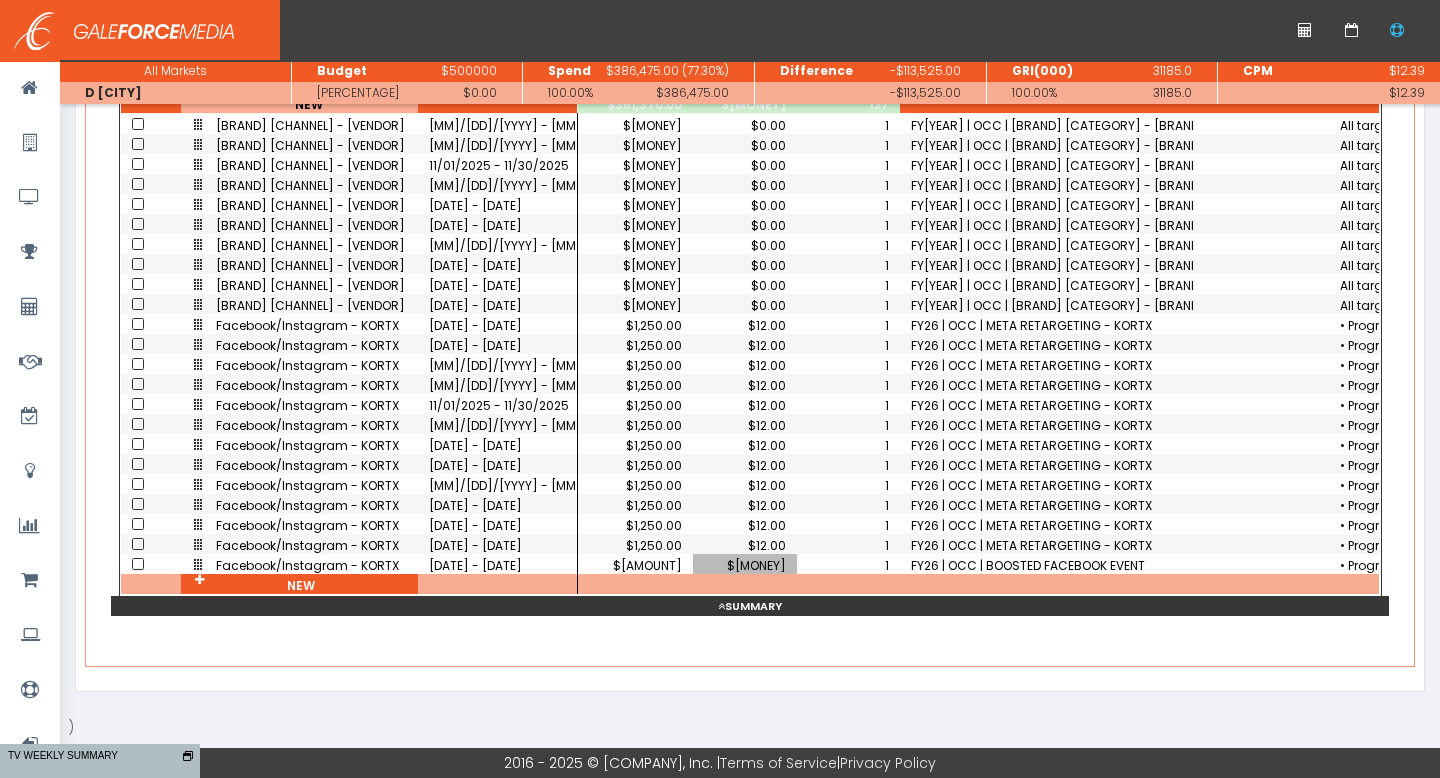 click on "$[MONEY]" at bounding box center [745, 565] 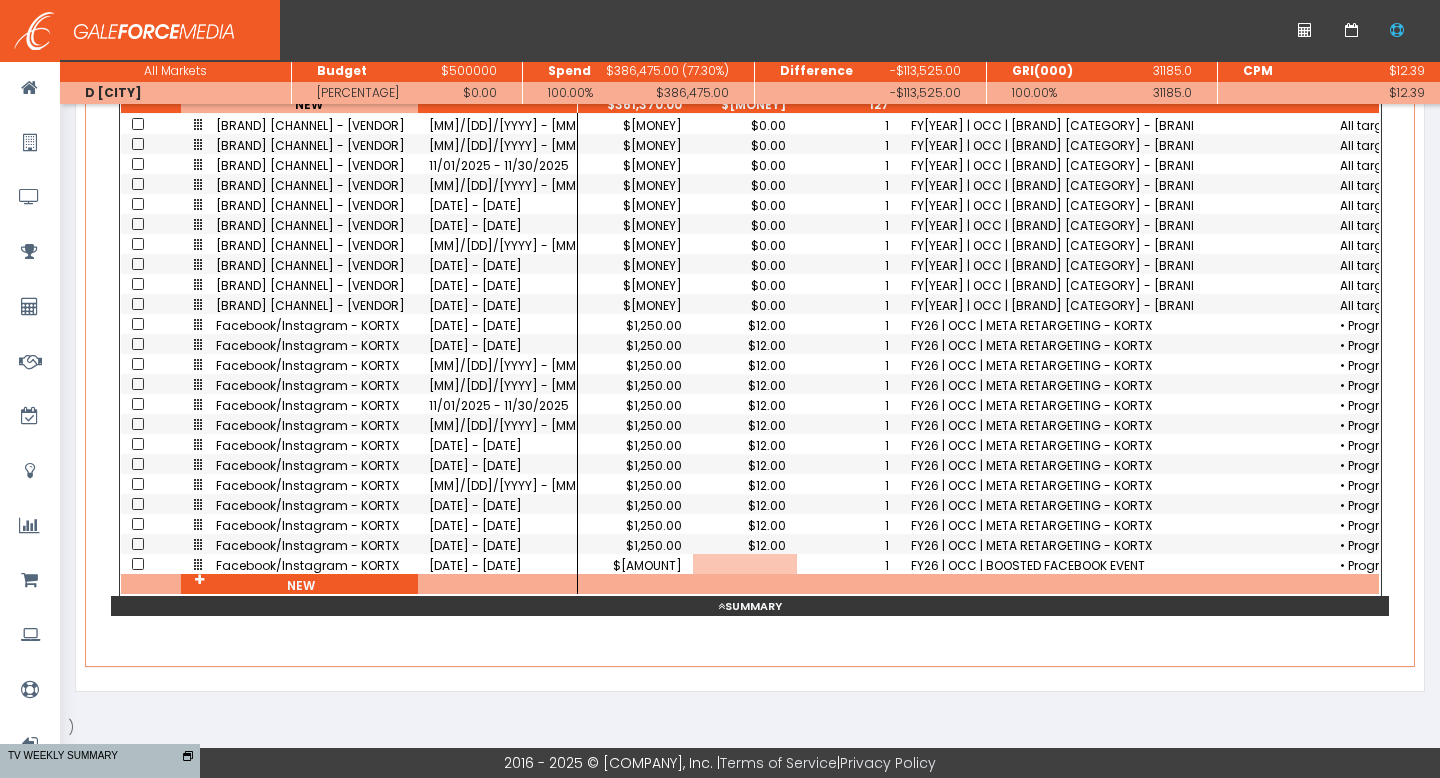 scroll, scrollTop: 0, scrollLeft: 29, axis: horizontal 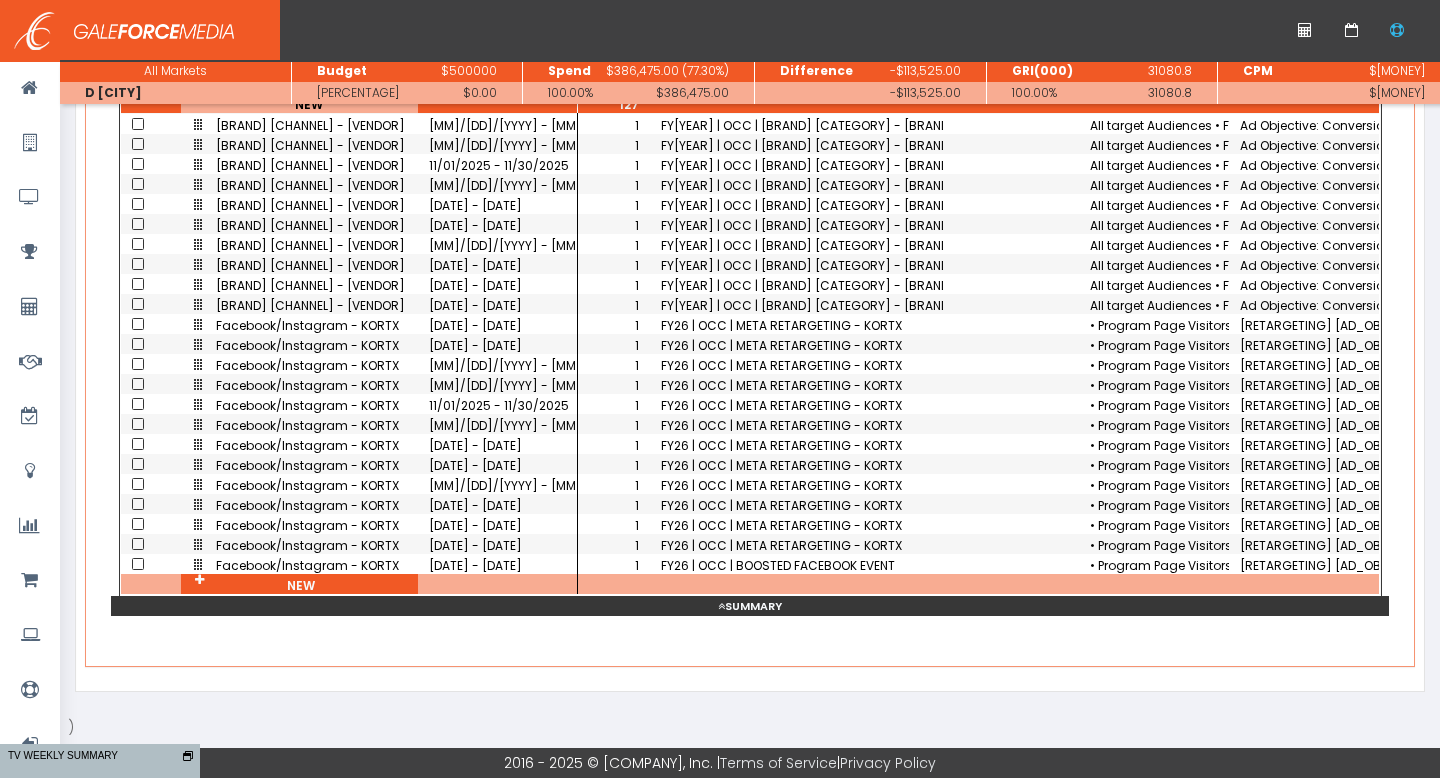 click on "• Program Page Visitors
• Form Starters (Non-Converters)
• Admissions/Financial Aid Page
• Visitors, Website Visitors (General)" at bounding box center [1154, 565] 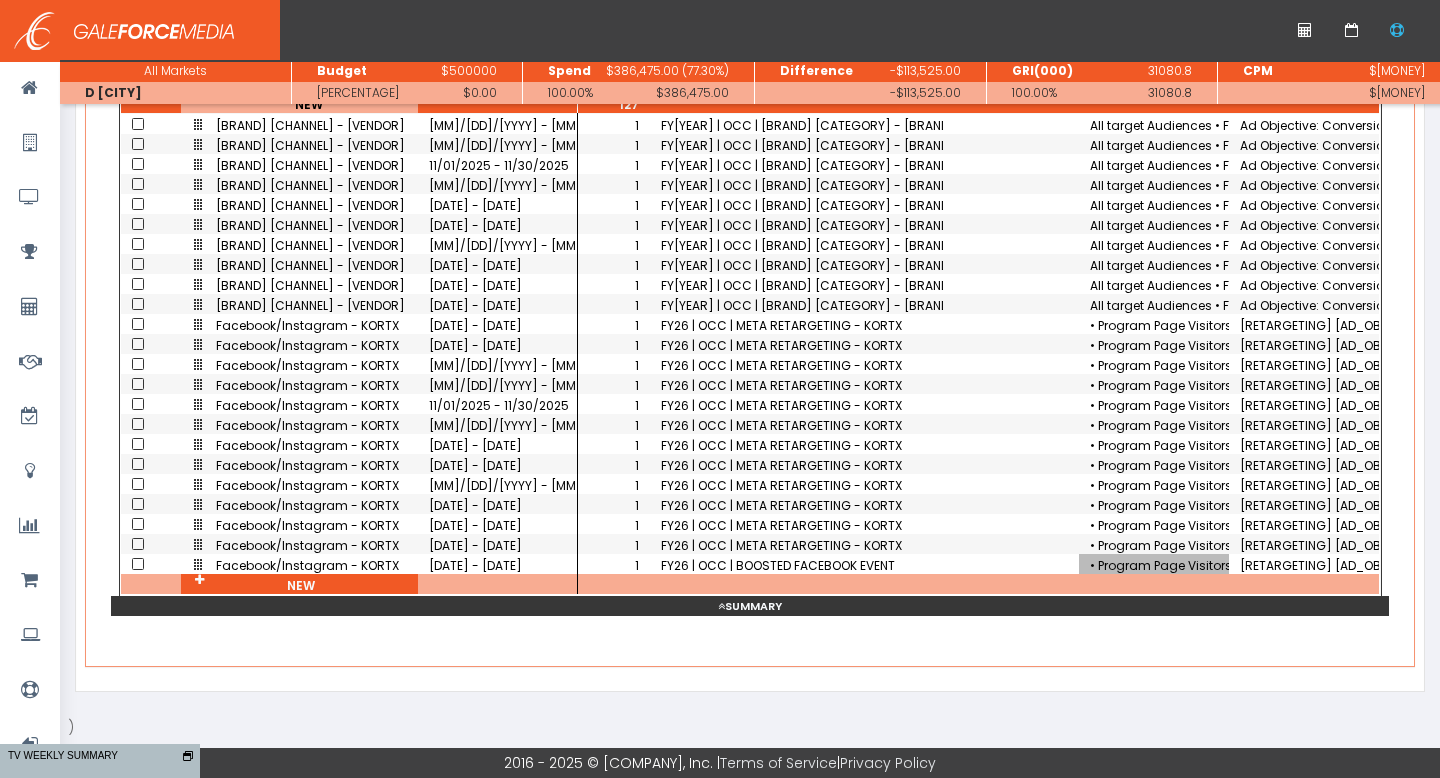 click on "• Program Page Visitors
• Form Starters (Non-Converters)
• Admissions/Financial Aid Page
• Visitors, Website Visitors (General)" at bounding box center [1154, 565] 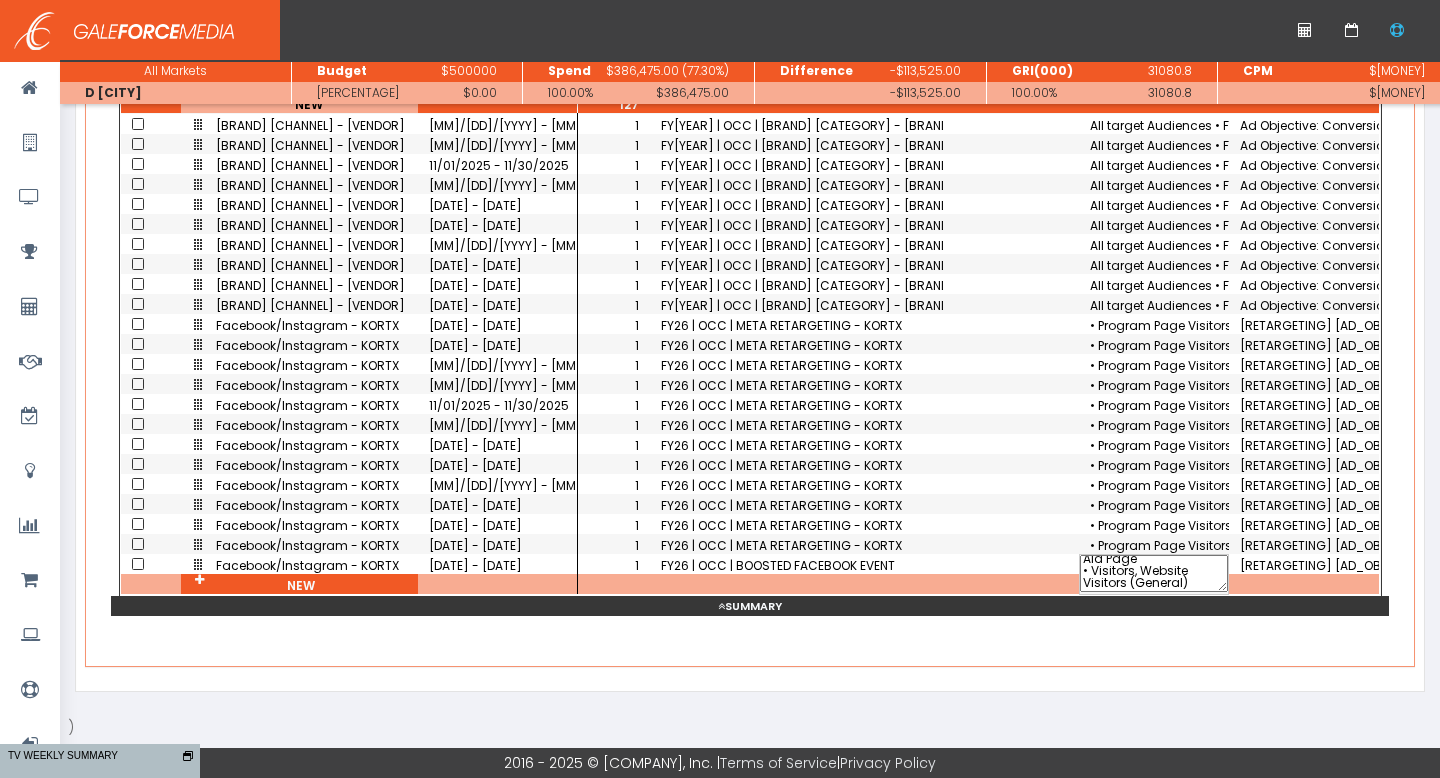 scroll, scrollTop: 34, scrollLeft: 0, axis: vertical 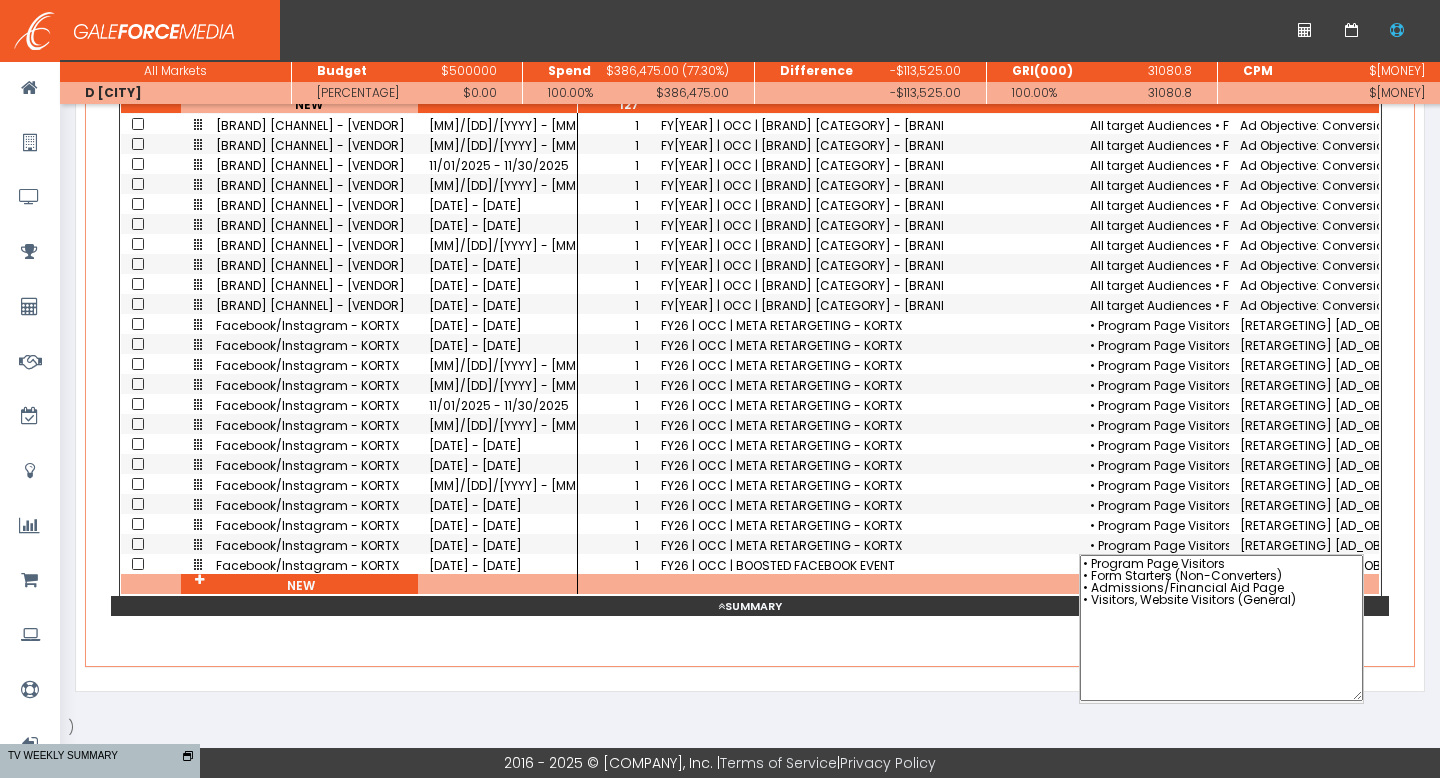 drag, startPoint x: 1211, startPoint y: 548, endPoint x: 1375, endPoint y: 682, distance: 211.78291 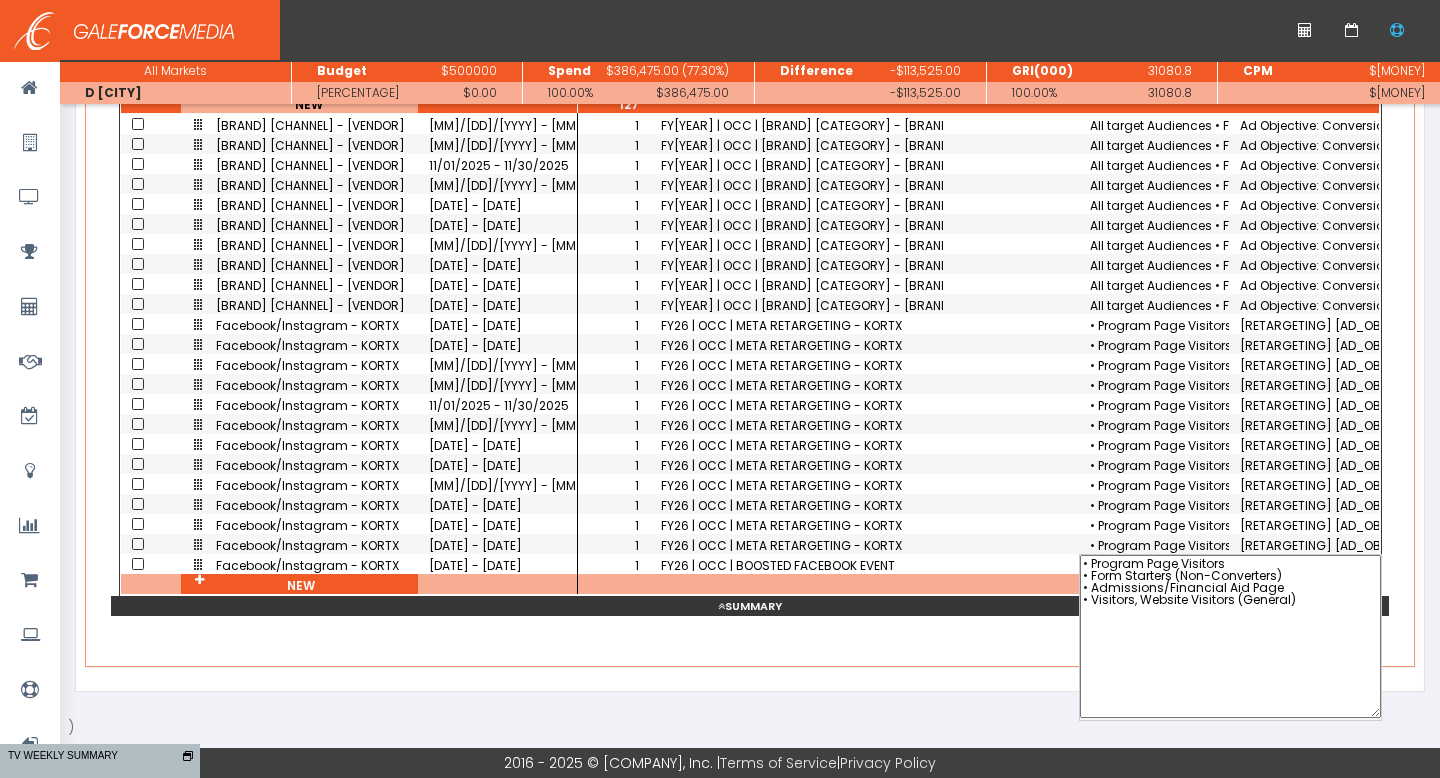 click on "• Program Page Visitors
• Form Starters (Non-Converters)
• Admissions/Financial Aid Page
• Visitors, Website Visitors (General)" at bounding box center [1230, 636] 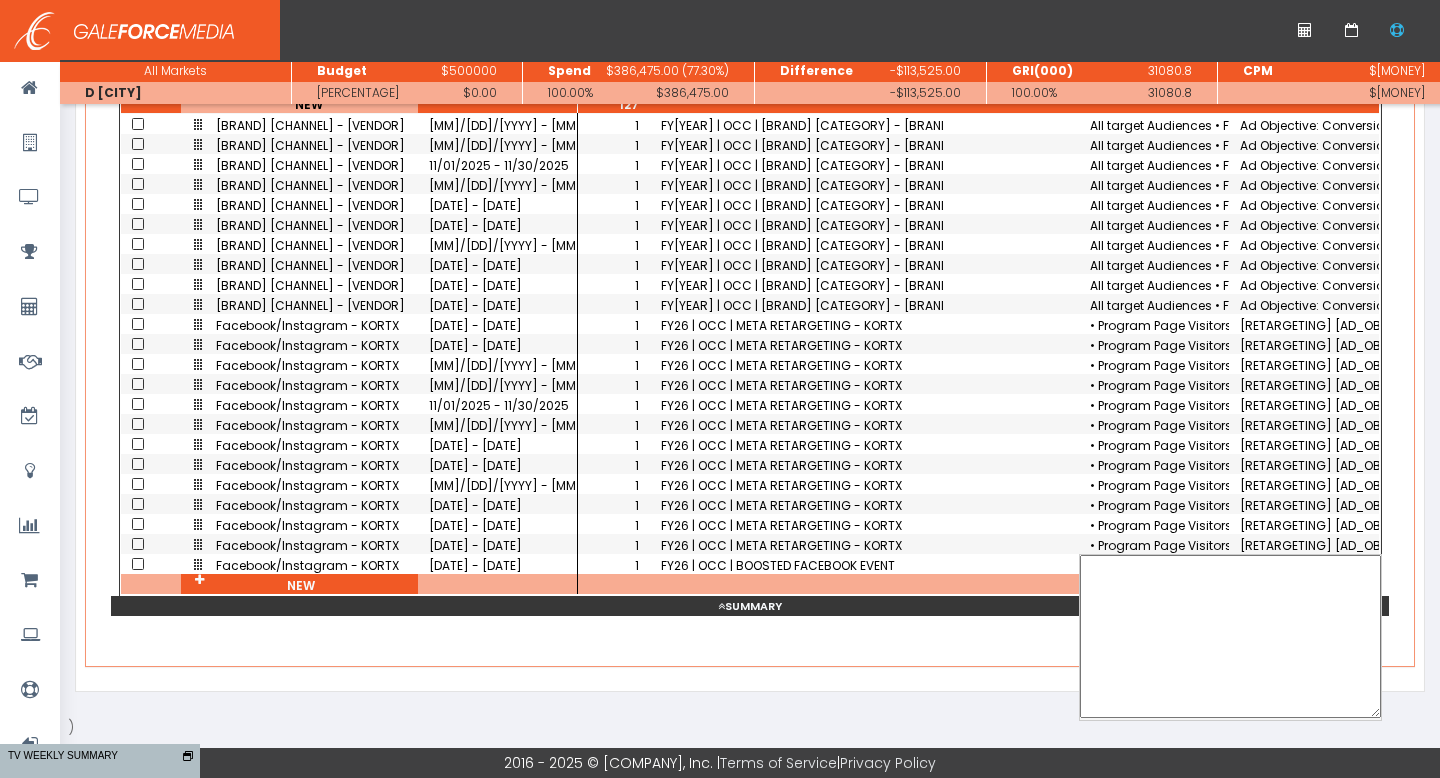 click at bounding box center (1011, 544) 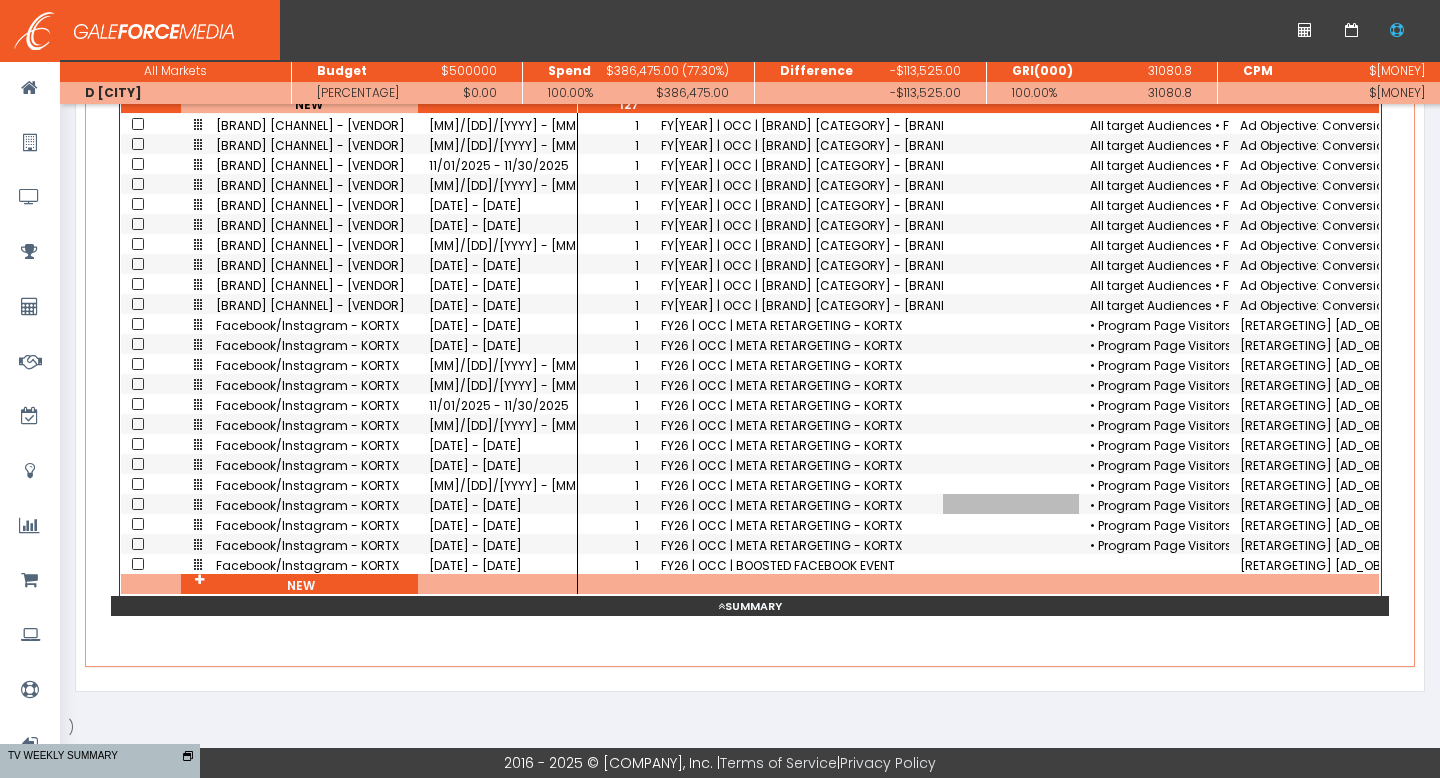 click on "[RETARGETING]
[AD_OBJECTIVE]: [CONVERSIONS]" at bounding box center [1304, 565] 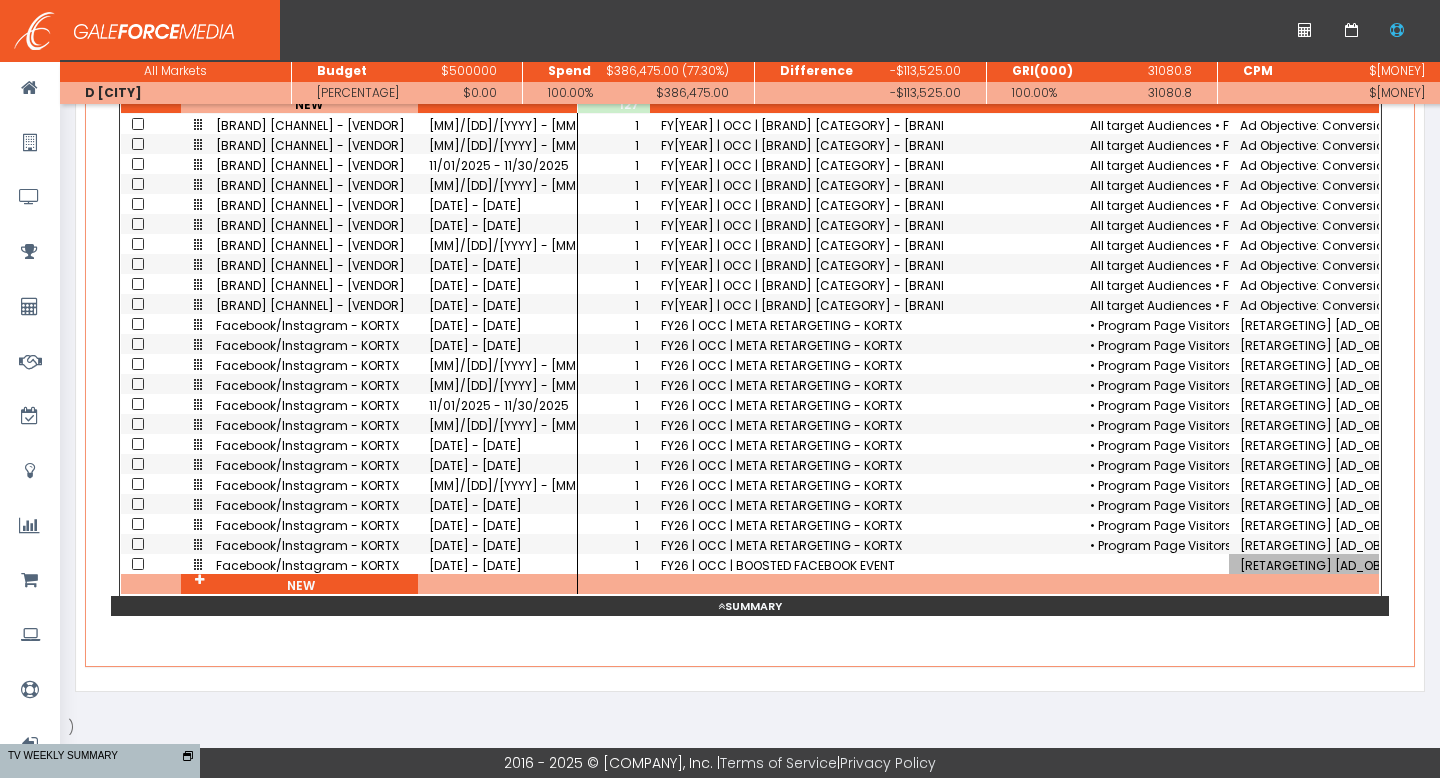 click on "[RETARGETING]
[AD_OBJECTIVE]: [CONVERSIONS]" at bounding box center (1304, 565) 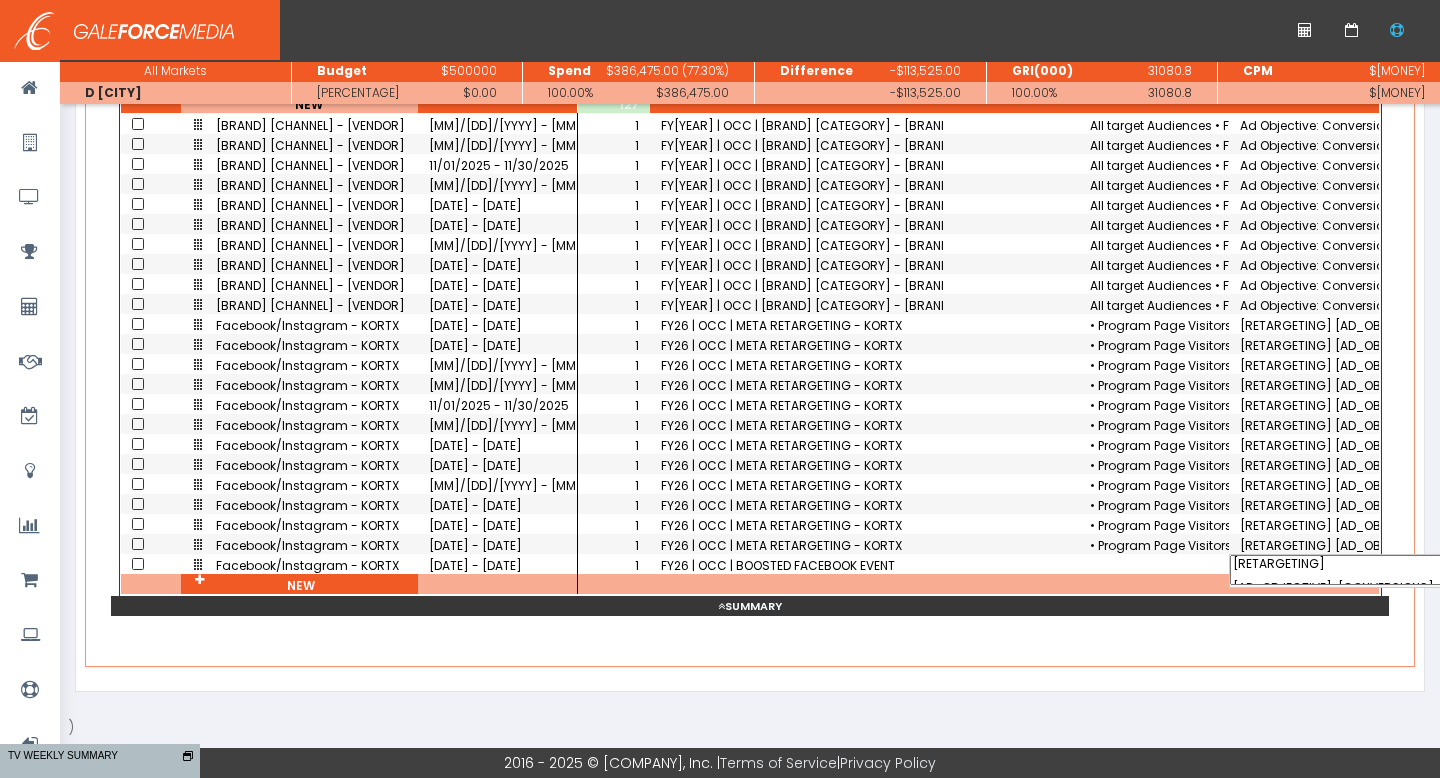 click on "[RETARGETING]
[AD_OBJECTIVE]: [CONVERSIONS]" at bounding box center (1343, 570) 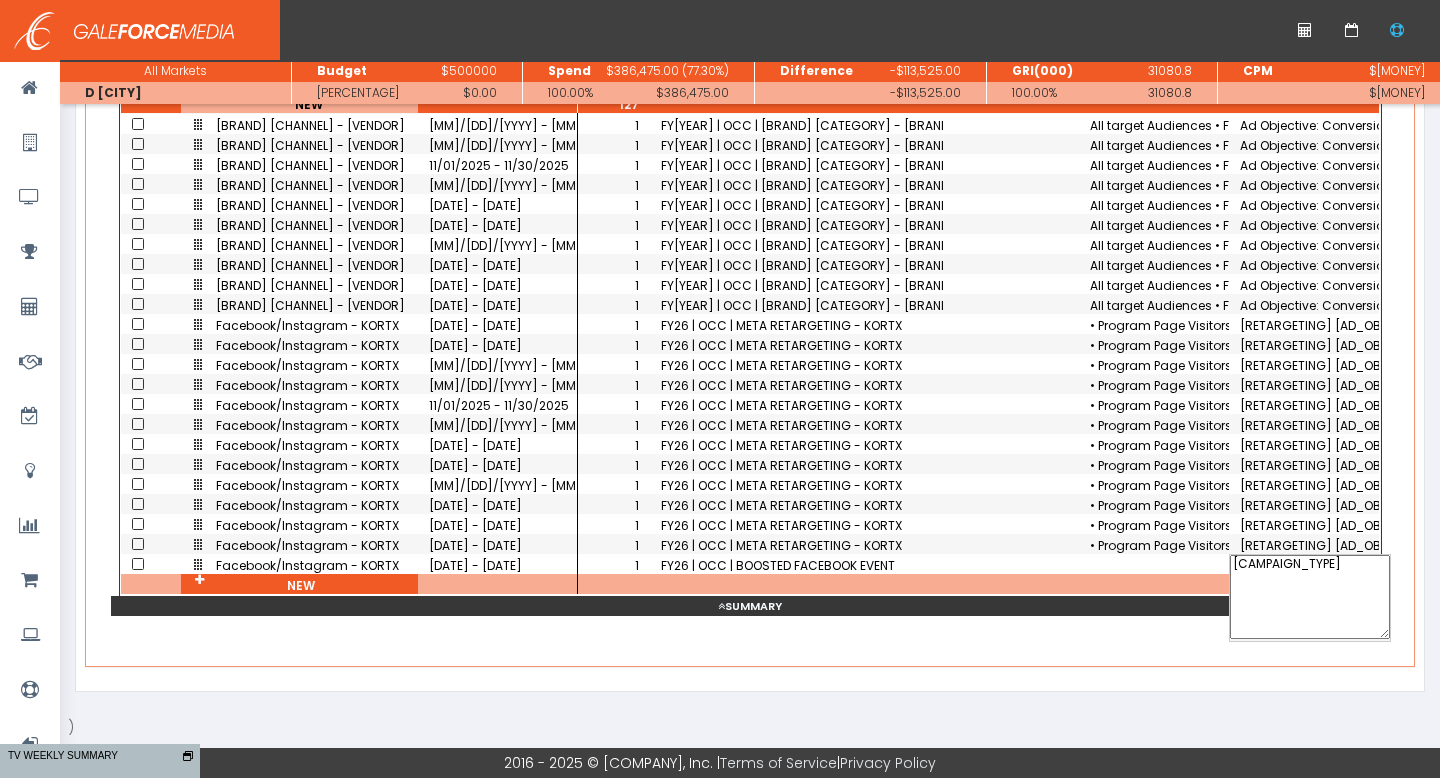 scroll, scrollTop: 0, scrollLeft: 0, axis: both 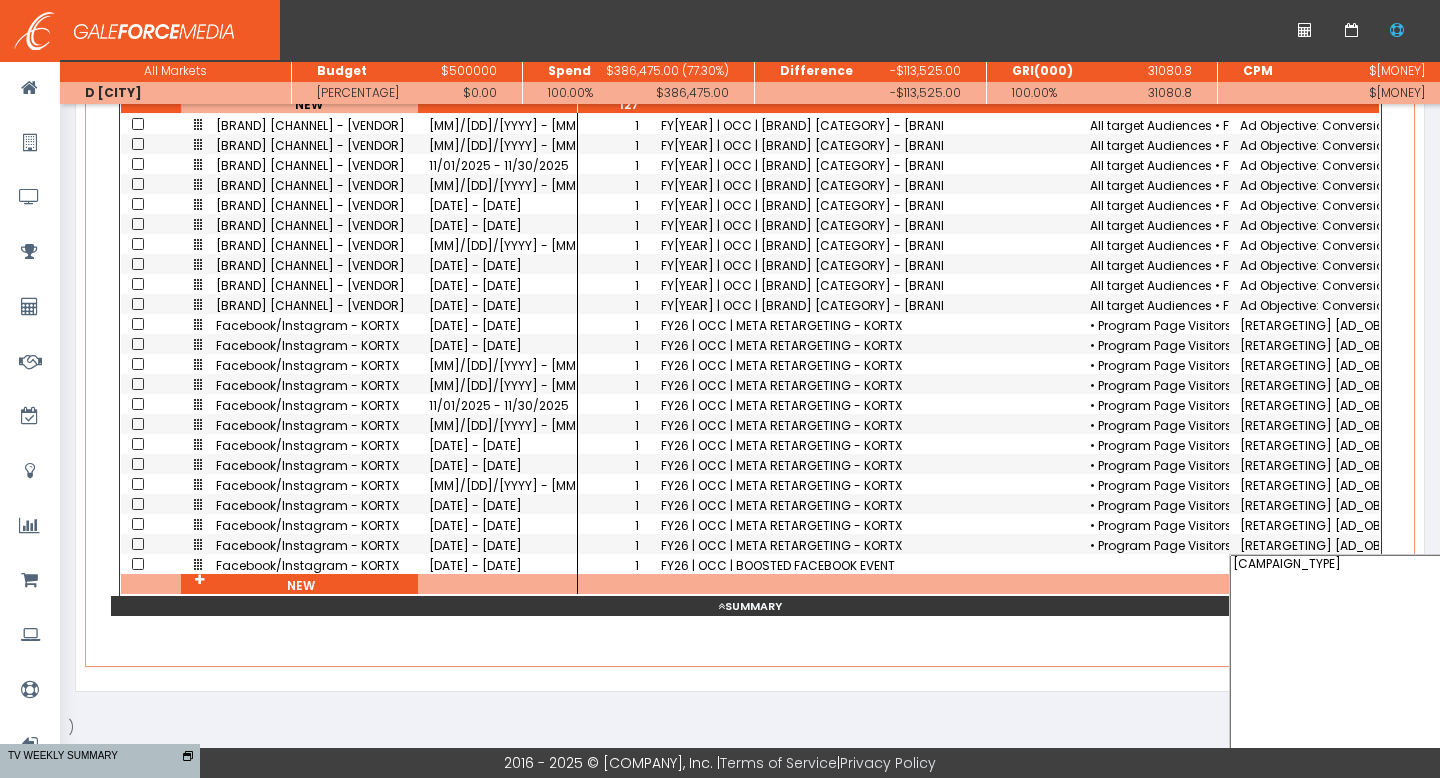 drag, startPoint x: 1359, startPoint y: 546, endPoint x: 1439, endPoint y: 739, distance: 208.92343 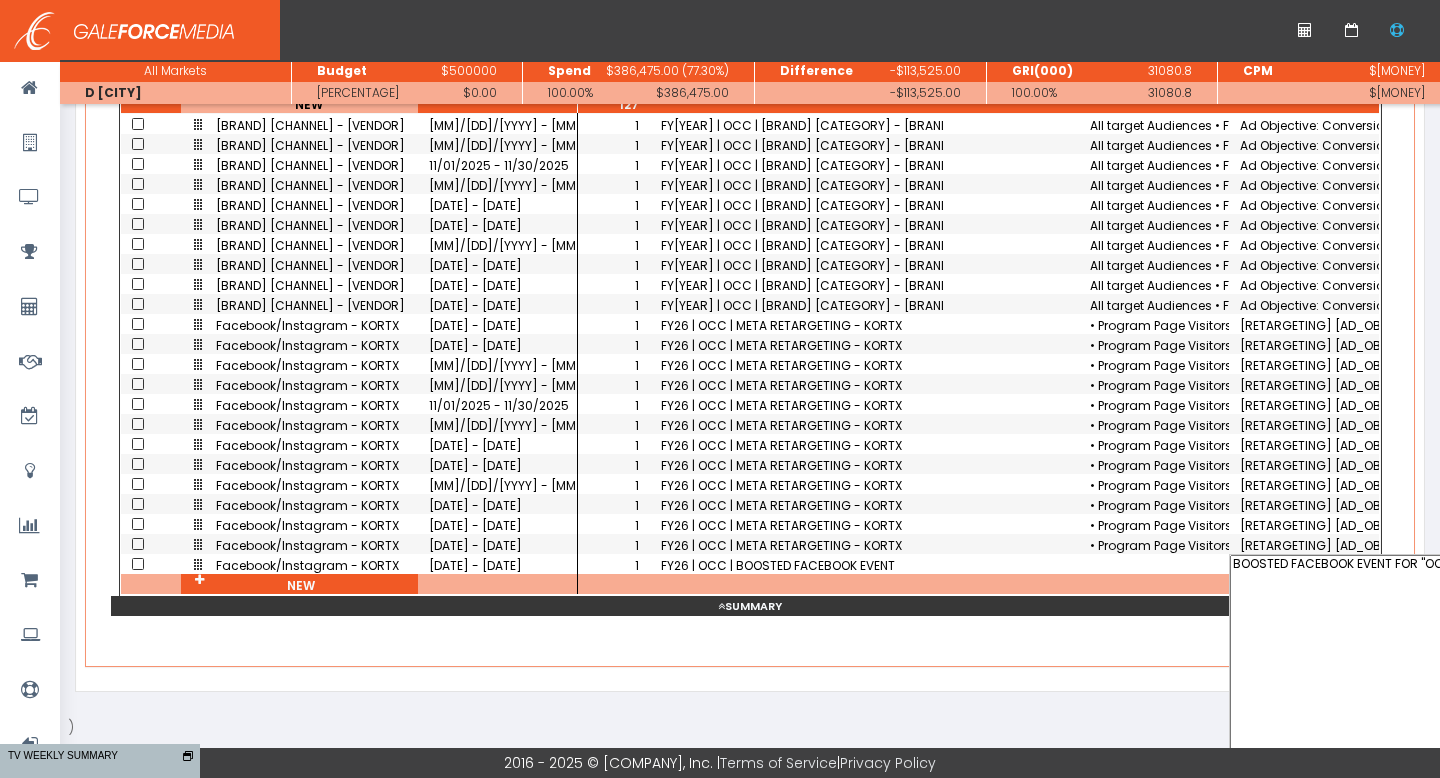 scroll, scrollTop: 563, scrollLeft: 3, axis: both 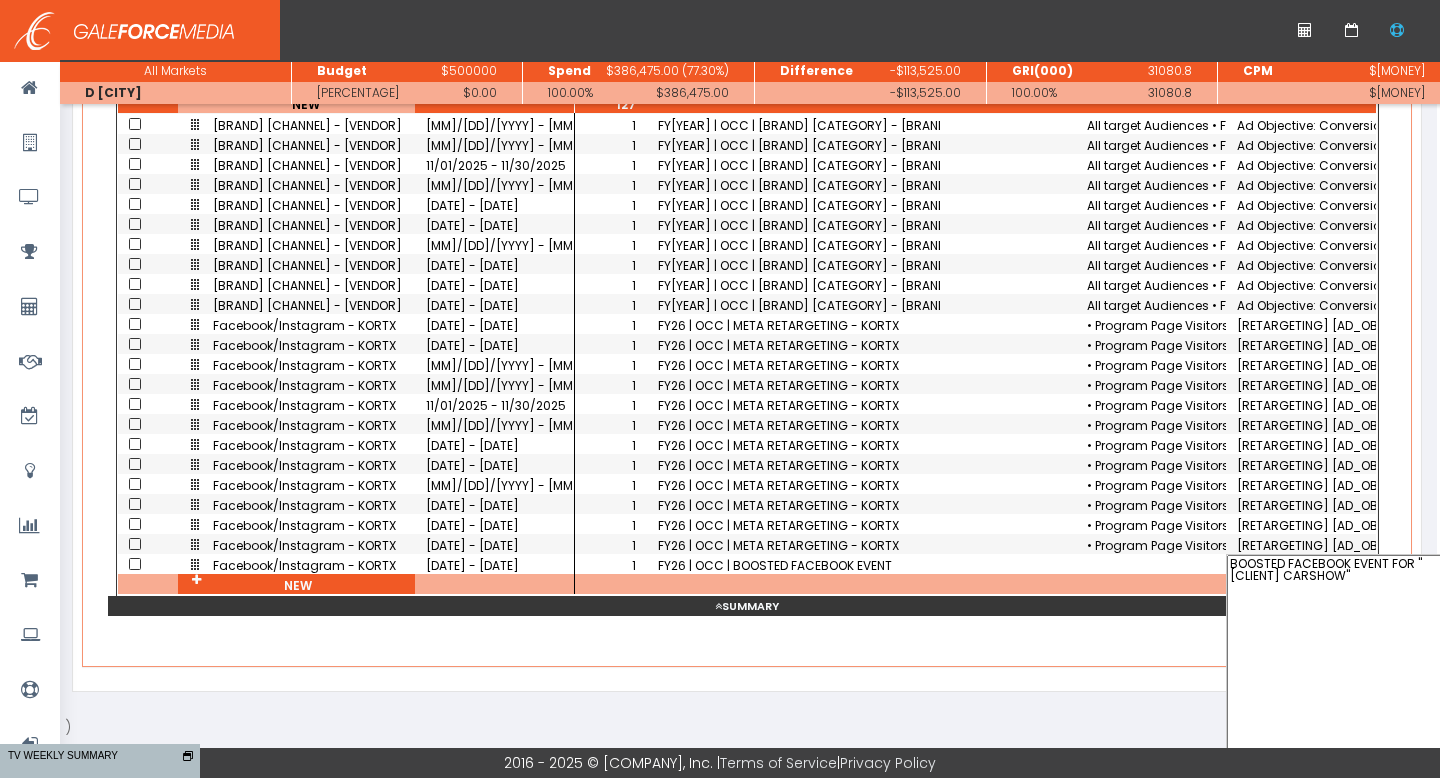 click on "• Program Page Visitors
• Form Starters (Non-Converters)
• Admissions/Financial Aid Page
• Visitors, Website Visitors (General)" at bounding box center (1151, 525) 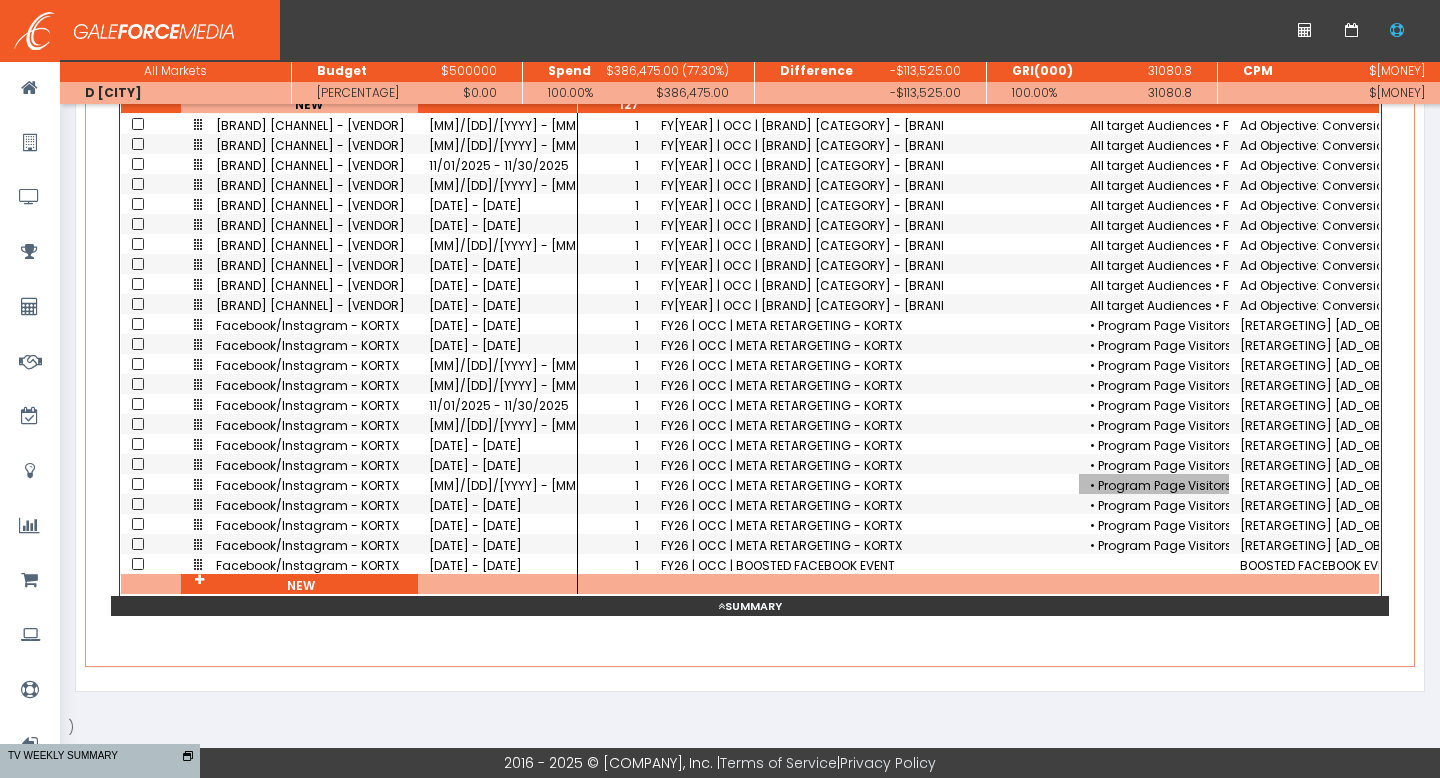 click at bounding box center [1154, 564] 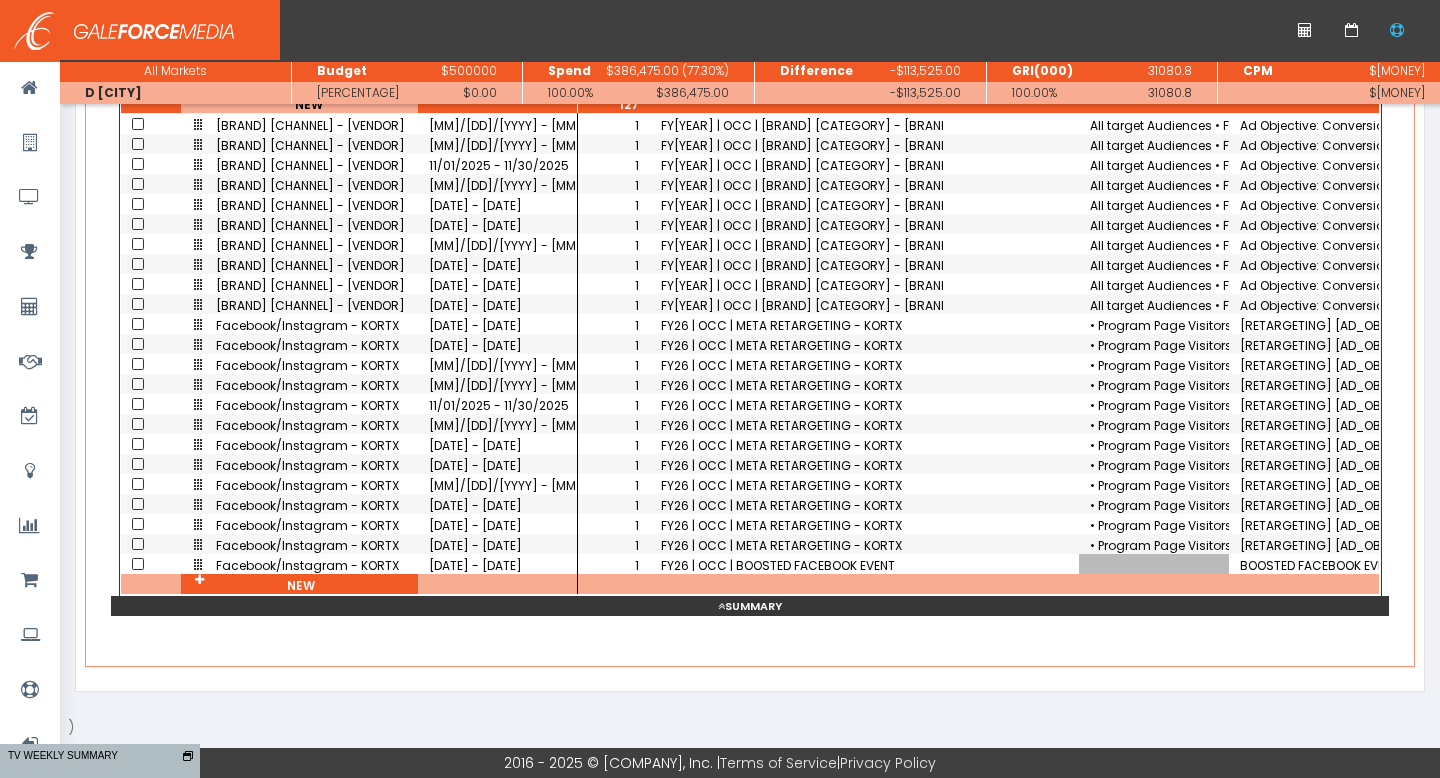 click at bounding box center (1154, 564) 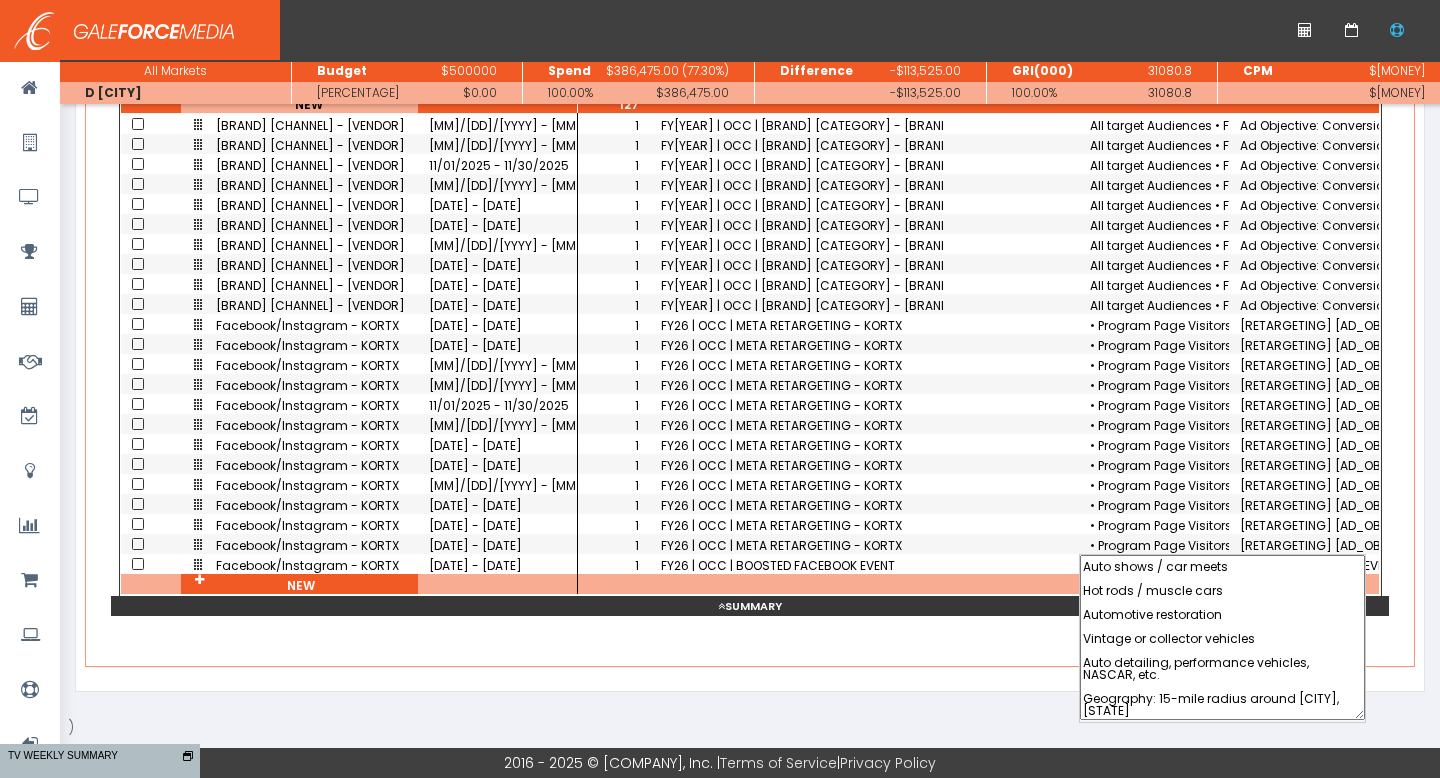 scroll, scrollTop: 23, scrollLeft: 0, axis: vertical 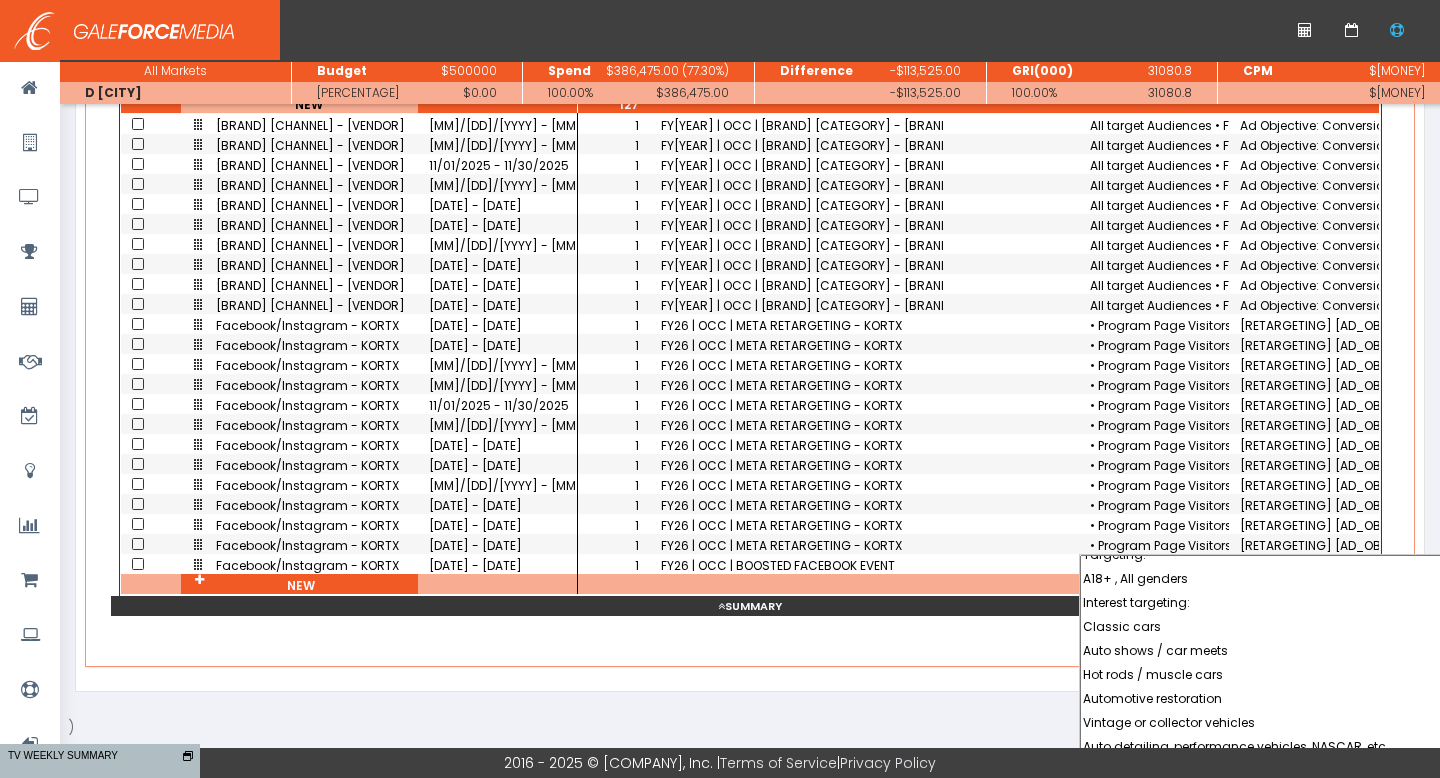 drag, startPoint x: 1207, startPoint y: 542, endPoint x: 1439, endPoint y: 737, distance: 303.066 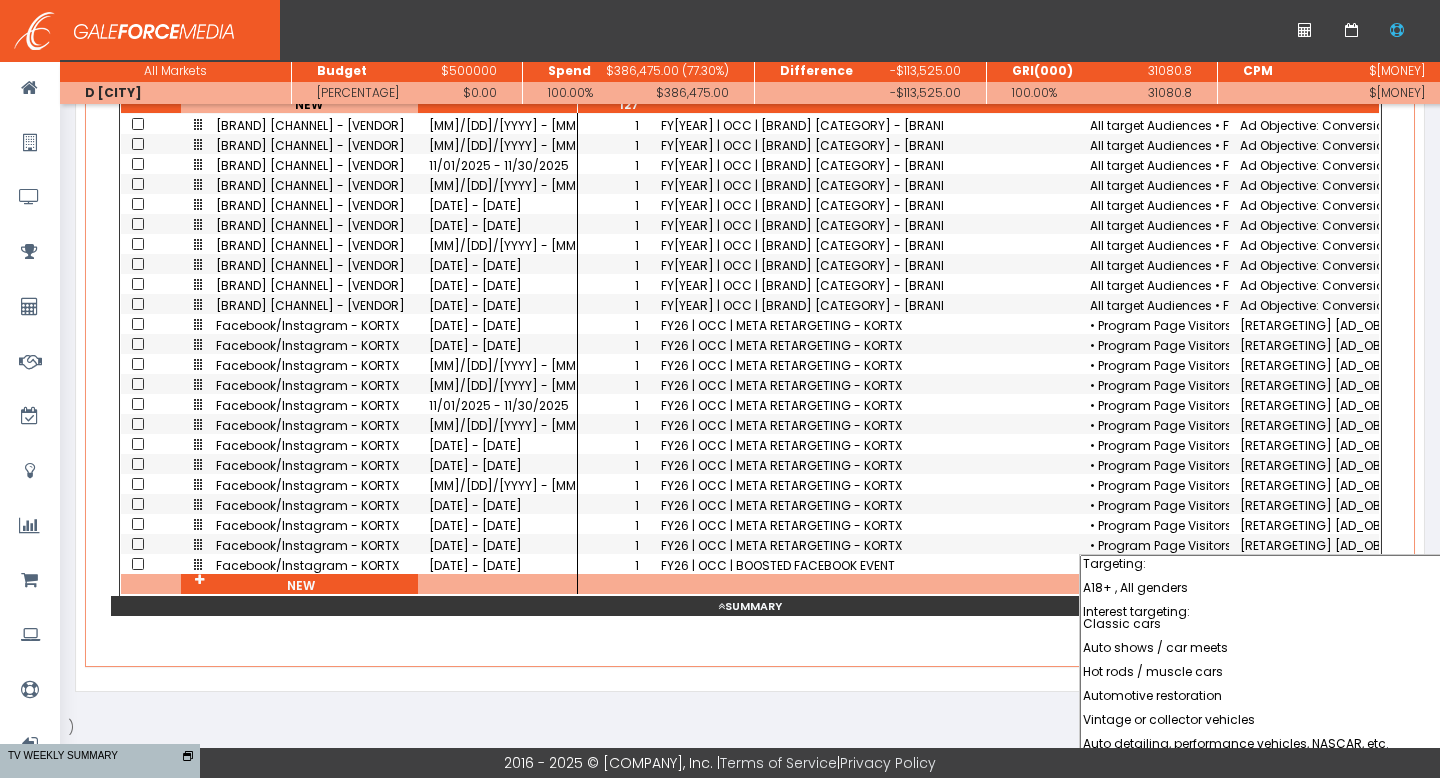 scroll, scrollTop: 21, scrollLeft: 0, axis: vertical 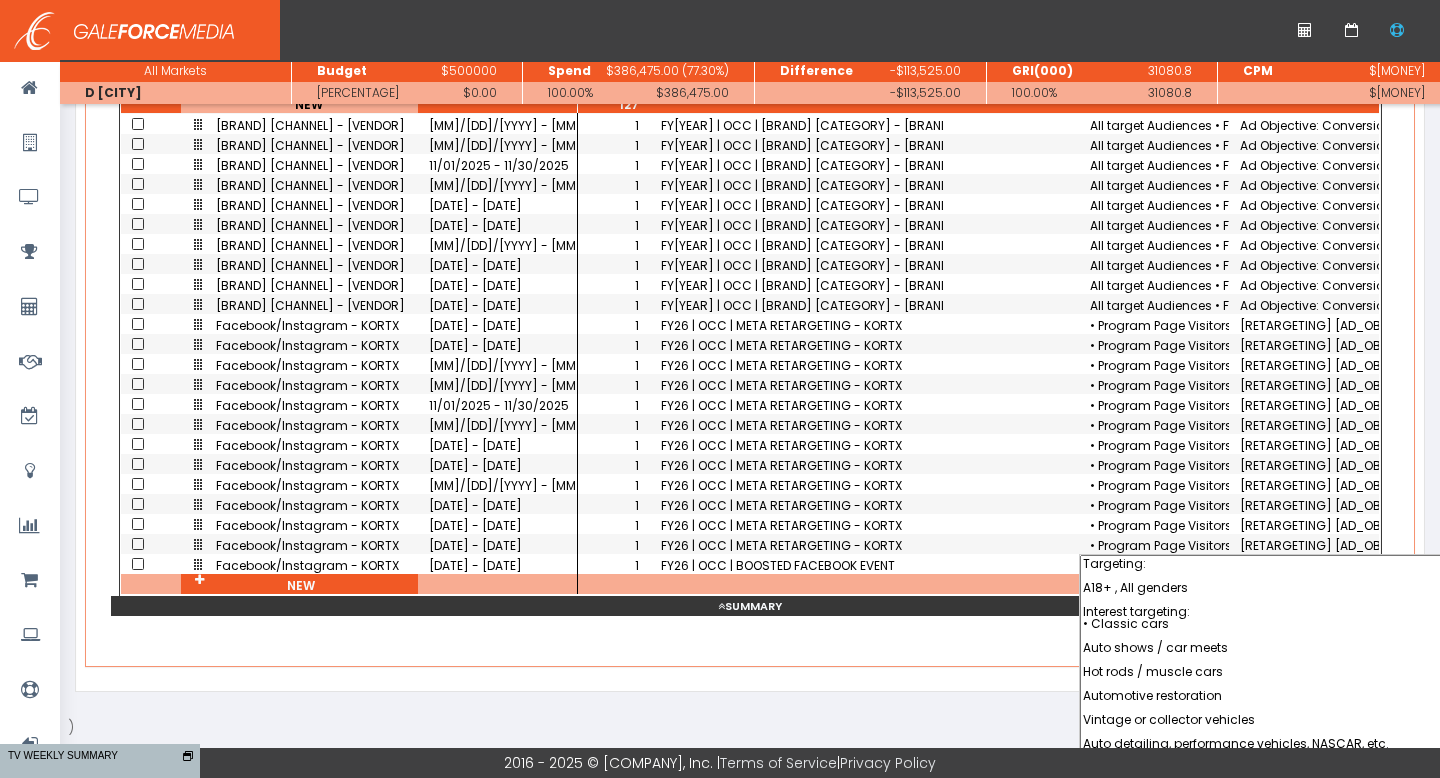 click on "Targeting:
A18+ , All genders
Interest targeting:
• Classic cars
Auto shows / car meets
Hot rods / muscle cars
Automotive restoration
Vintage or collector vehicles
Auto detailing, performance vehicles, NASCAR, etc.
Geography: 15-mile radius around [CITY], [STATE]" at bounding box center (1264, 667) 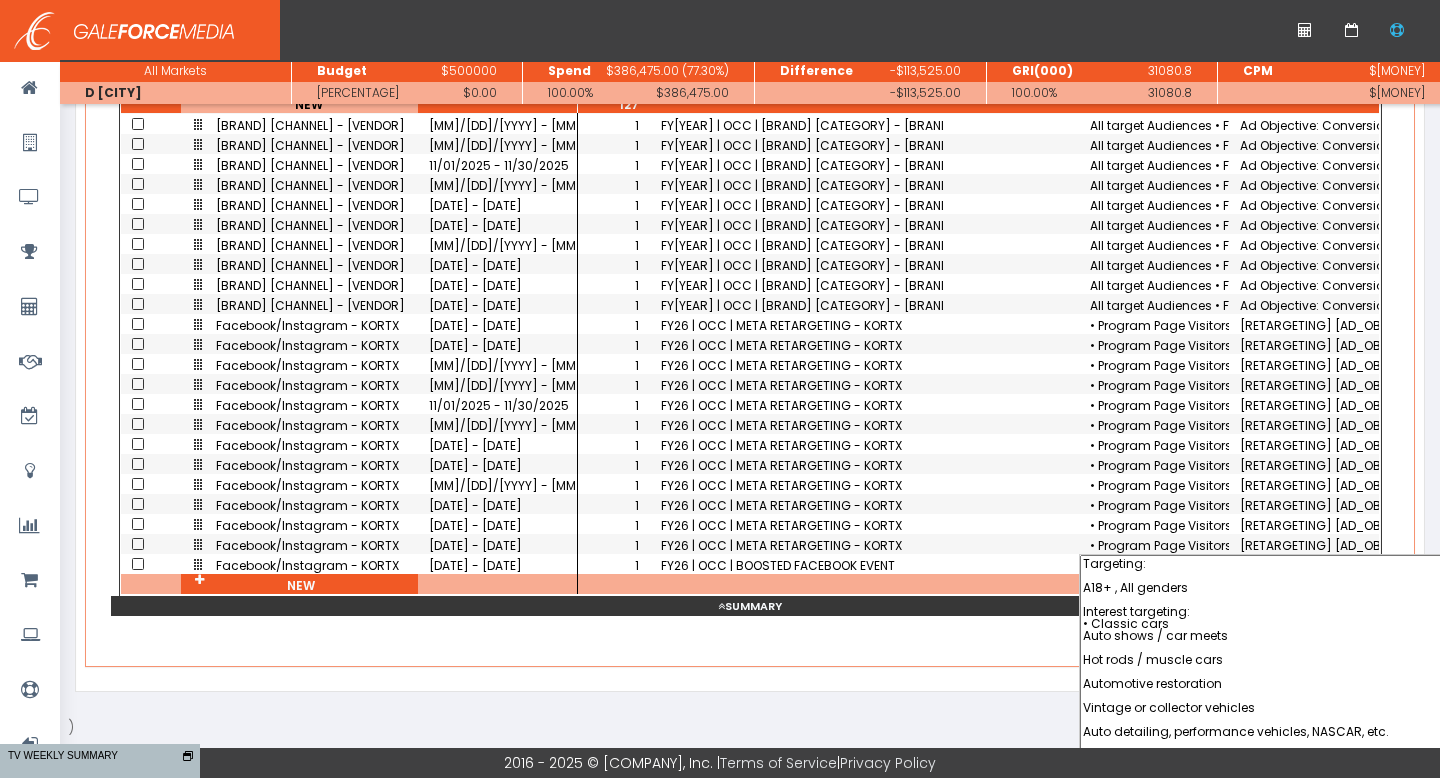 scroll, scrollTop: 9, scrollLeft: 0, axis: vertical 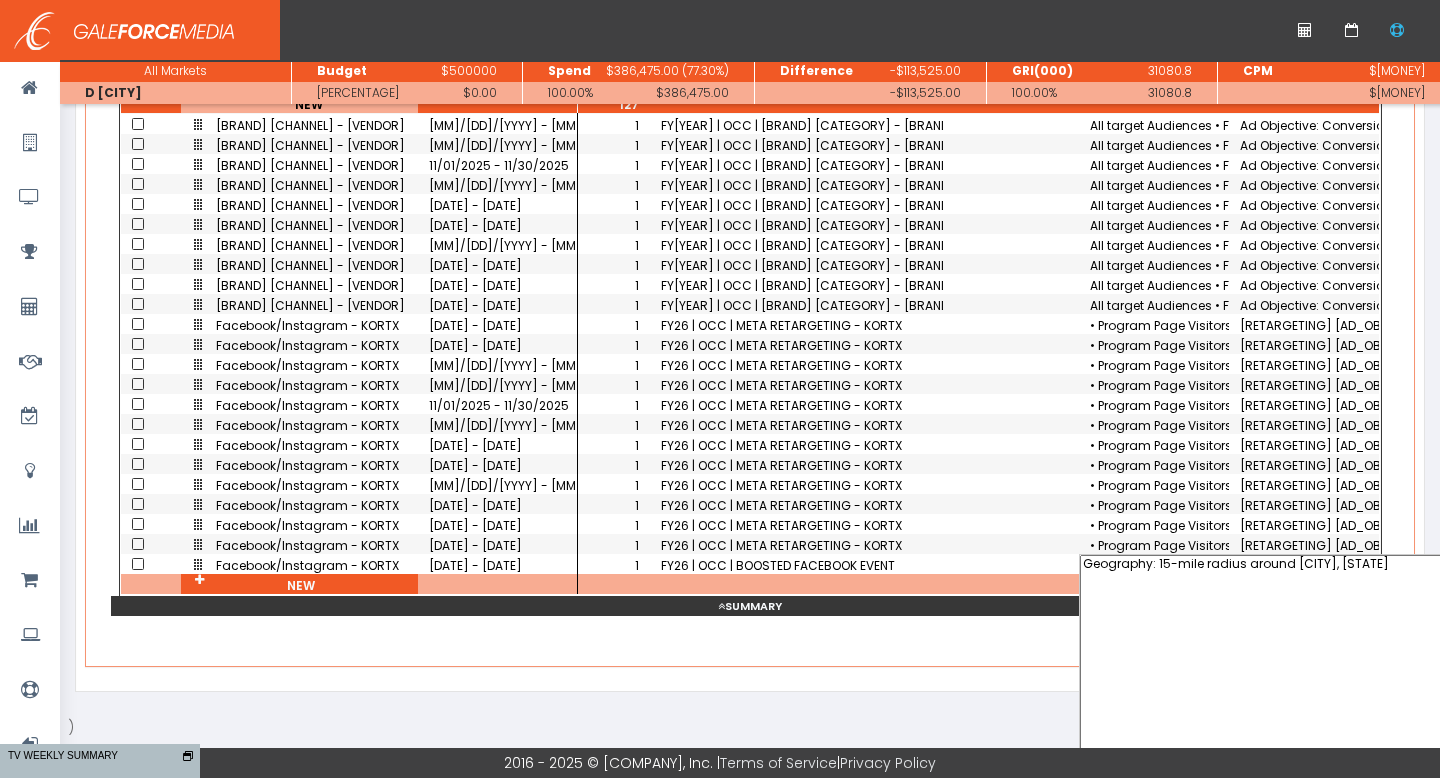click on "Geography: 15-mile radius around [CITY], [STATE]" at bounding box center (1264, 667) 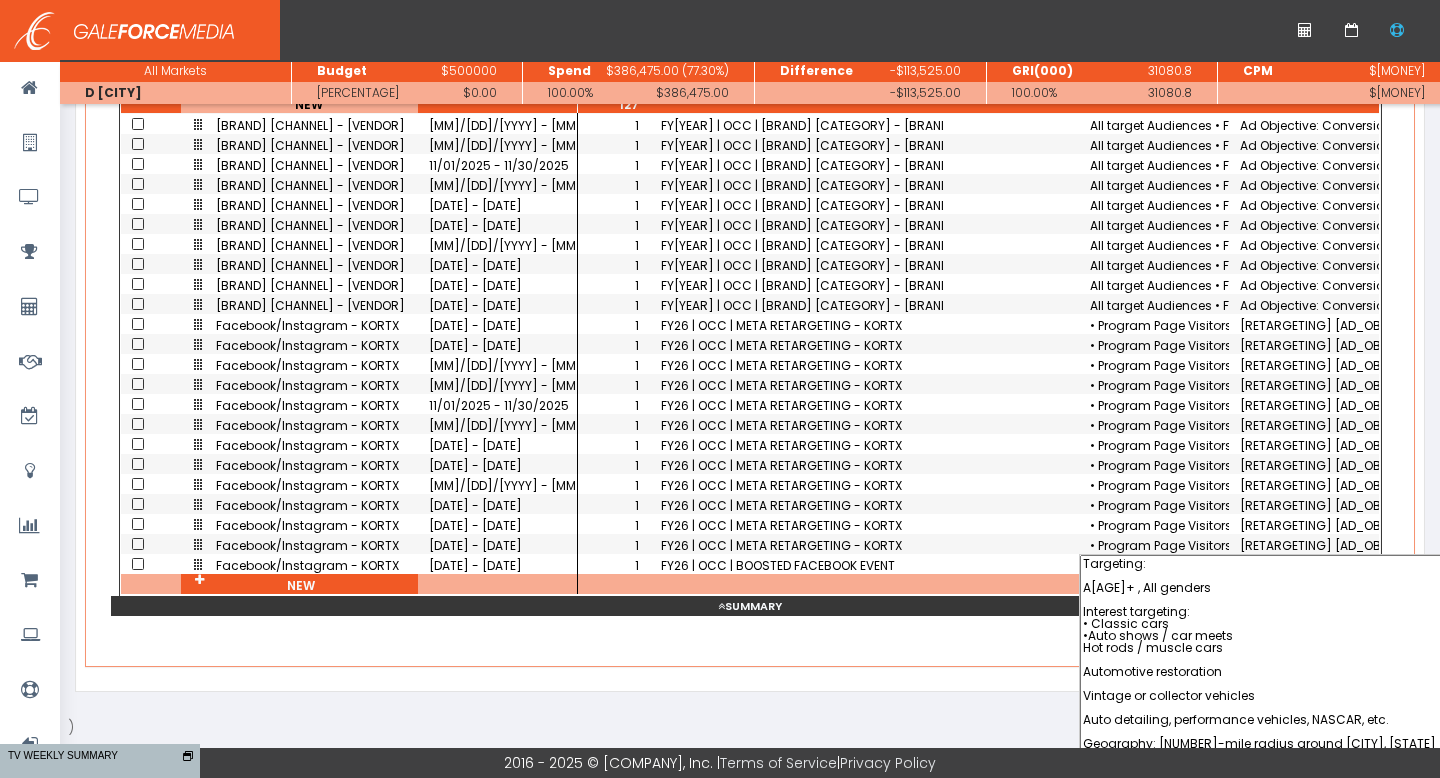scroll, scrollTop: 0, scrollLeft: 0, axis: both 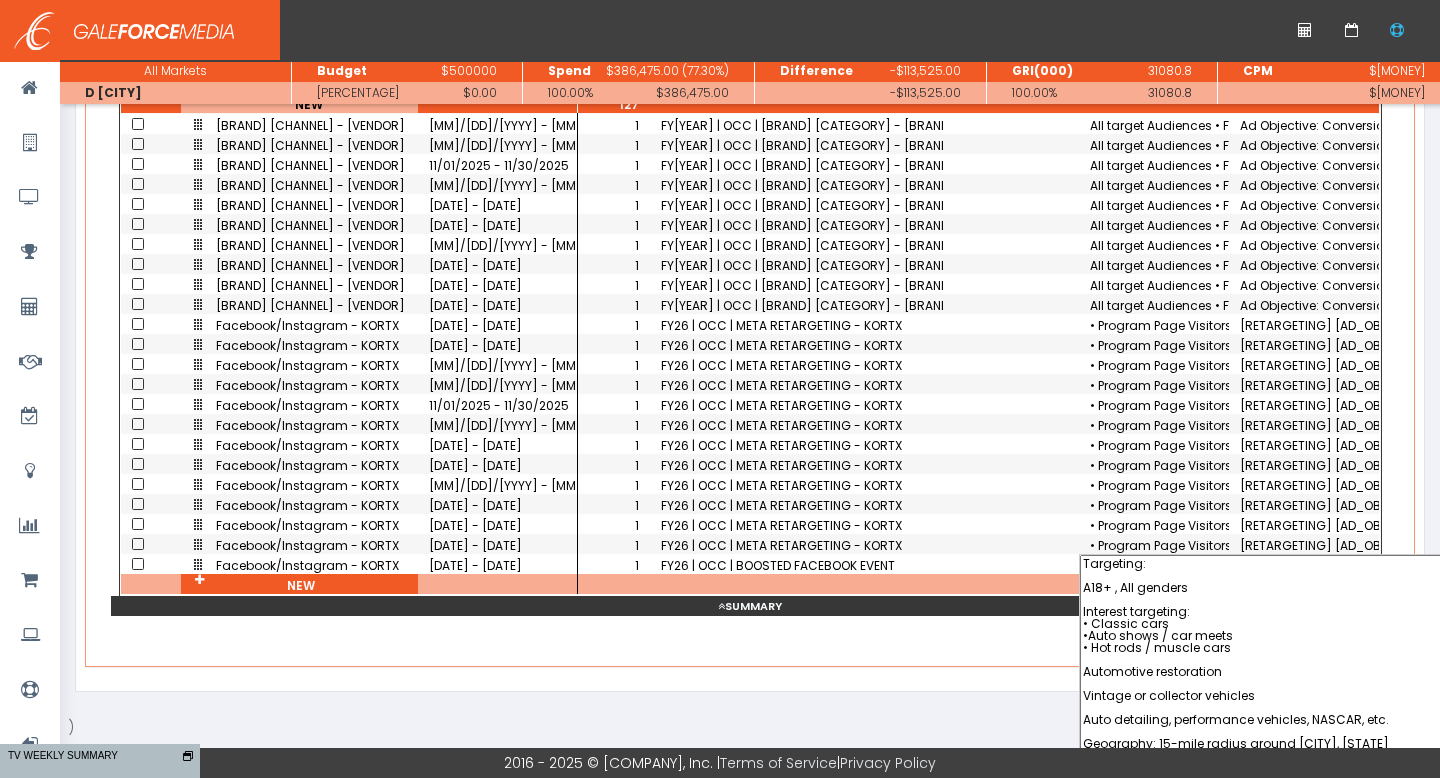 click on "Targeting:
A18+ , All genders
Interest targeting:
• Classic cars
•Auto shows / car meets
• Hot rods / muscle cars
Automotive restoration
Vintage or collector vehicles
Auto detailing, performance vehicles, NASCAR, etc.
Geography: 15-mile radius around [CITY], [STATE]" at bounding box center [1264, 667] 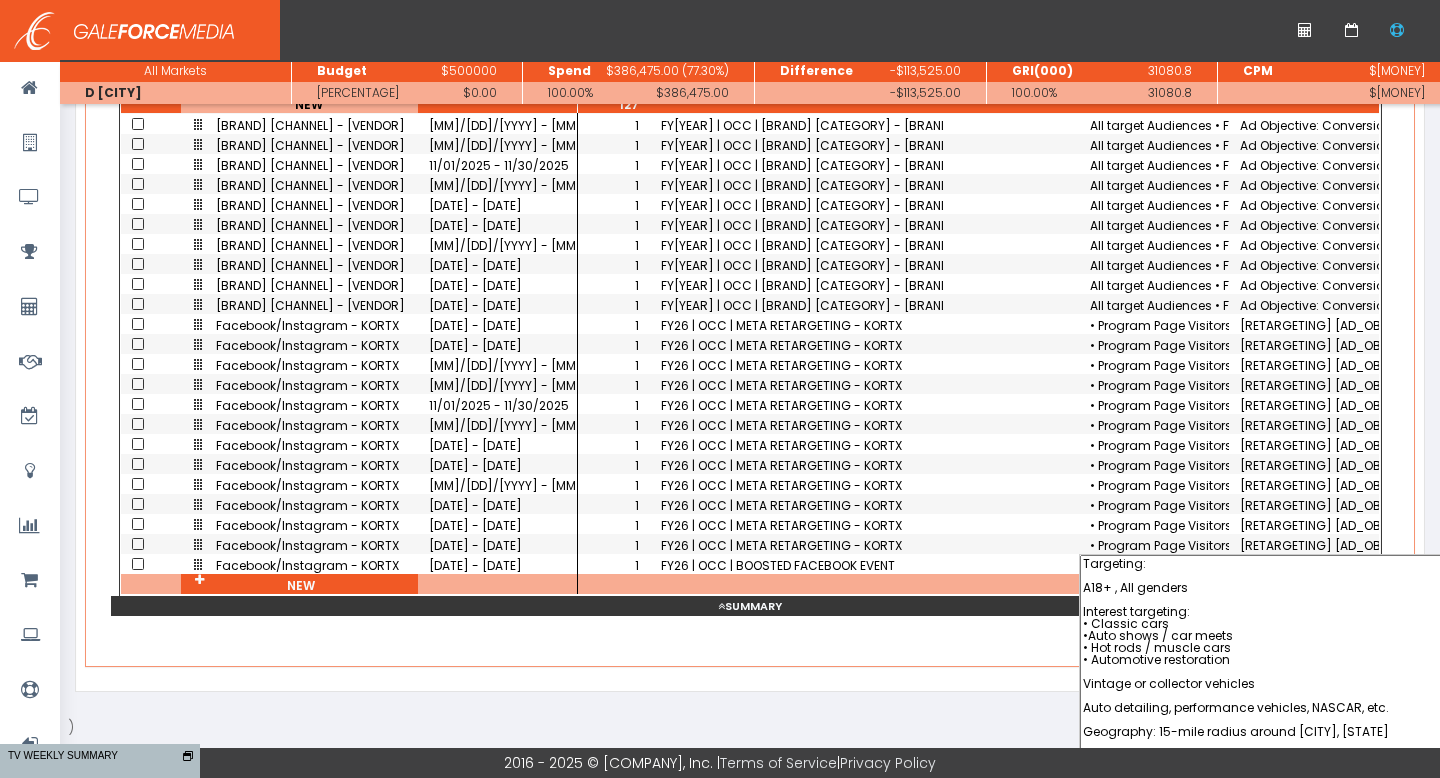 click on "Targeting:
A18+ , All genders
Interest targeting:
• Classic cars
•Auto shows / car meets
• Hot rods / muscle cars
• Automotive restoration
Vintage or collector vehicles
Auto detailing, performance vehicles, NASCAR, etc.
Geography: 15-mile radius around [CITY], [STATE]" at bounding box center (1264, 667) 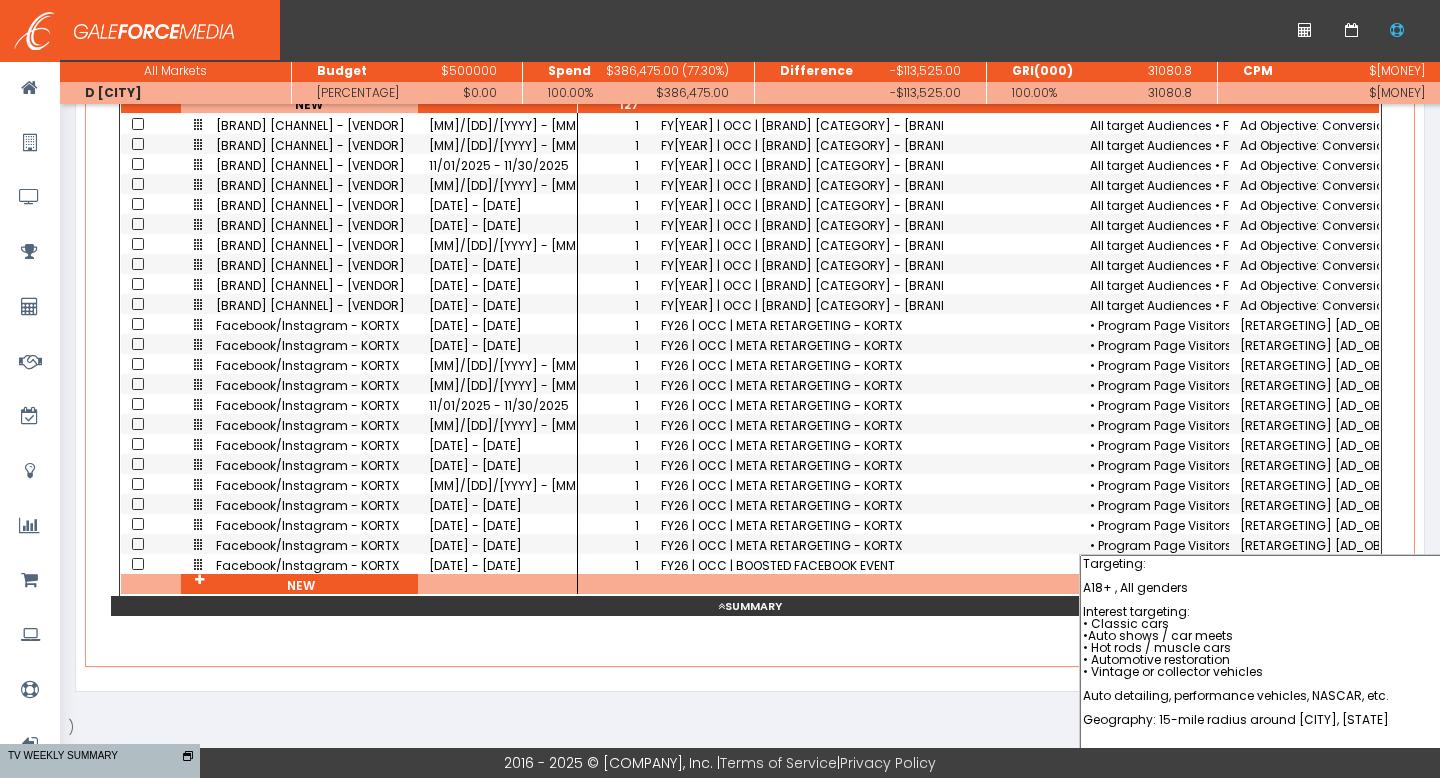 click on "Targeting:
A18+ , All genders
Interest targeting:
• Classic cars
•Auto shows / car meets
• Hot rods / muscle cars
• Automotive restoration
• Vintage or collector vehicles
Auto detailing, performance vehicles, NASCAR, etc.
Geography: 15-mile radius around [CITY], [STATE]" at bounding box center (1264, 667) 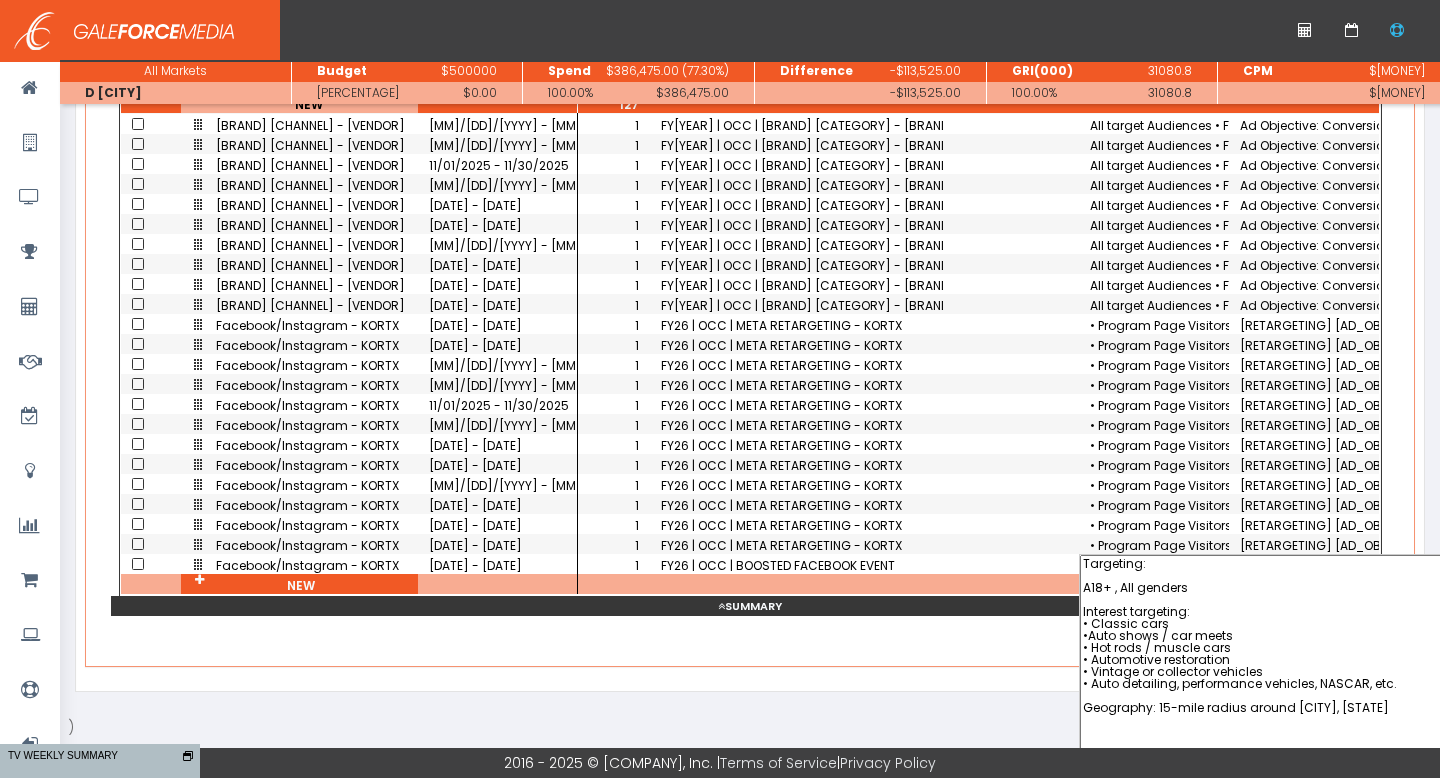 click on "Targeting:
A18+ , All genders
Interest targeting:
• Classic cars
•Auto shows / car meets
• Hot rods / muscle cars
• Automotive restoration
• Vintage or collector vehicles
• Auto detailing, performance vehicles, NASCAR, etc.
Geography: 15-mile radius around [CITY], [STATE]" at bounding box center [1264, 667] 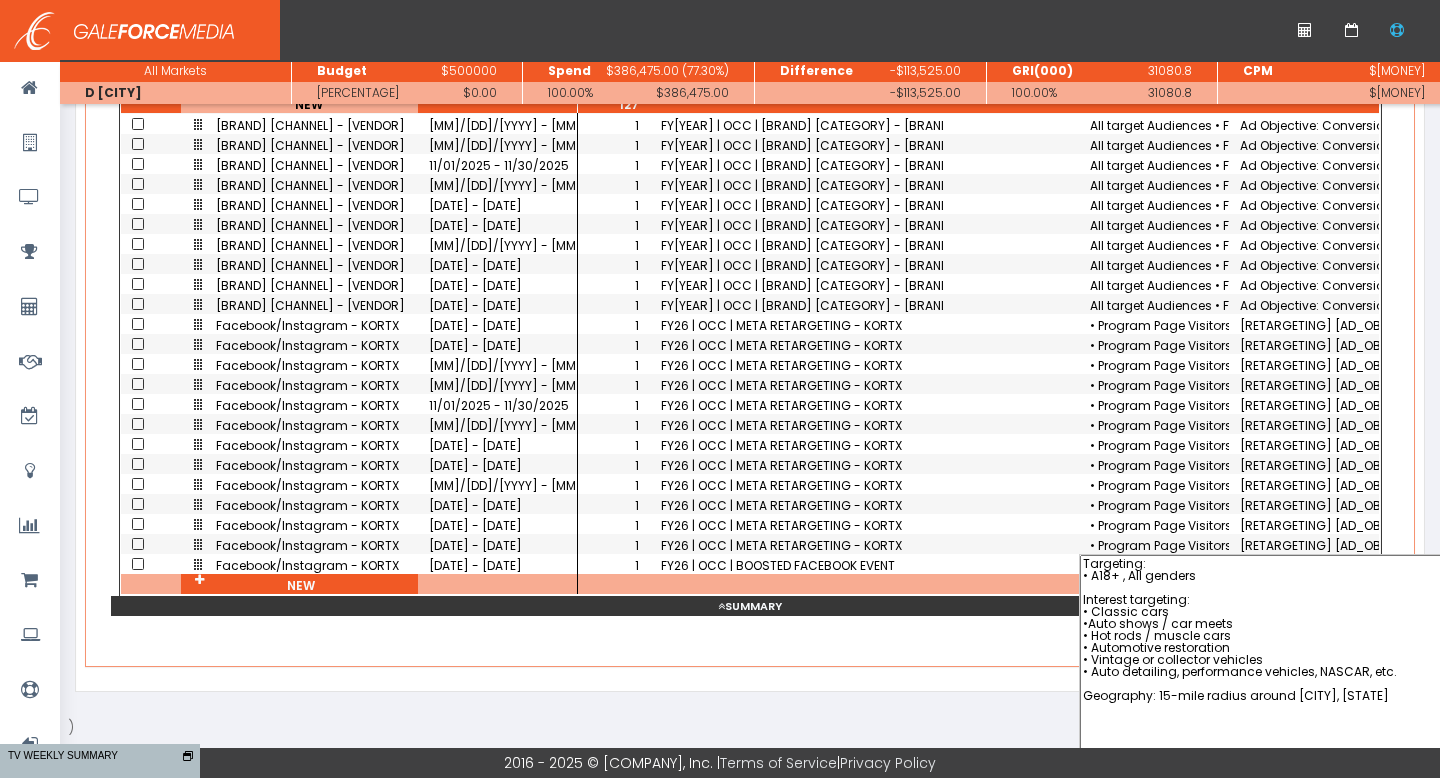 click on "Targeting:
• A18+ , All genders
Interest targeting:
• Classic cars
•Auto shows / car meets
• Hot rods / muscle cars
• Automotive restoration
• Vintage or collector vehicles
• Auto detailing, performance vehicles, NASCAR, etc.
Geography: 15-mile radius around [CITY], [STATE]" at bounding box center (1264, 667) 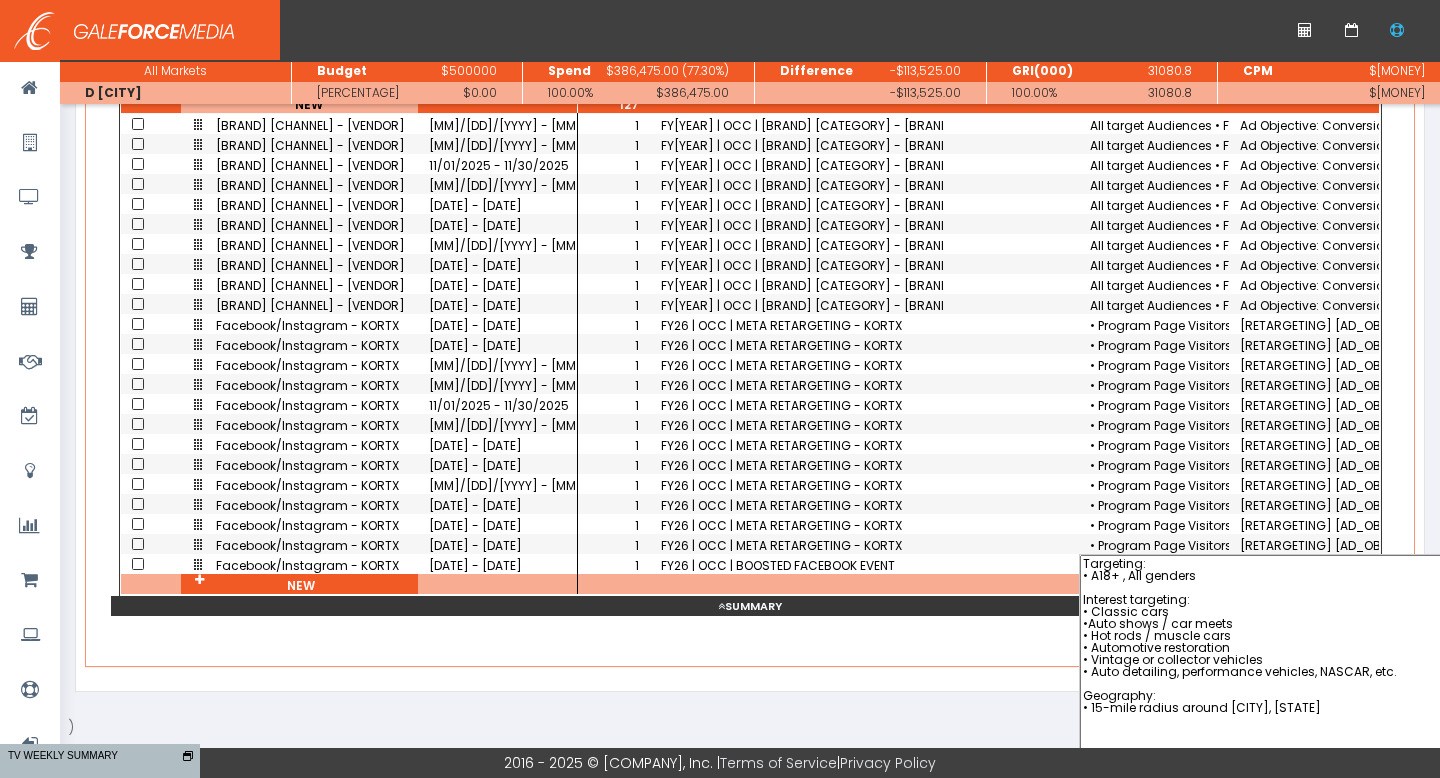 click on "Targeting:
• A18+ , All genders
Interest targeting:
• Classic cars
•Auto shows / car meets
• Hot rods / muscle cars
• Automotive restoration
• Vintage or collector vehicles
• Auto detailing, performance vehicles, NASCAR, etc.
Geography:
• 15-mile radius around [CITY], [STATE]" at bounding box center [1264, 667] 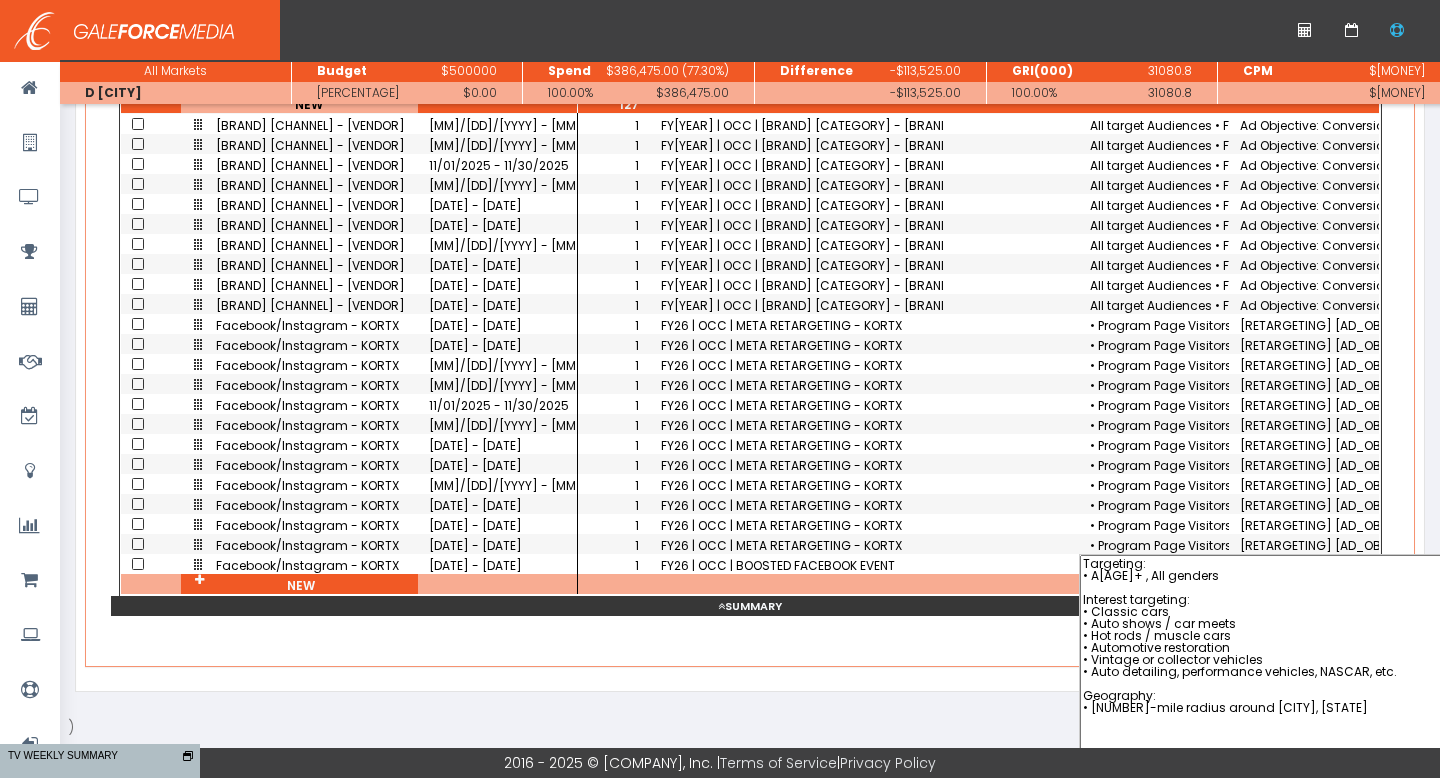 click at bounding box center (1011, 564) 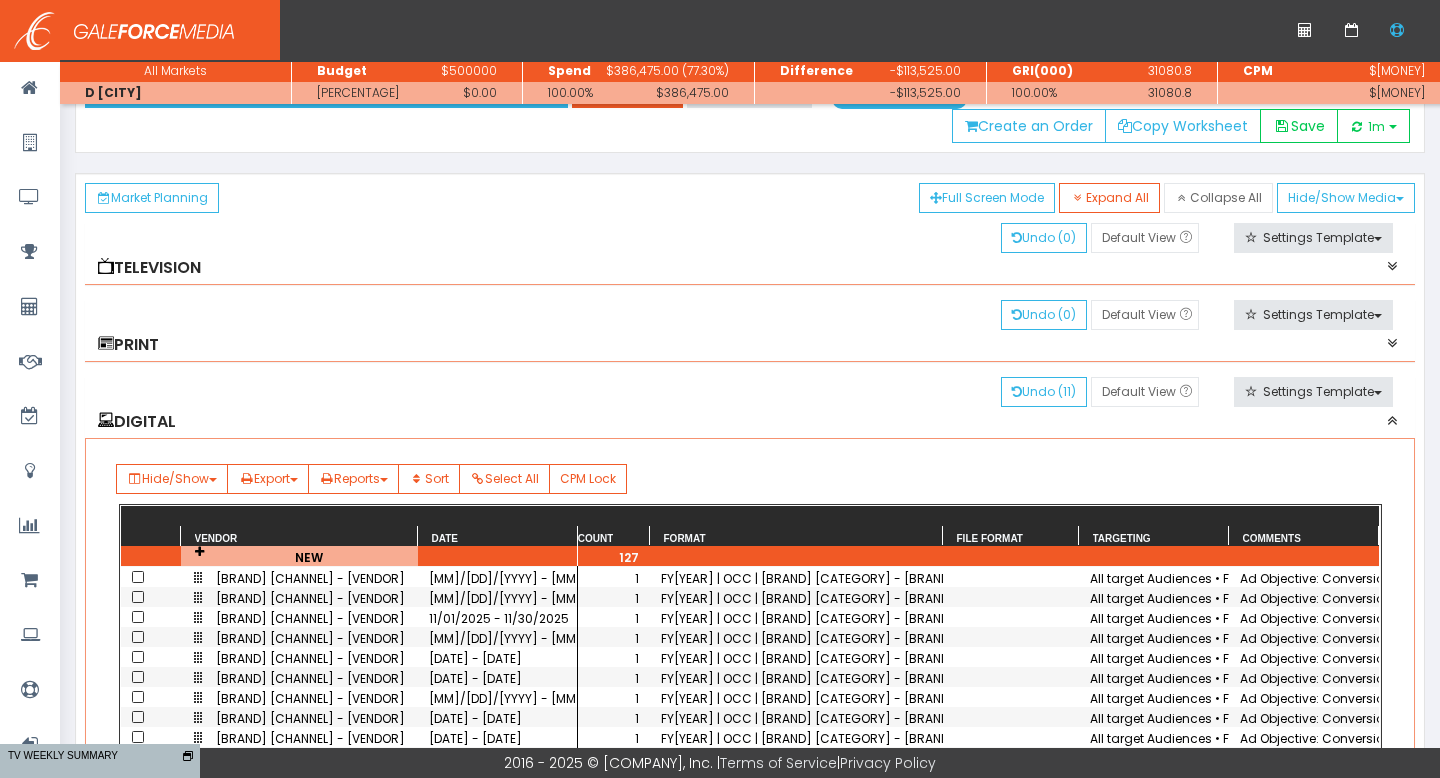 scroll, scrollTop: 0, scrollLeft: 0, axis: both 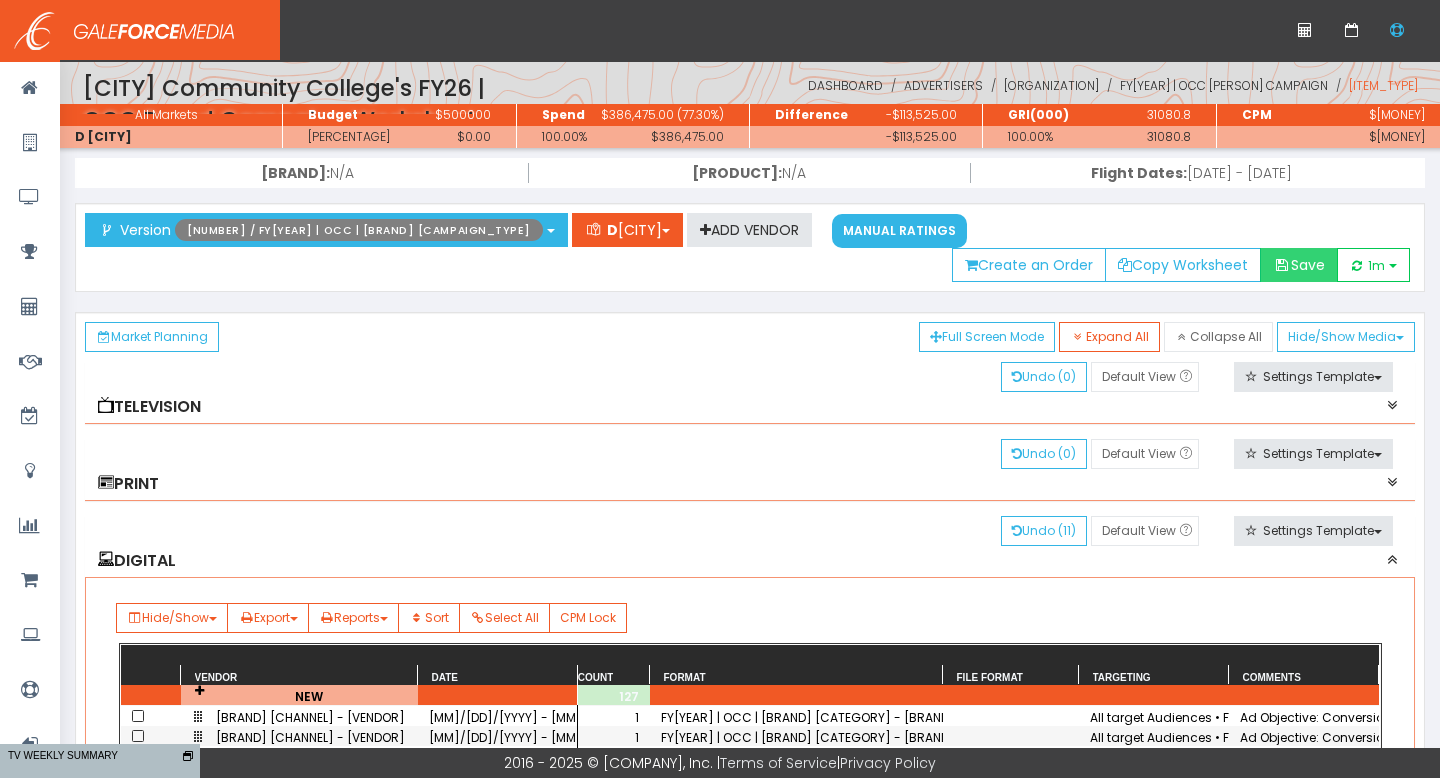 click on "Save" at bounding box center (1299, 265) 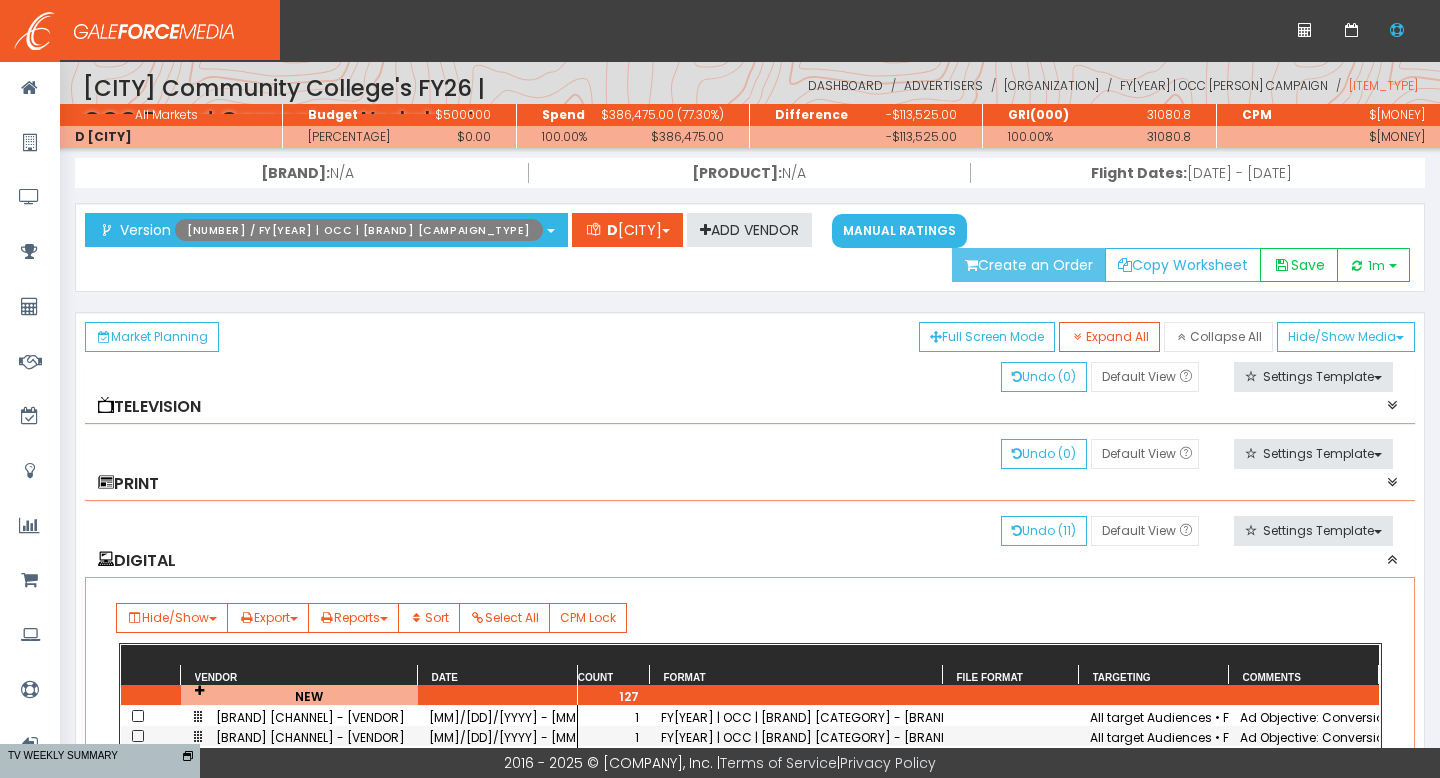 click on "Create an Order" at bounding box center [1029, 265] 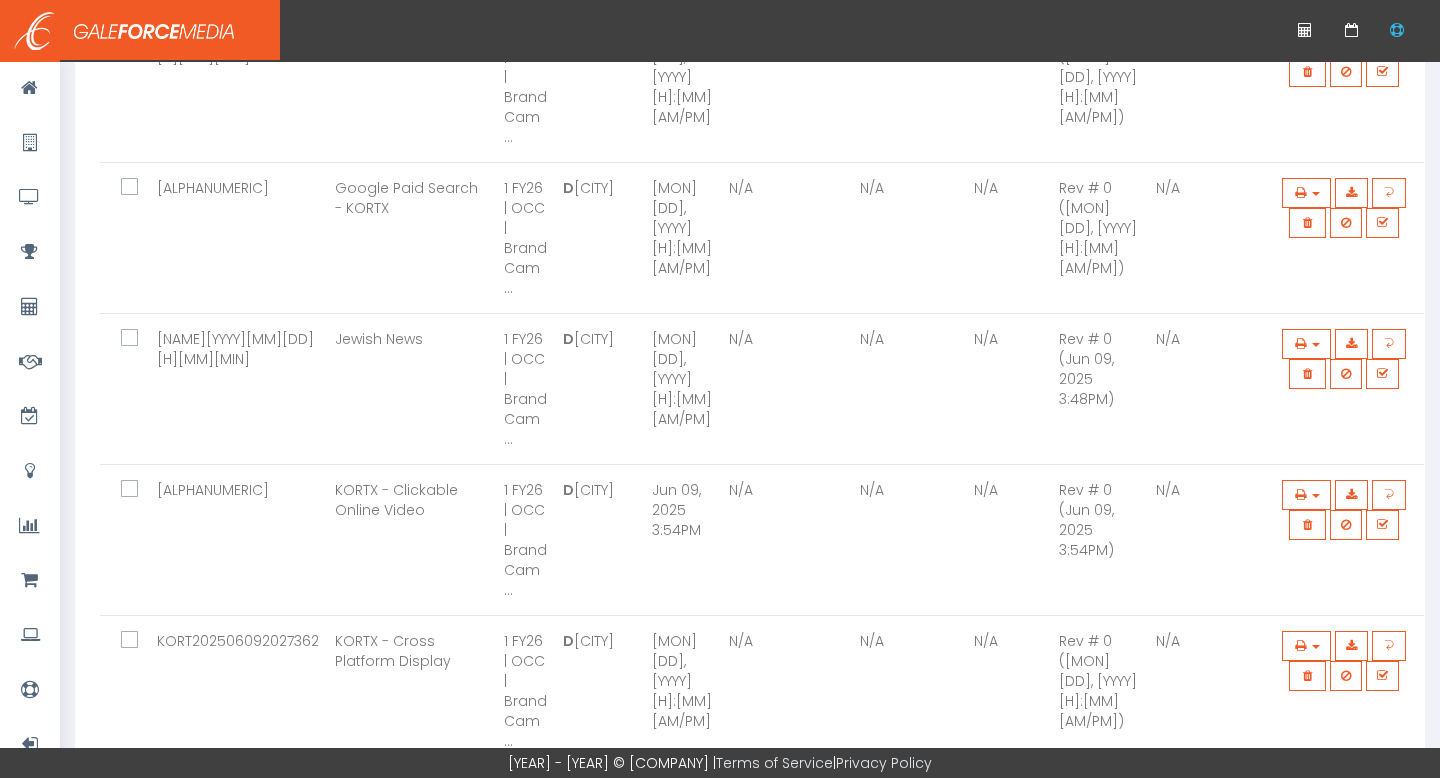 scroll, scrollTop: 0, scrollLeft: 0, axis: both 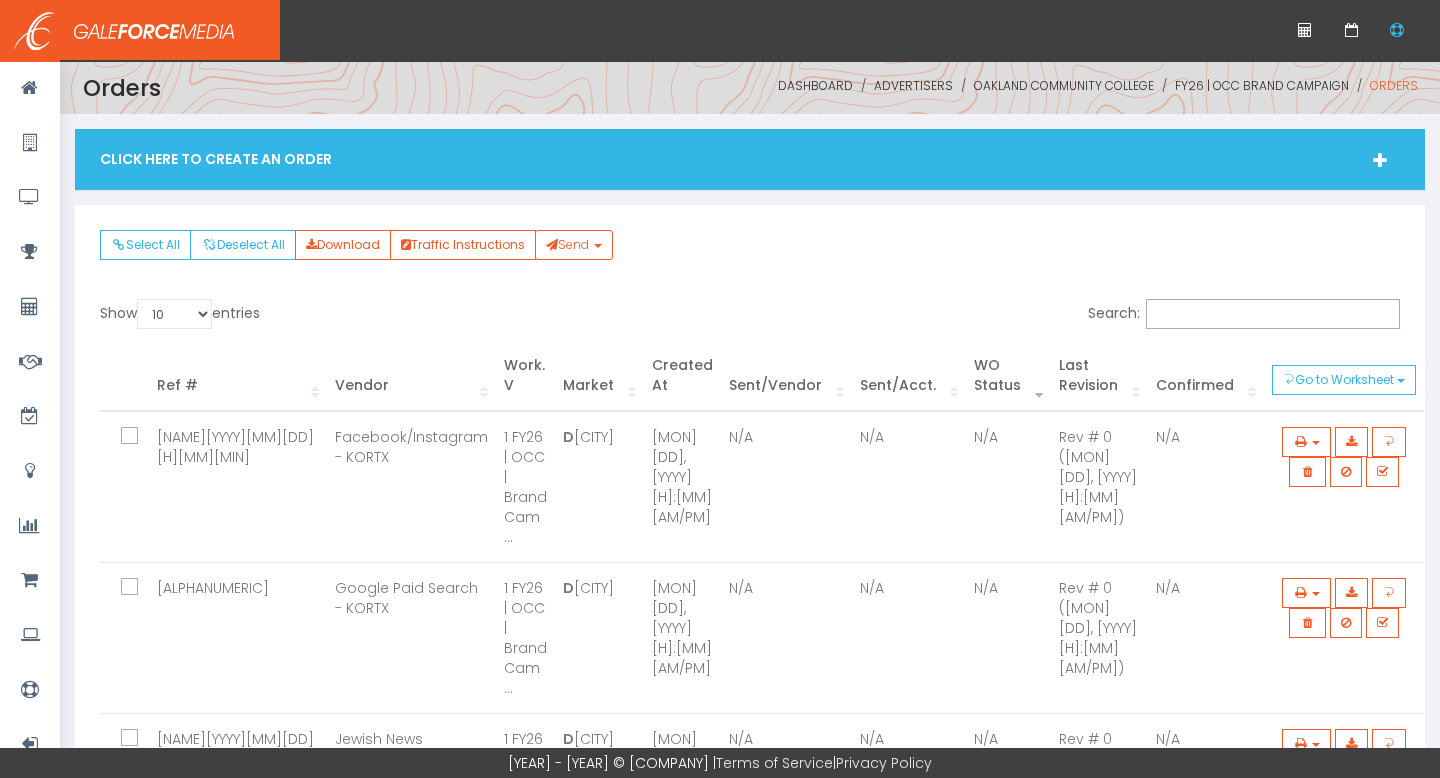 click on "Click Here To Create An Order" at bounding box center (750, 159) 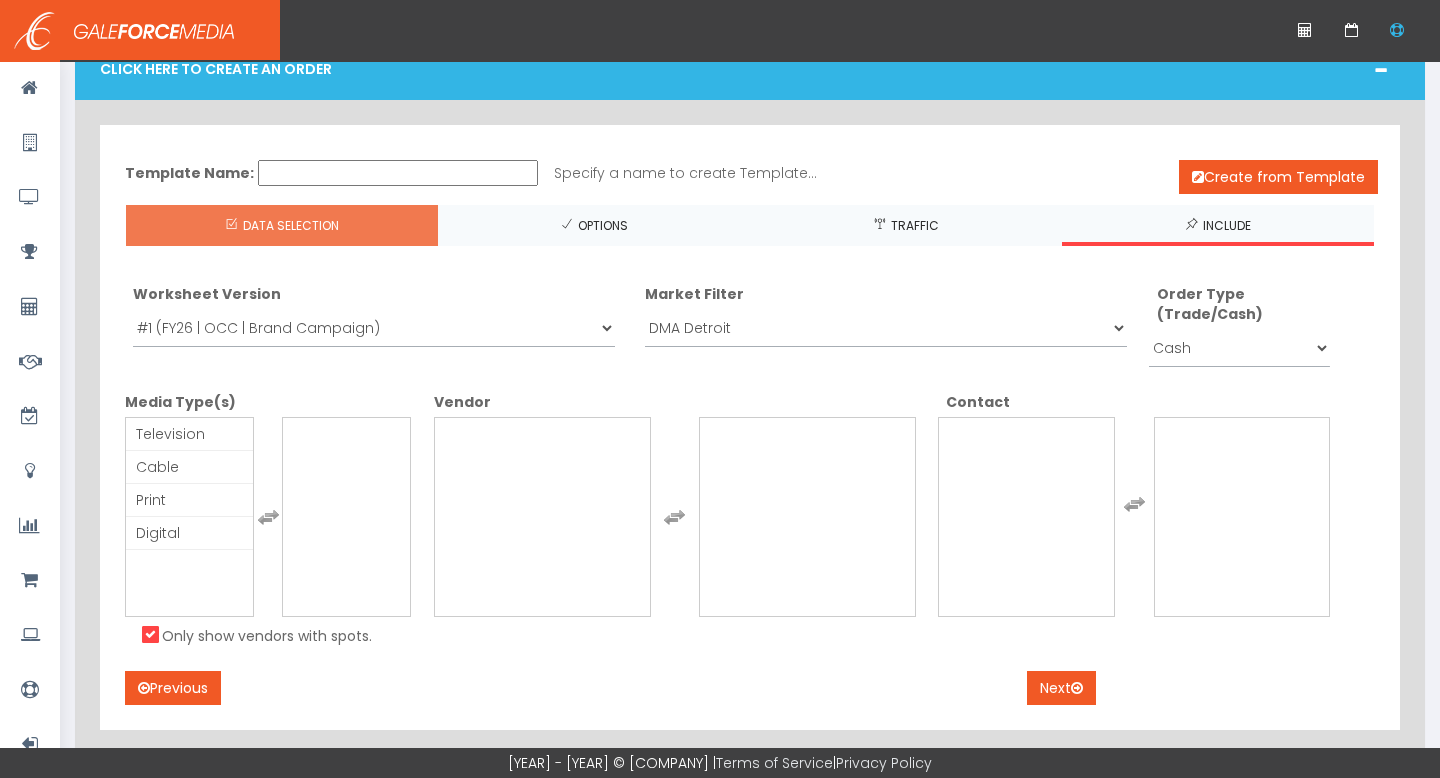 scroll, scrollTop: 140, scrollLeft: 0, axis: vertical 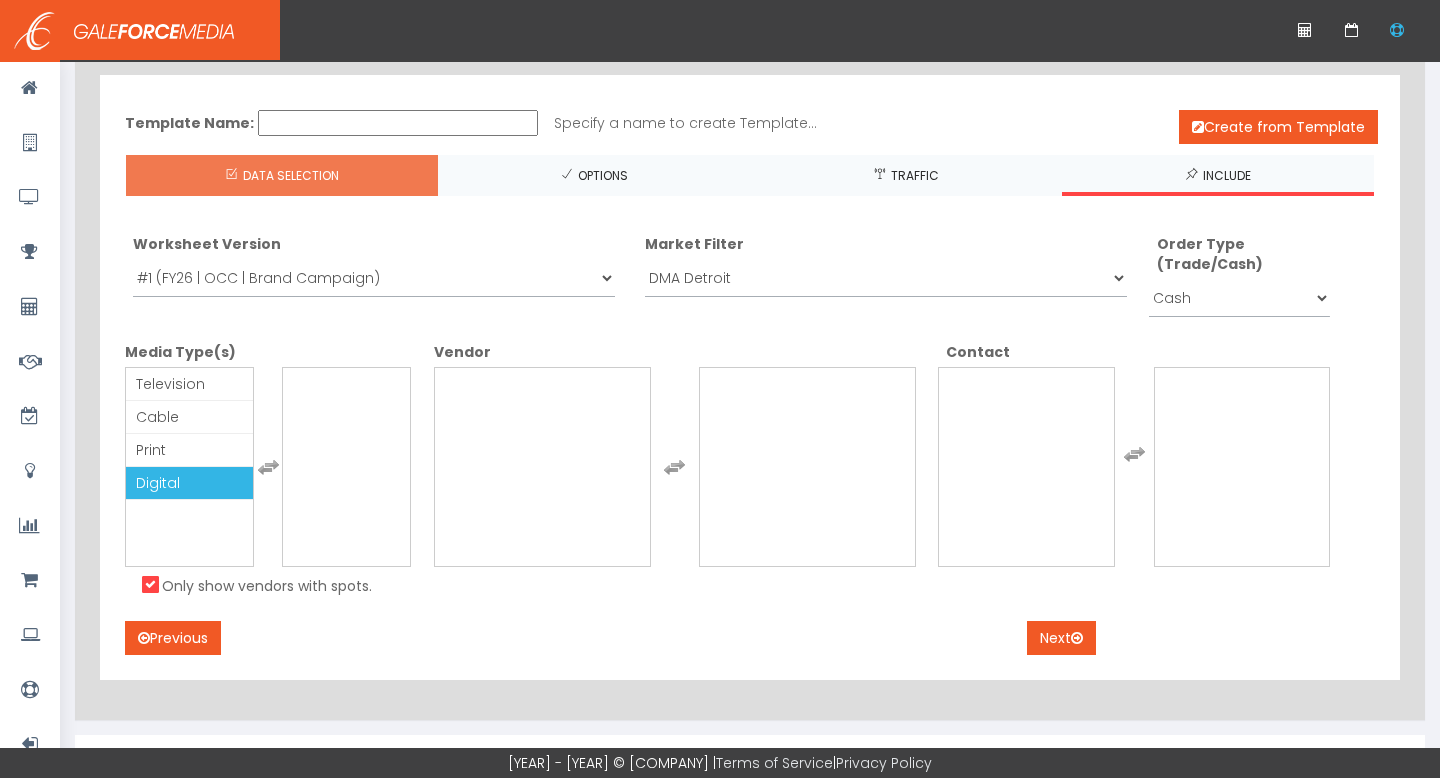 click on "Digital" at bounding box center [189, 483] 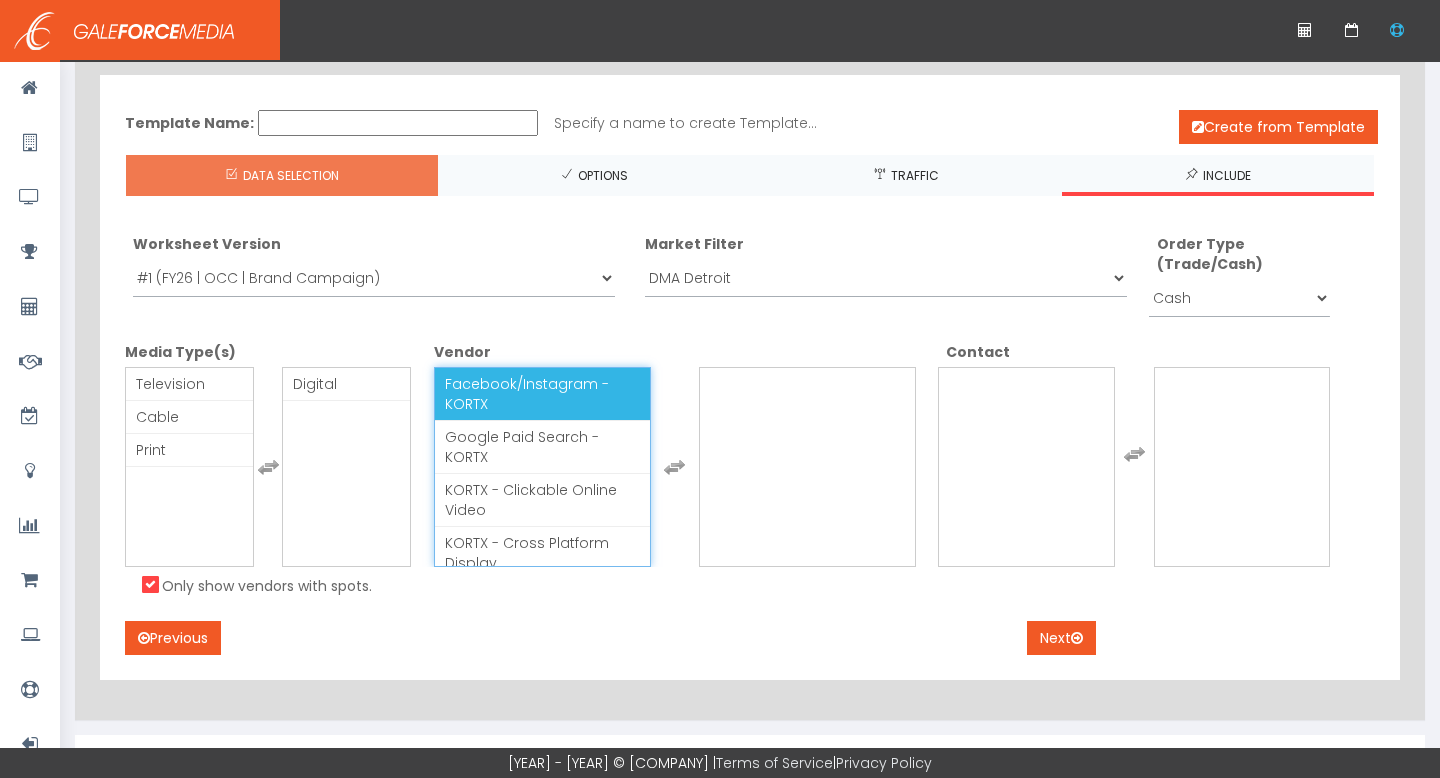 click on "Facebook/Instagram - KORTX" at bounding box center [542, 394] 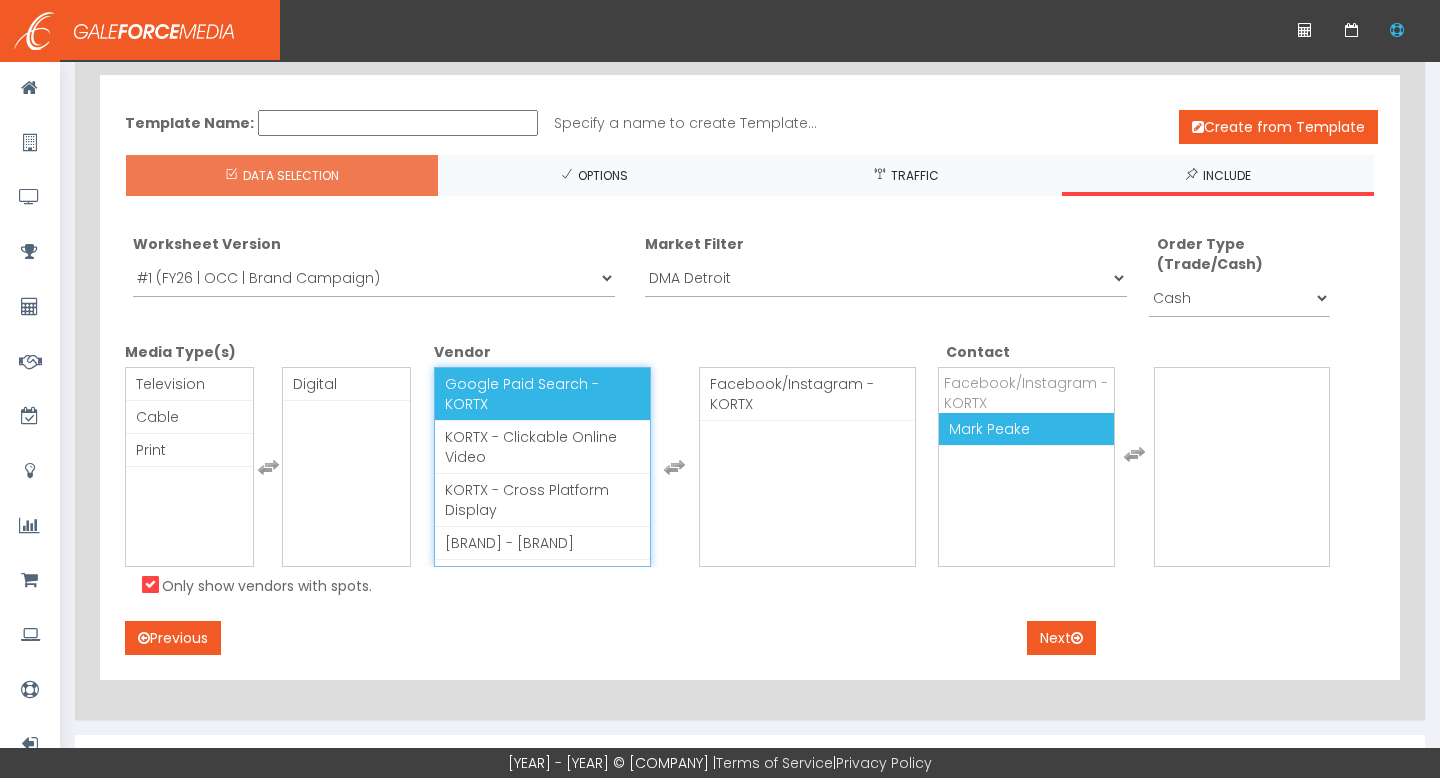 click on "Mark Peake" at bounding box center (989, 429) 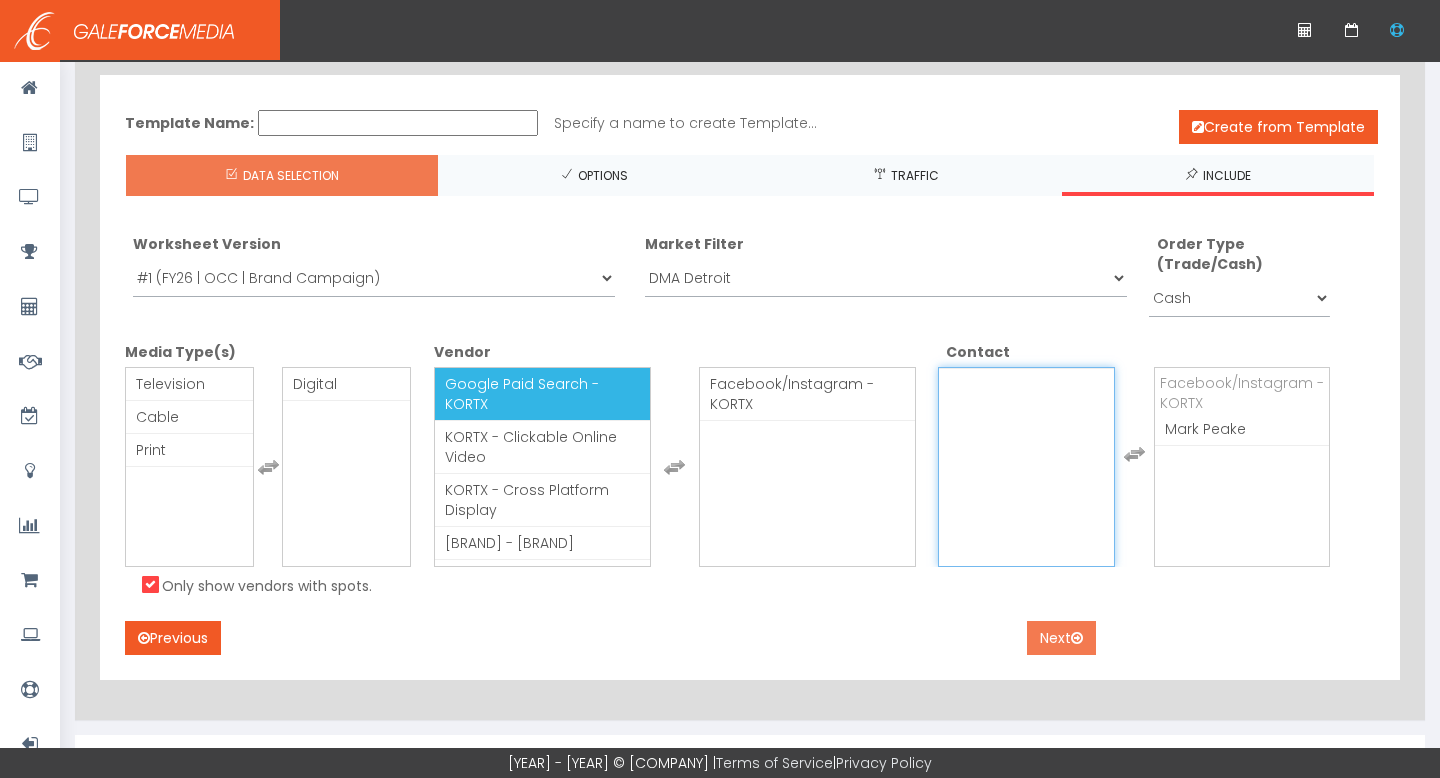 click on "Next" at bounding box center (1061, 638) 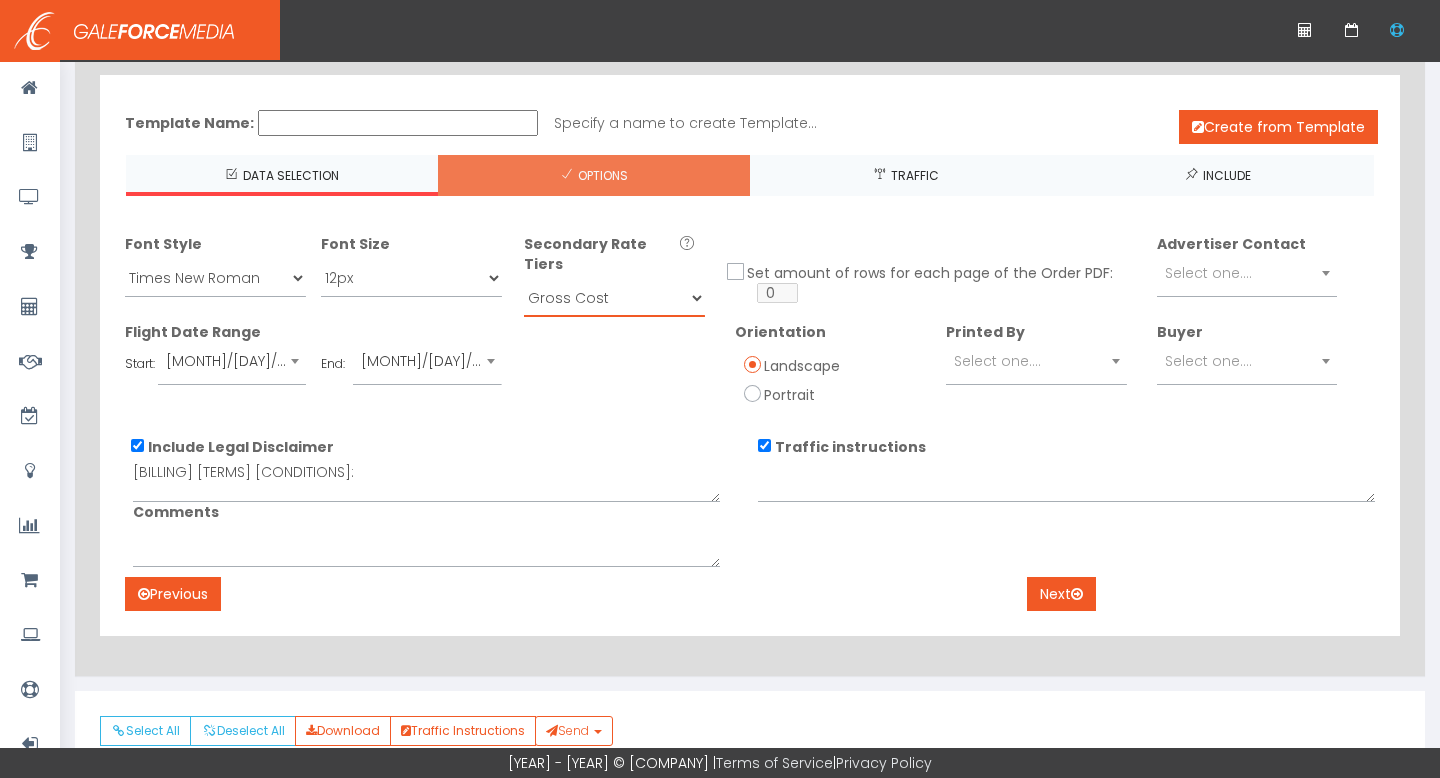 click on "Gross Cost   Net Cost" at bounding box center (614, 298) 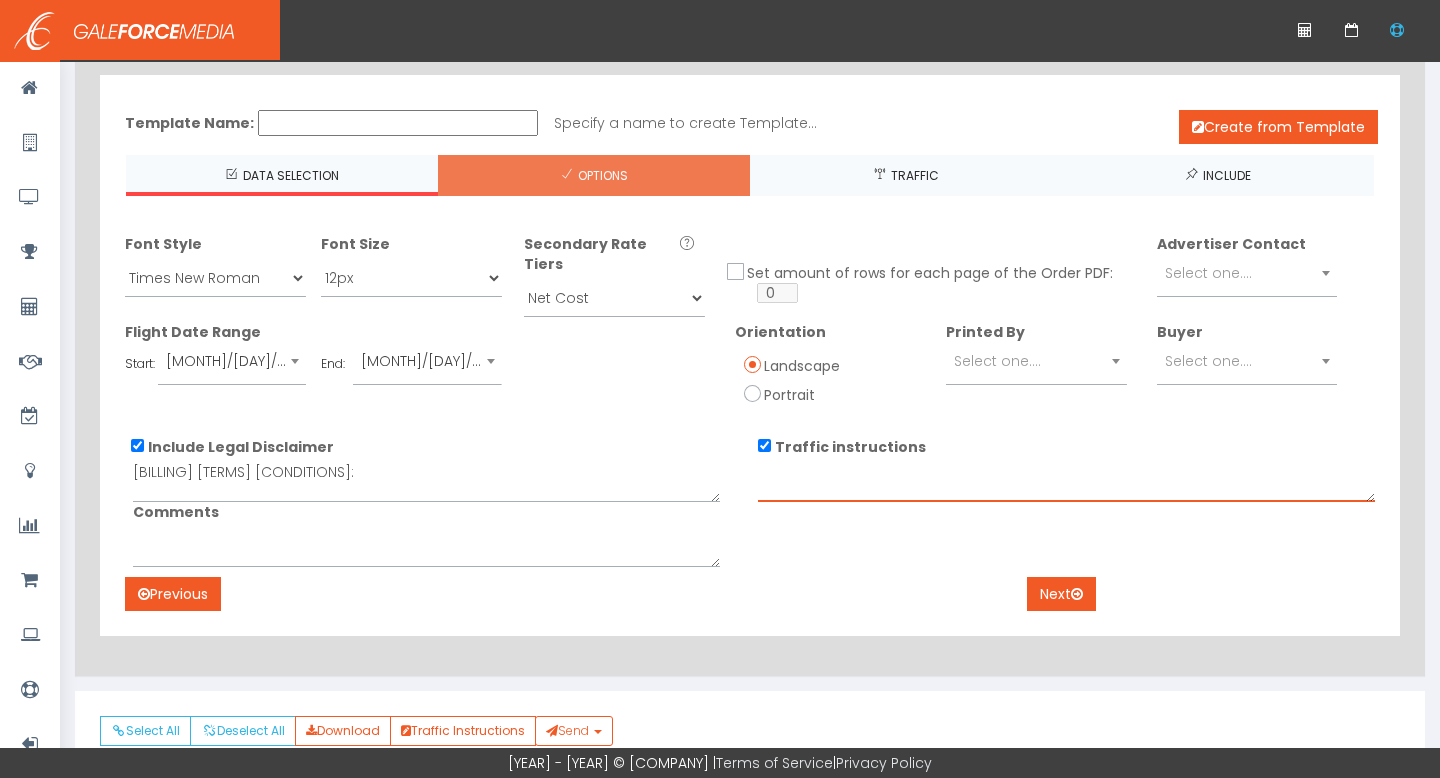 click at bounding box center (1067, 482) 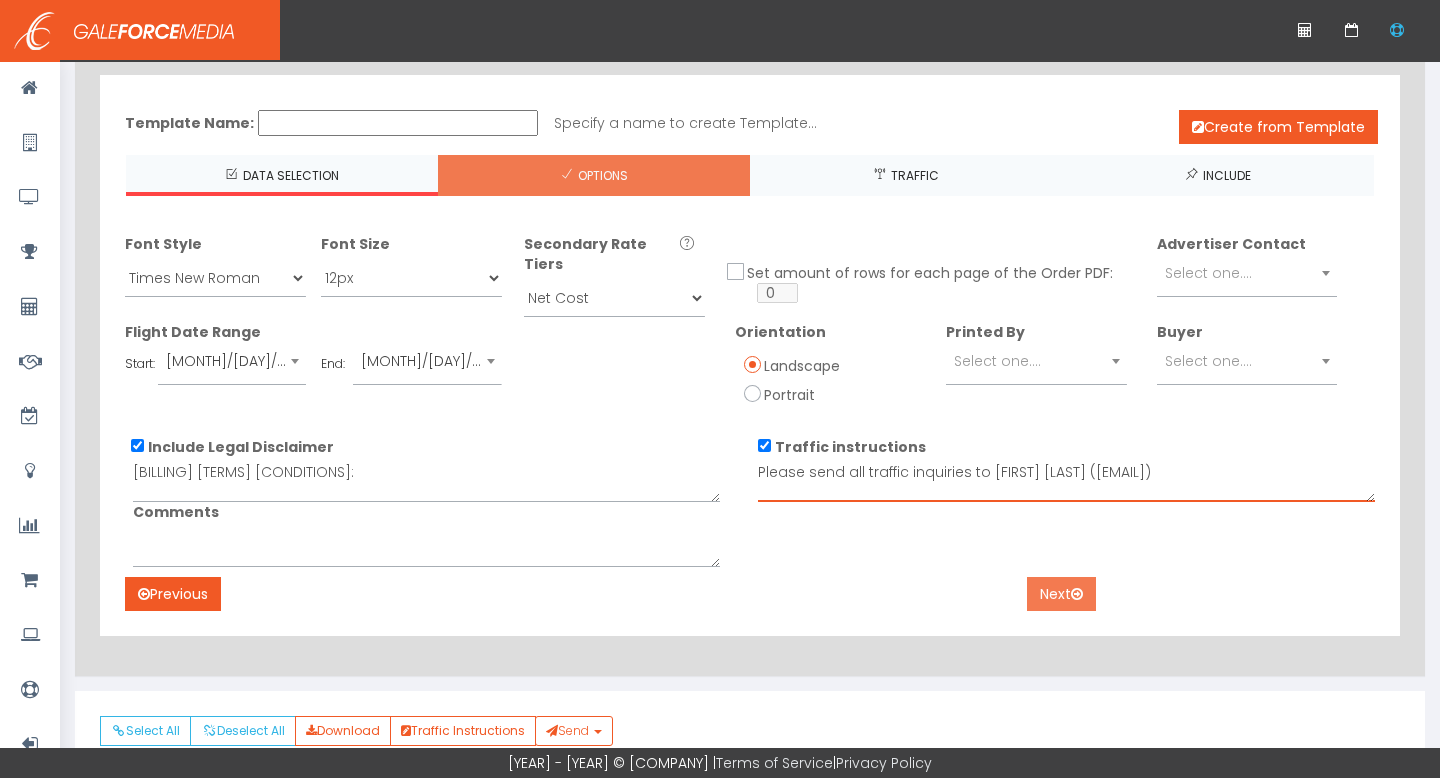 type on "Please send all traffic inquiries to Julie Reynard (jreynard@danielbrian.com)" 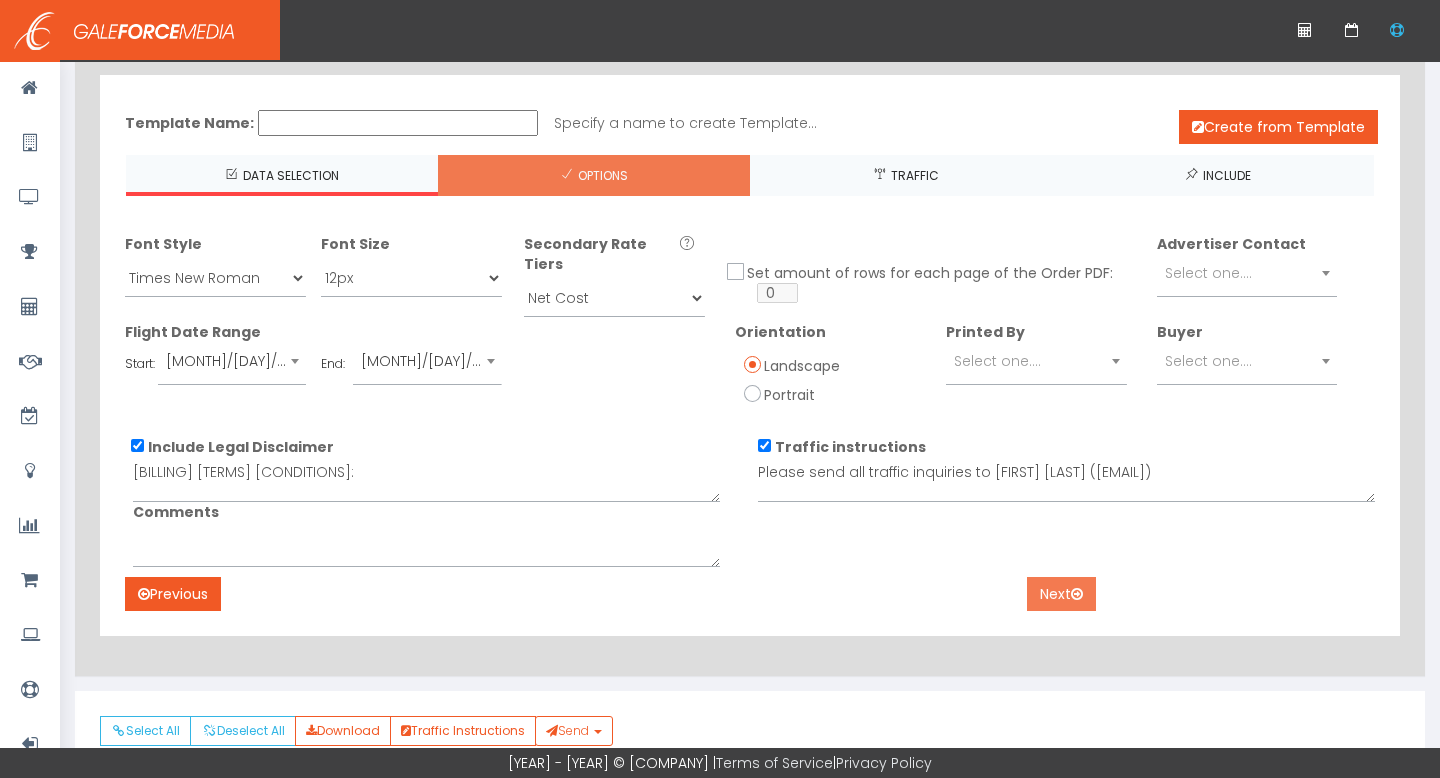 click on "Next" at bounding box center (1061, 594) 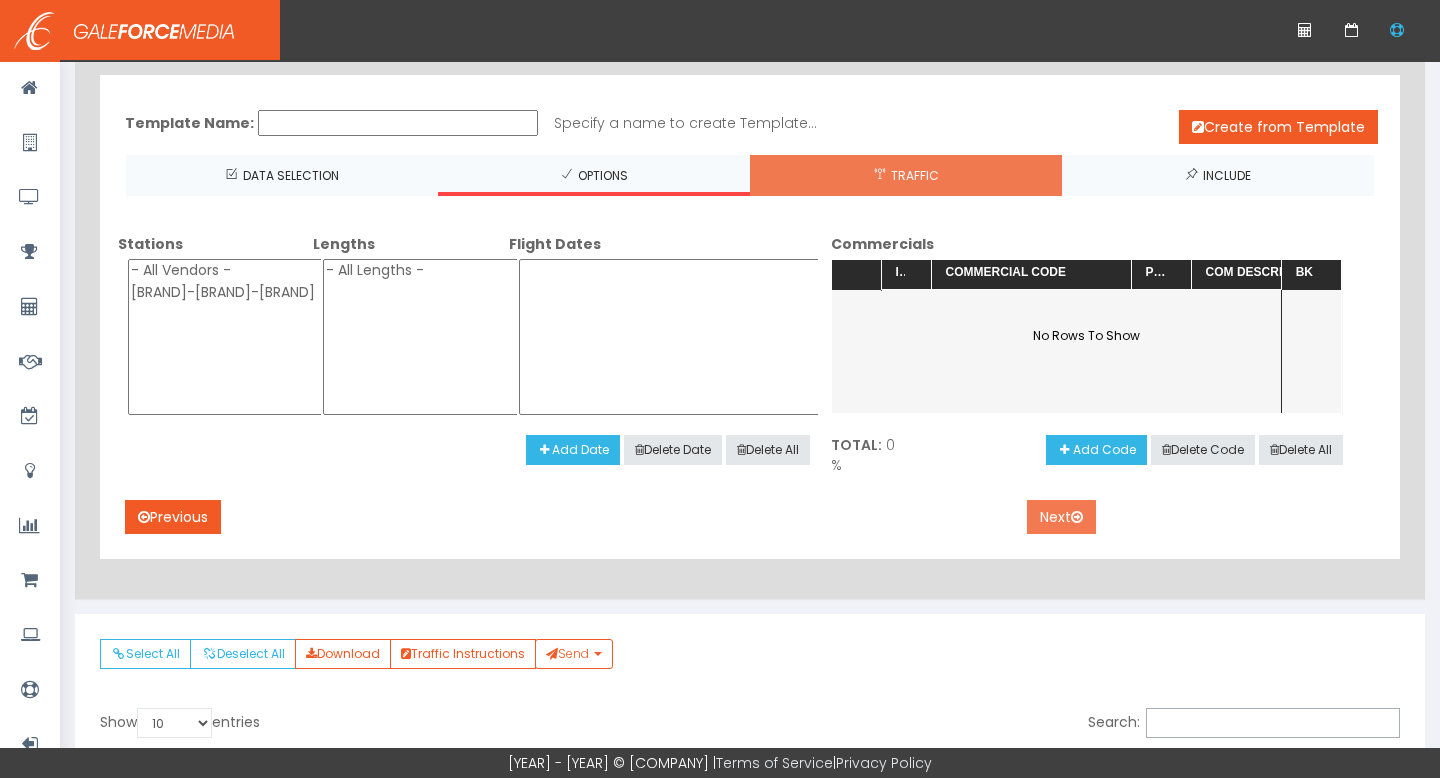 click on "Next" at bounding box center [1061, 517] 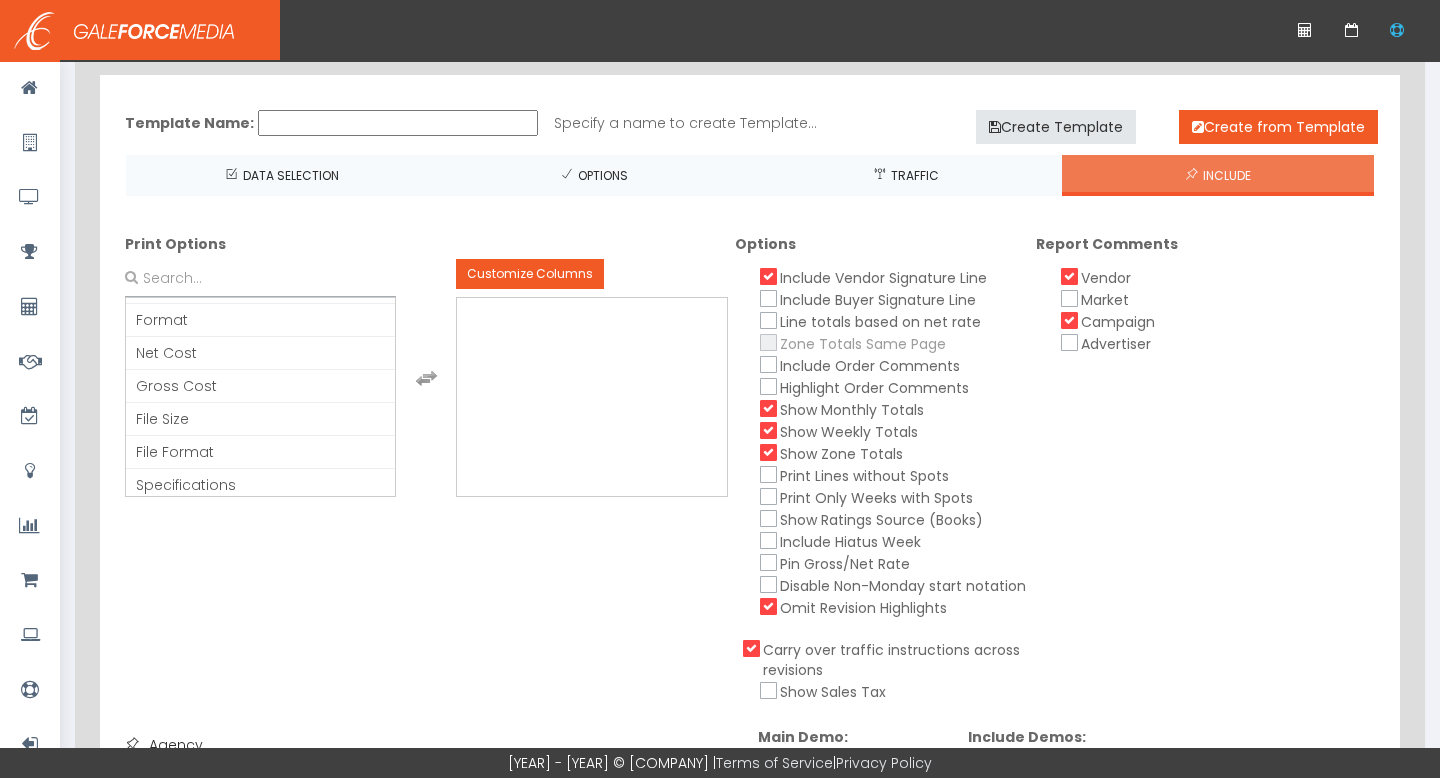 scroll, scrollTop: 154, scrollLeft: 0, axis: vertical 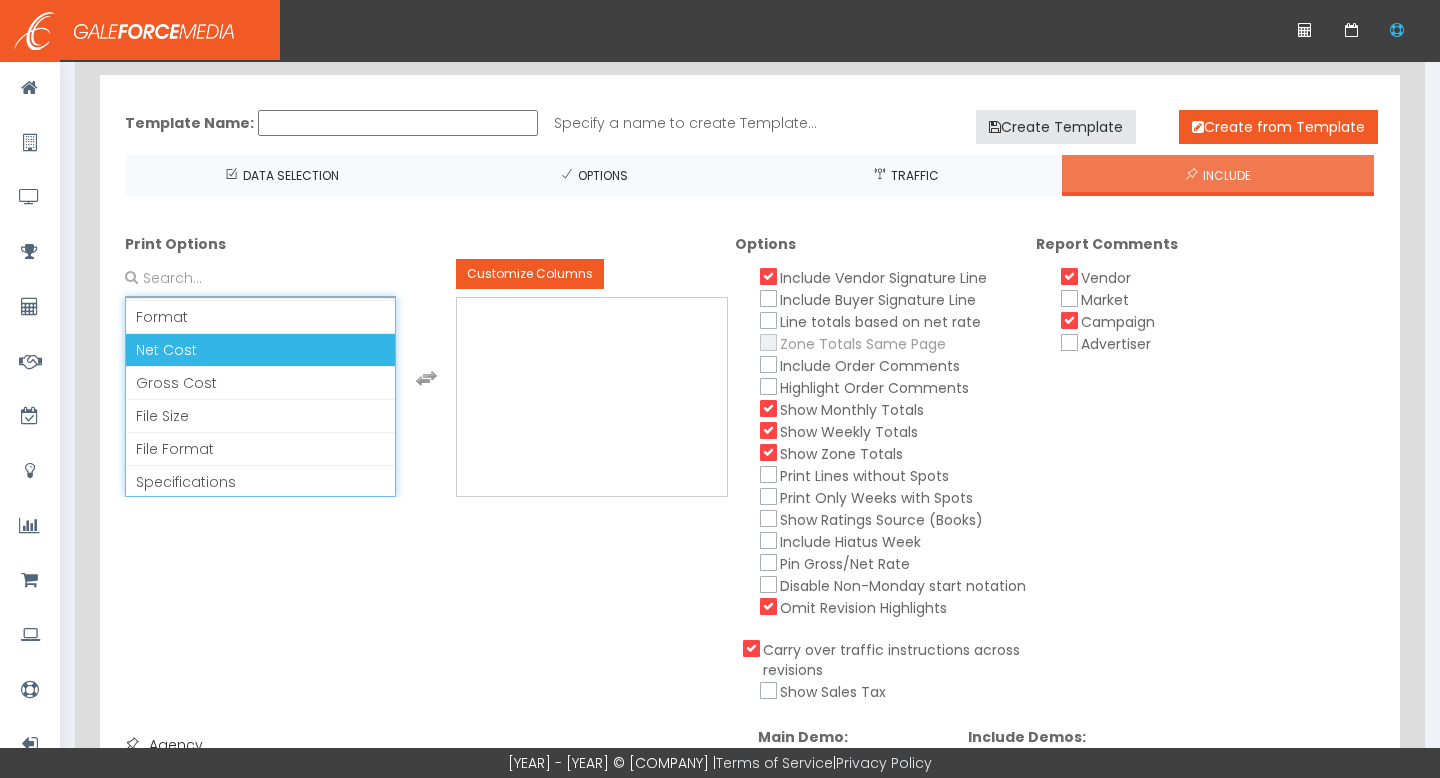 click on "Net Cost" at bounding box center [260, 350] 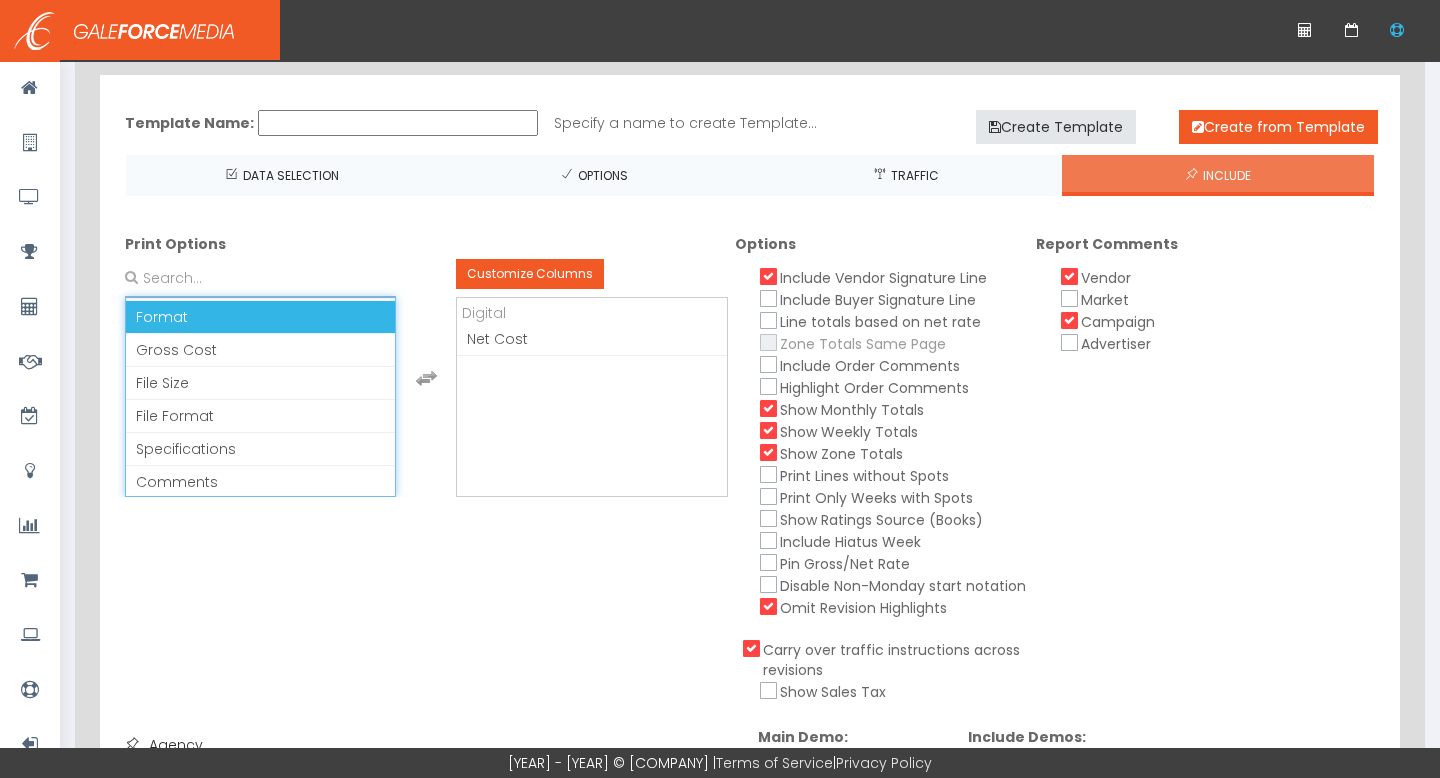 click on "Format" at bounding box center [260, 317] 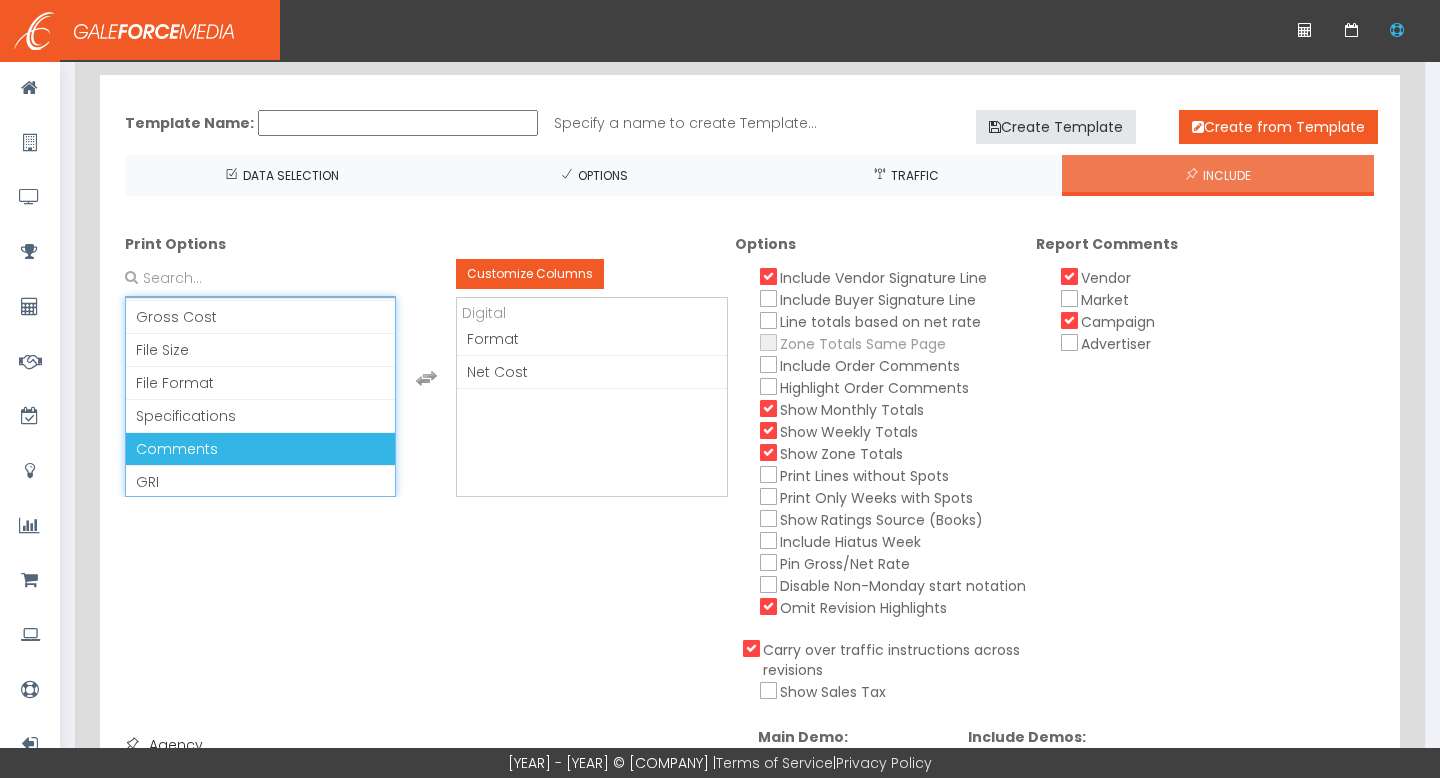 click on "Comments" at bounding box center [177, 449] 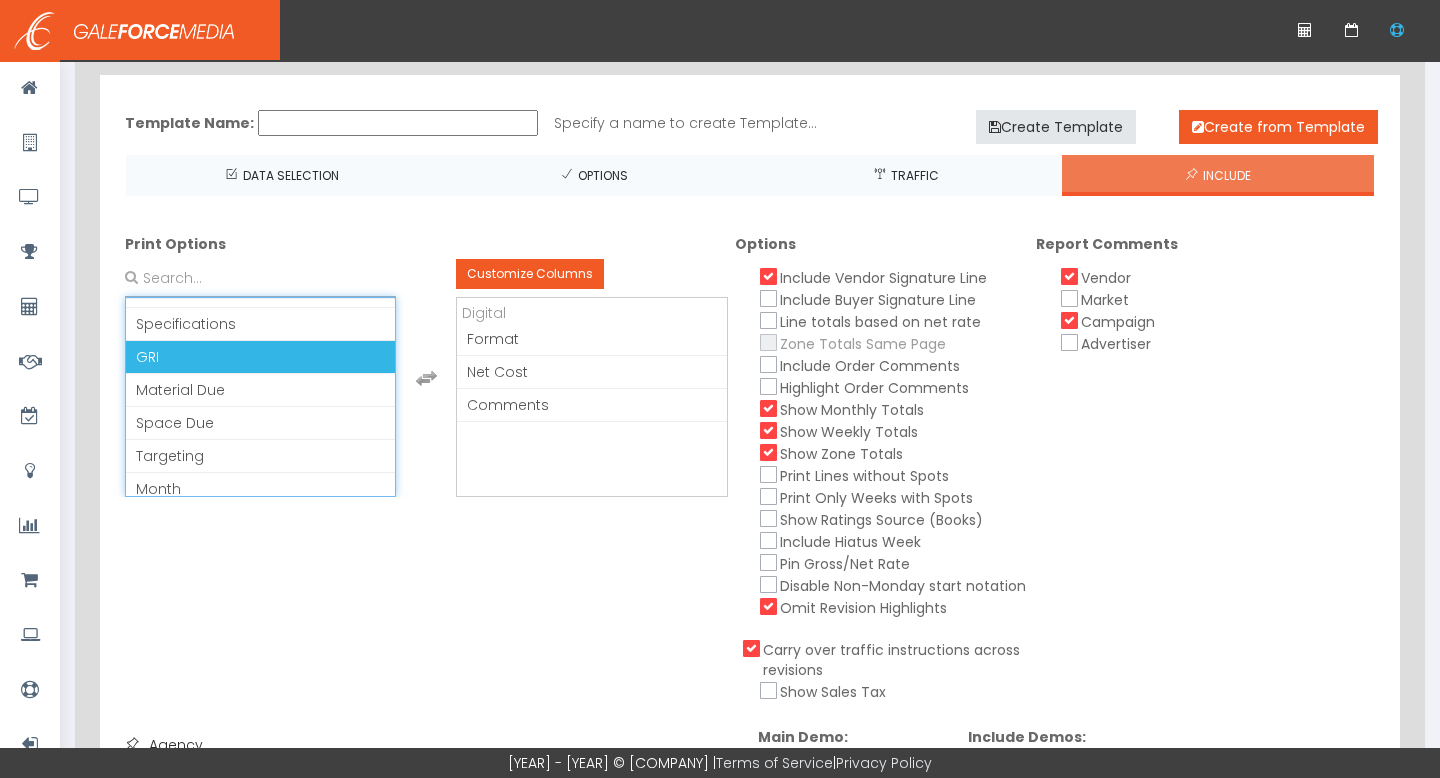 scroll, scrollTop: 332, scrollLeft: 0, axis: vertical 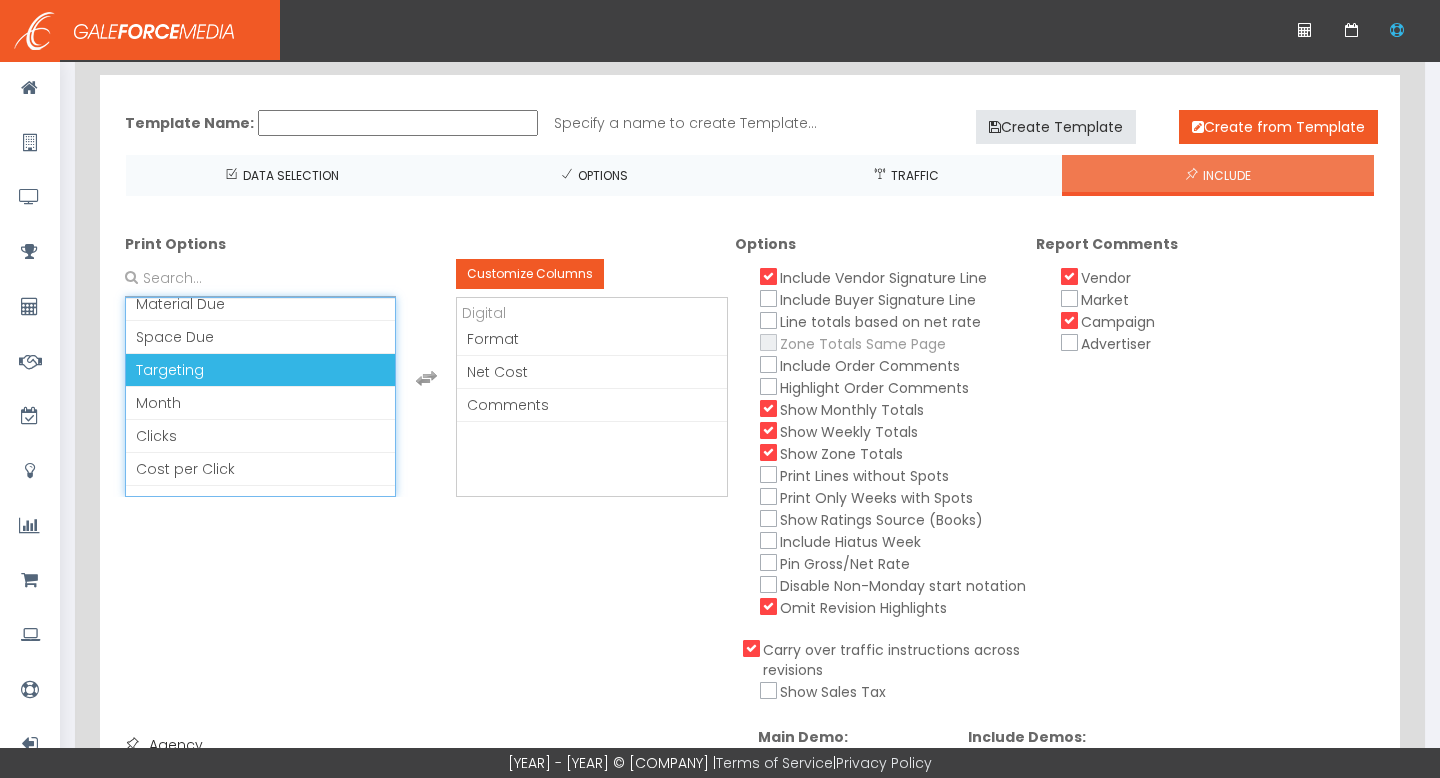 click on "Targeting" at bounding box center (170, 370) 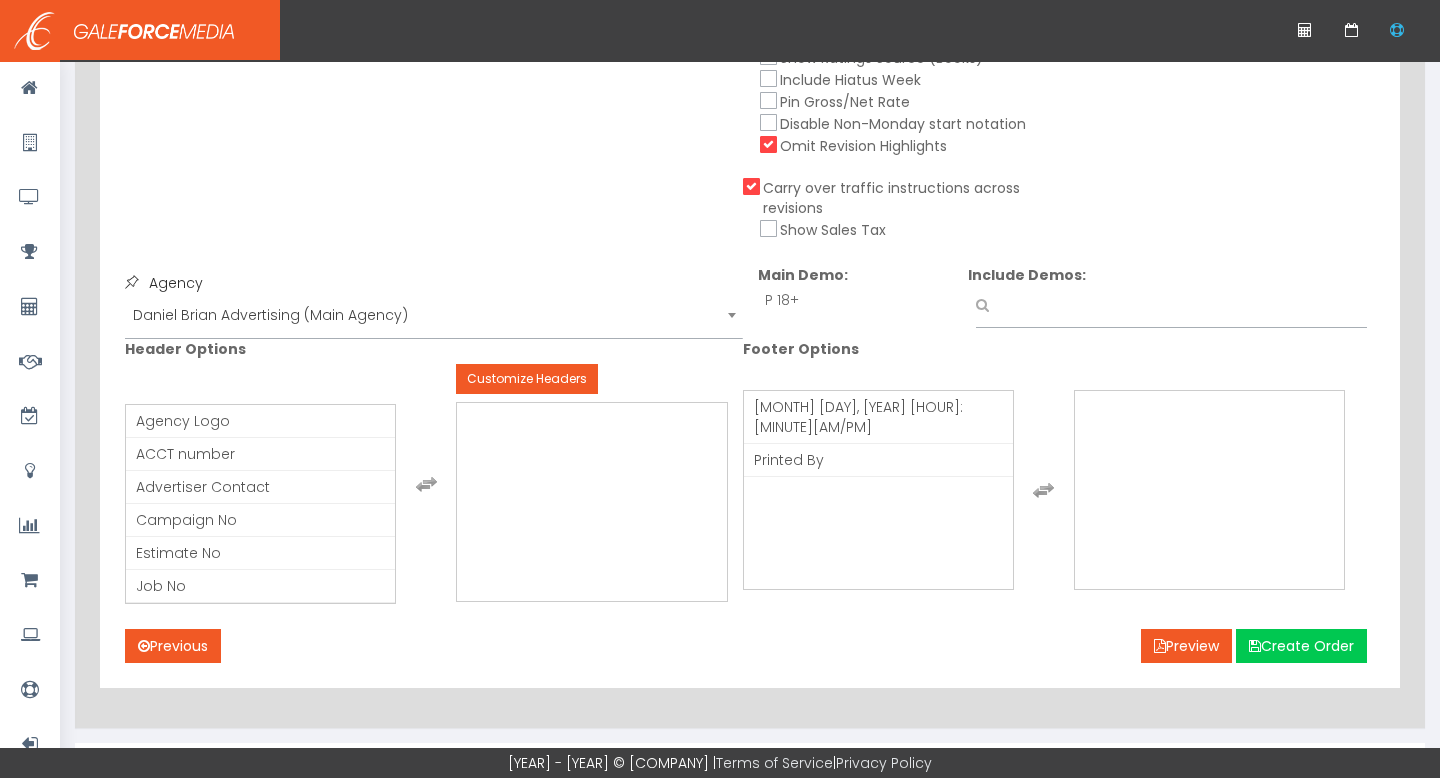 scroll, scrollTop: 601, scrollLeft: 0, axis: vertical 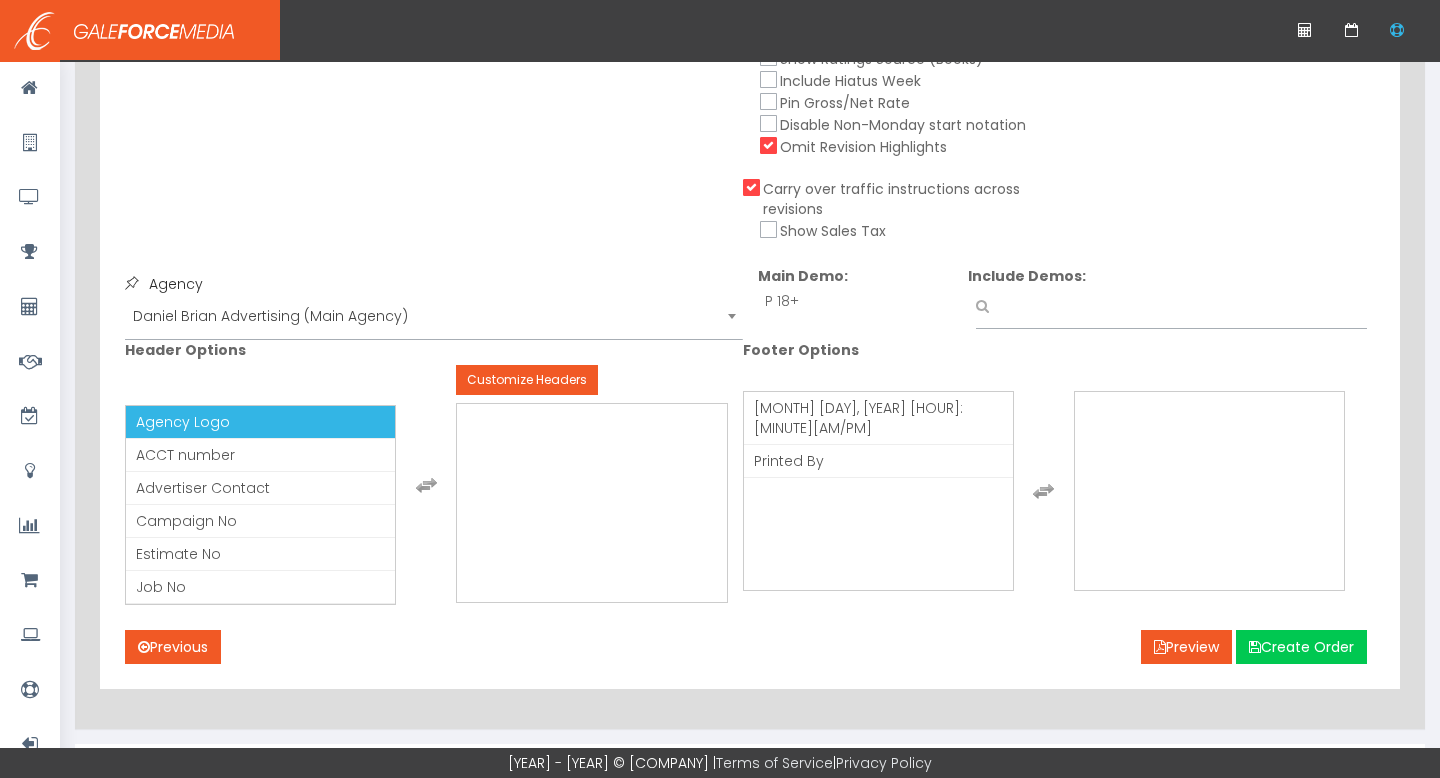 click on "Agency Logo" at bounding box center [260, 422] 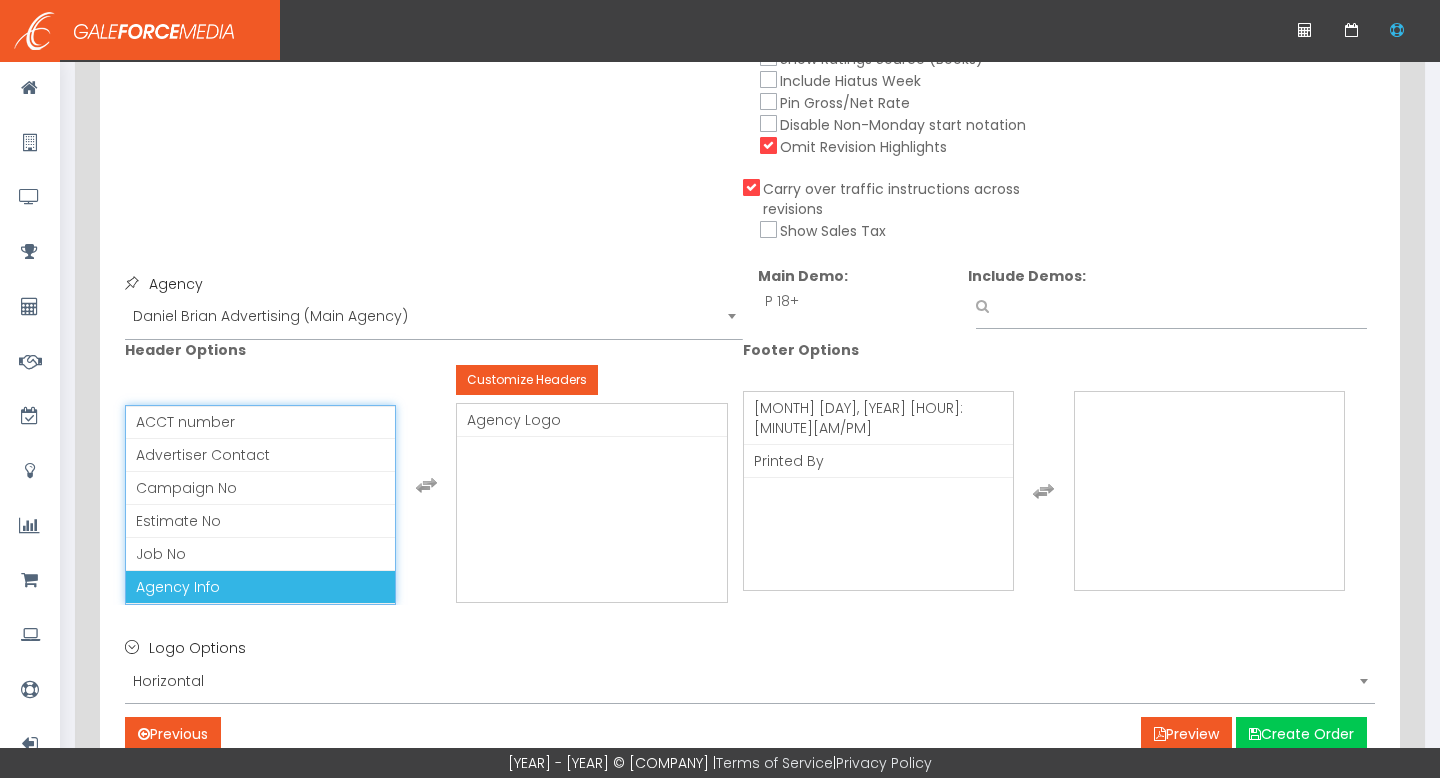 click on "Agency Info" at bounding box center [178, 587] 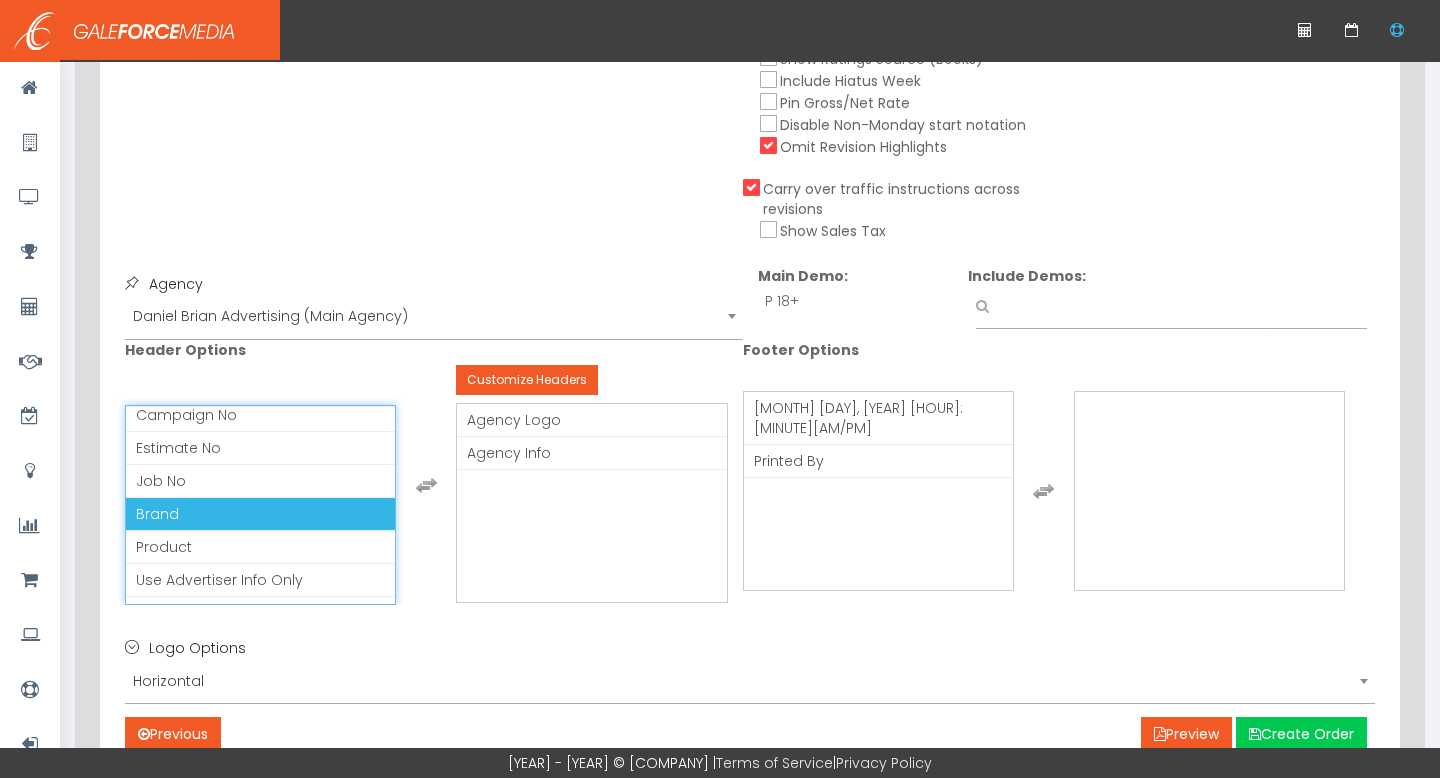 scroll, scrollTop: 74, scrollLeft: 0, axis: vertical 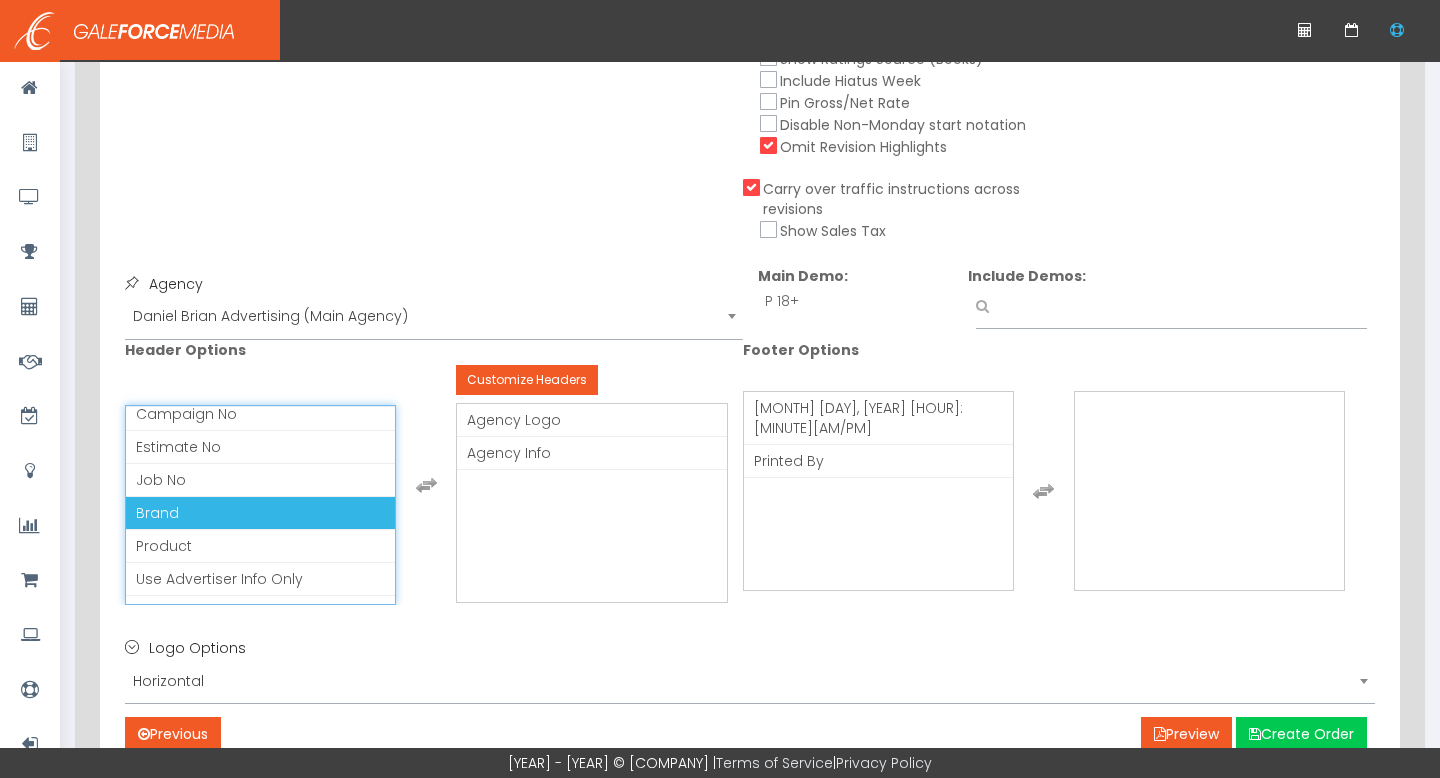 click on "Brand" at bounding box center (260, 513) 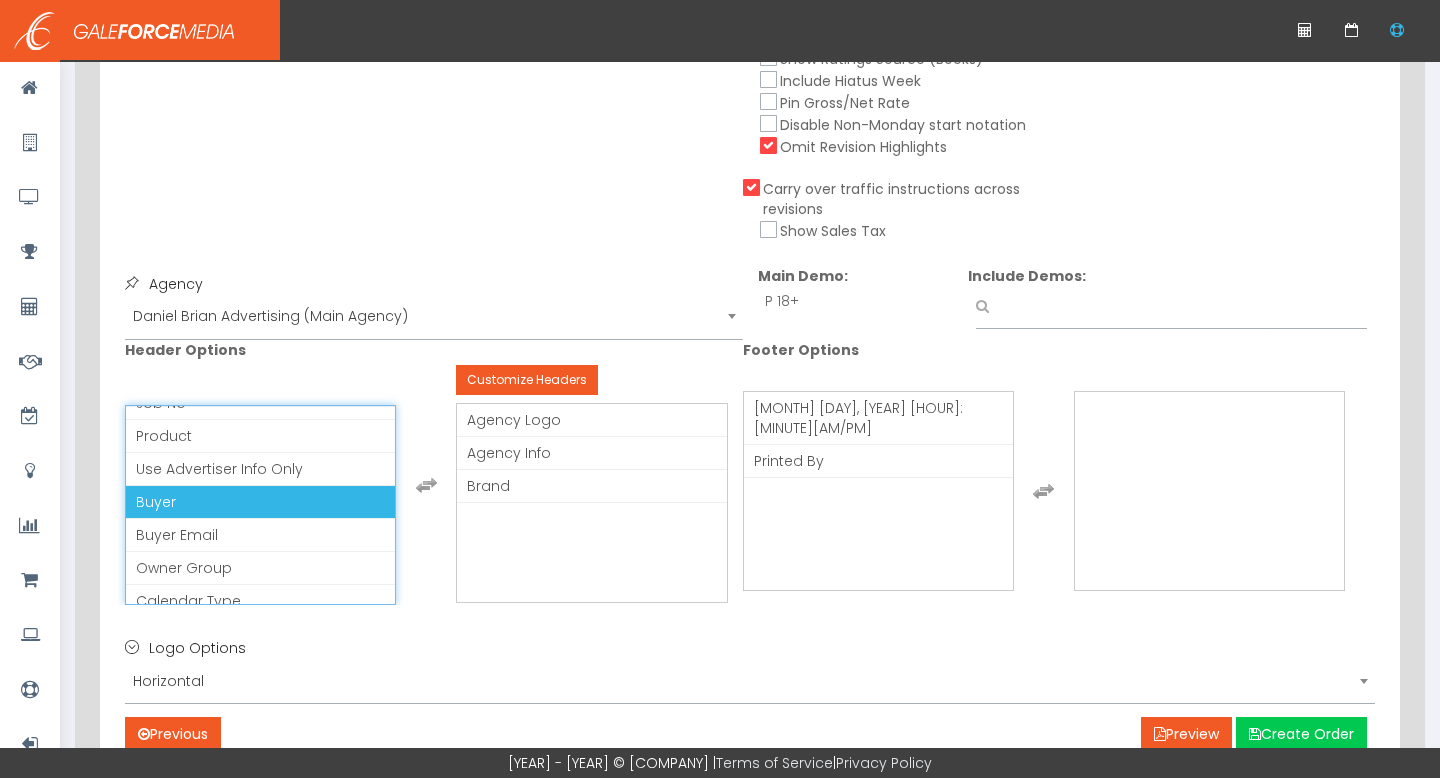 click on "Buyer" at bounding box center [260, 502] 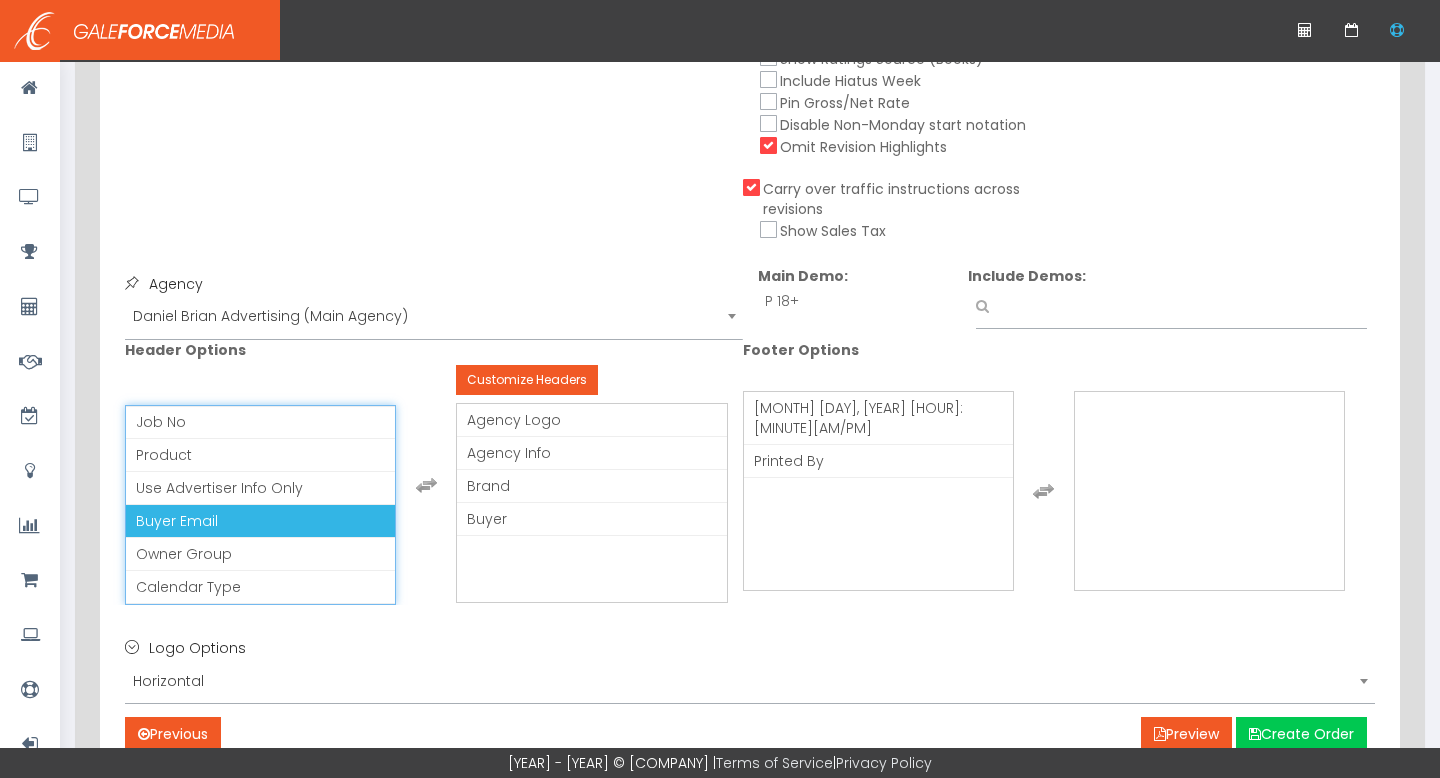 scroll, scrollTop: 132, scrollLeft: 0, axis: vertical 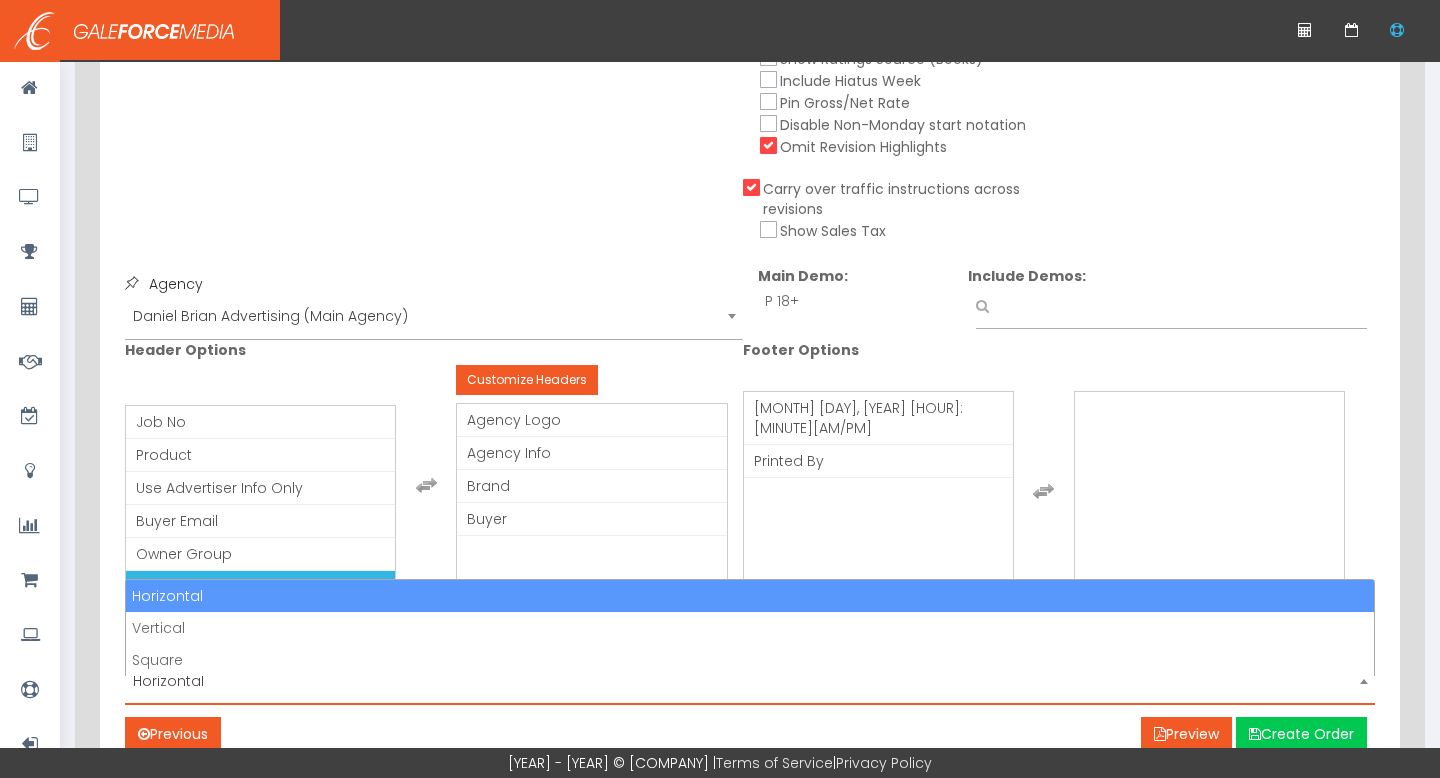 click on "Horizontal" at bounding box center [750, 686] 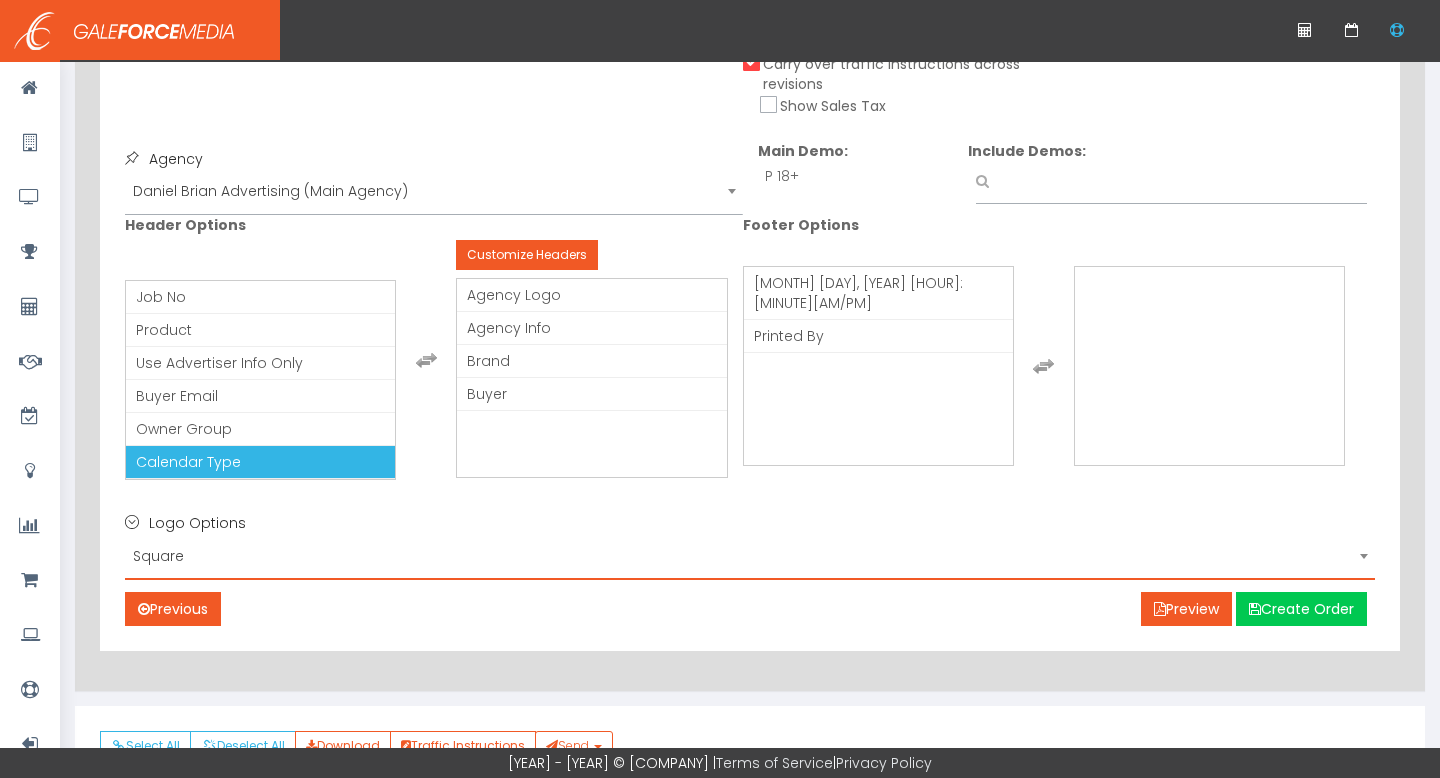 scroll, scrollTop: 758, scrollLeft: 0, axis: vertical 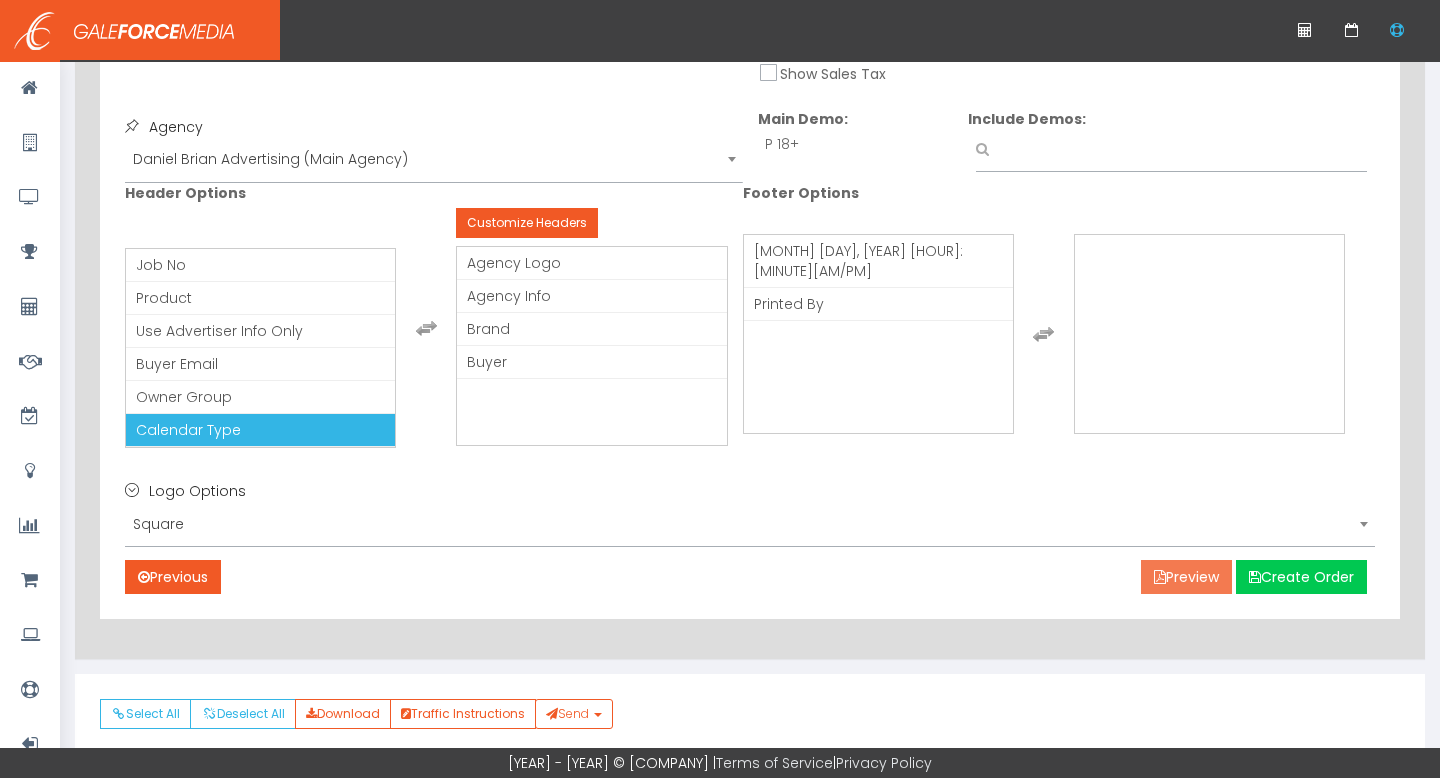 click on "Preview" at bounding box center (1186, 577) 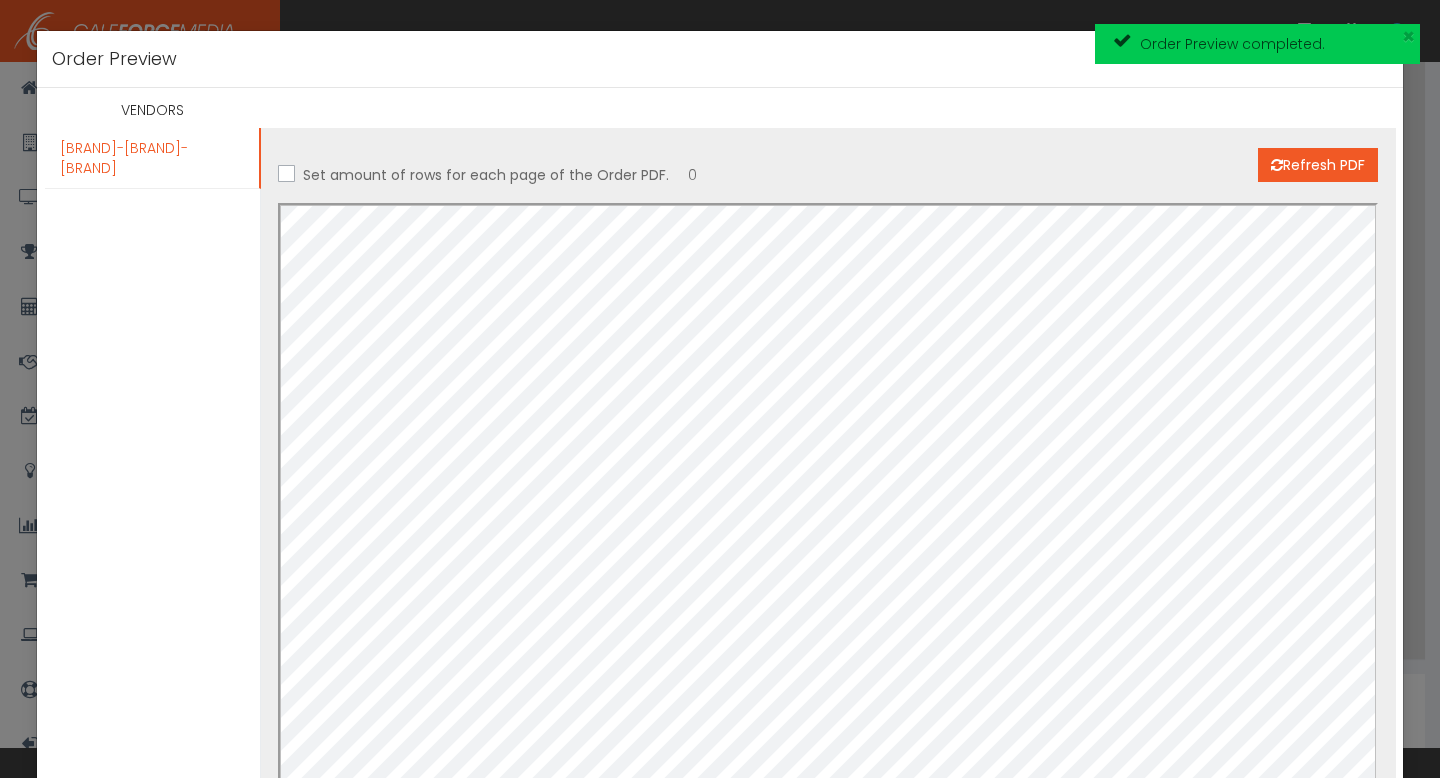 scroll, scrollTop: 0, scrollLeft: 0, axis: both 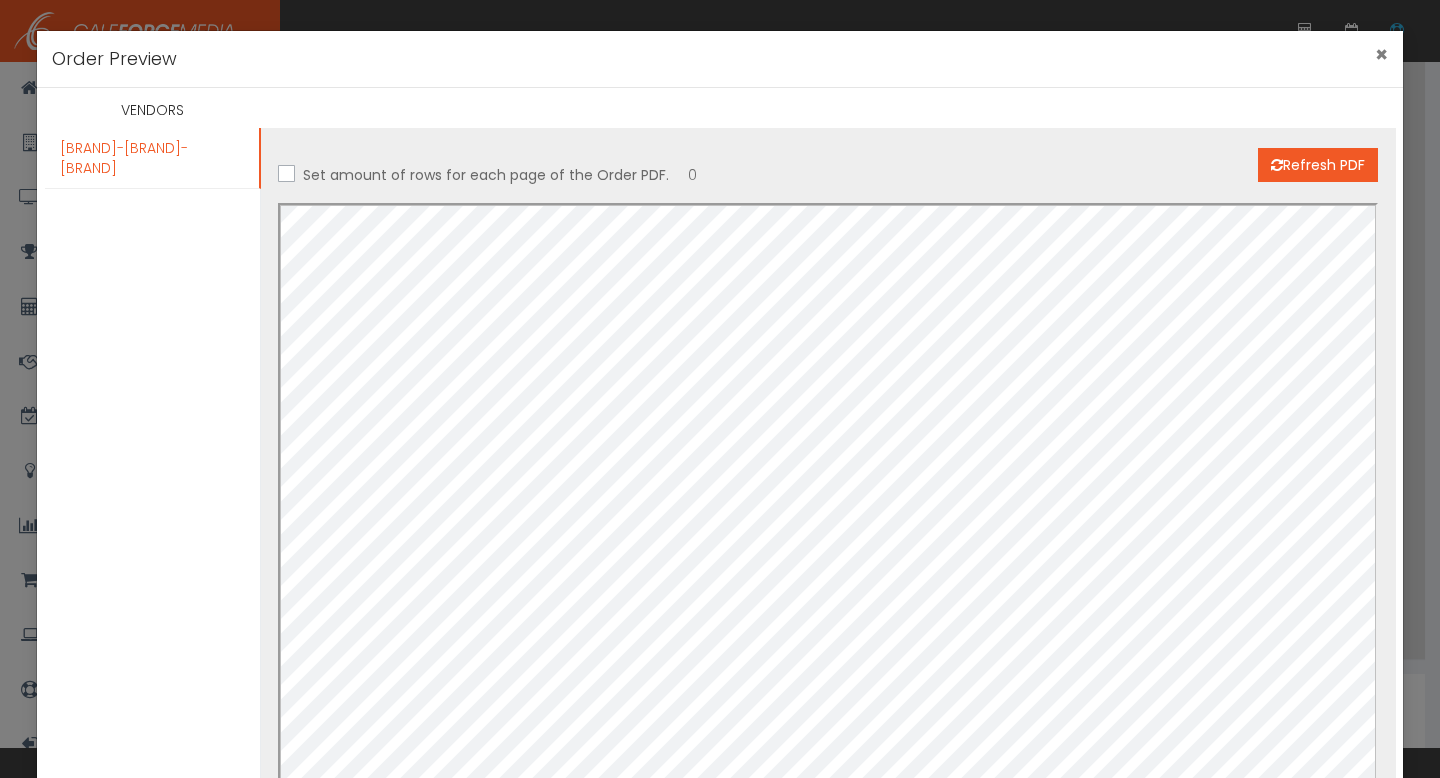 click on "×" at bounding box center [1381, 54] 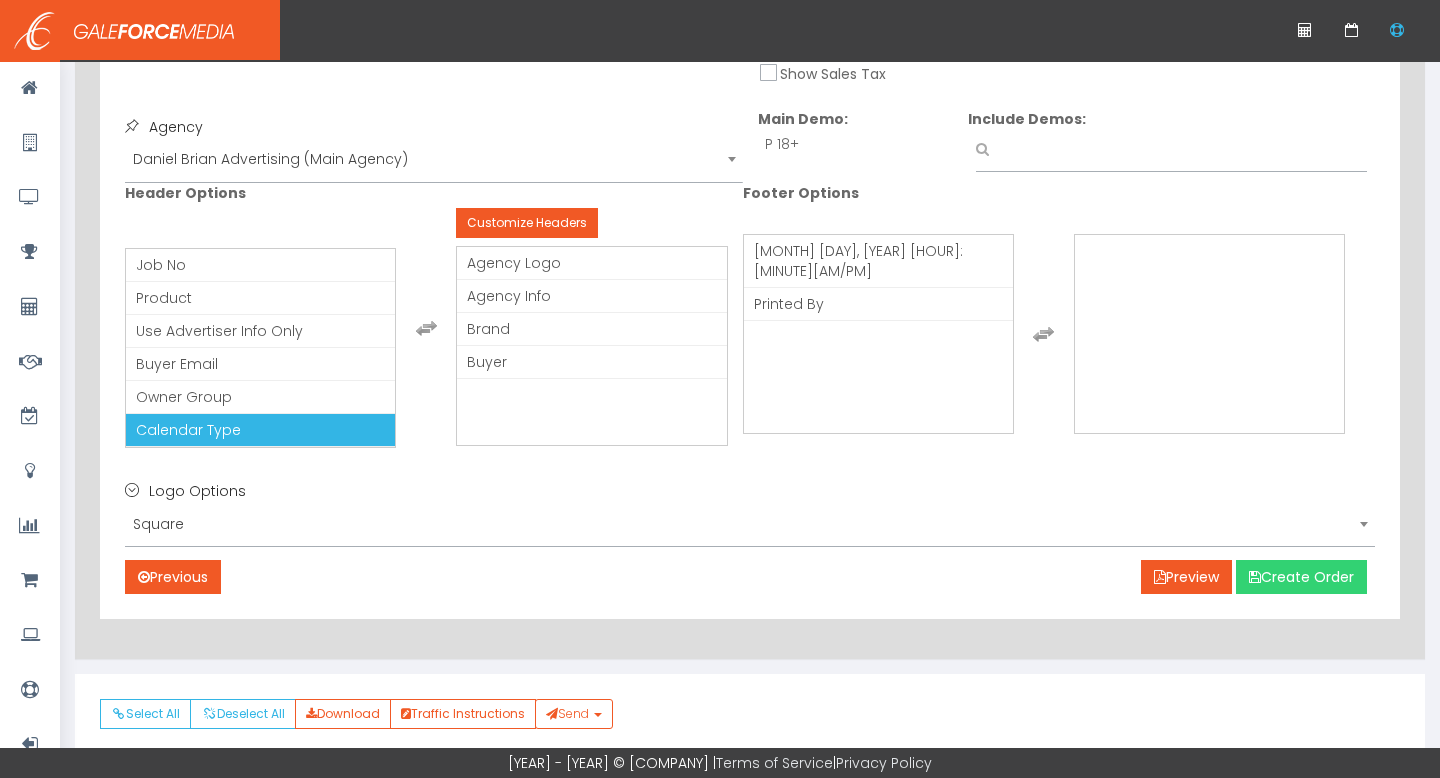 click on "Create Order" at bounding box center (1301, 577) 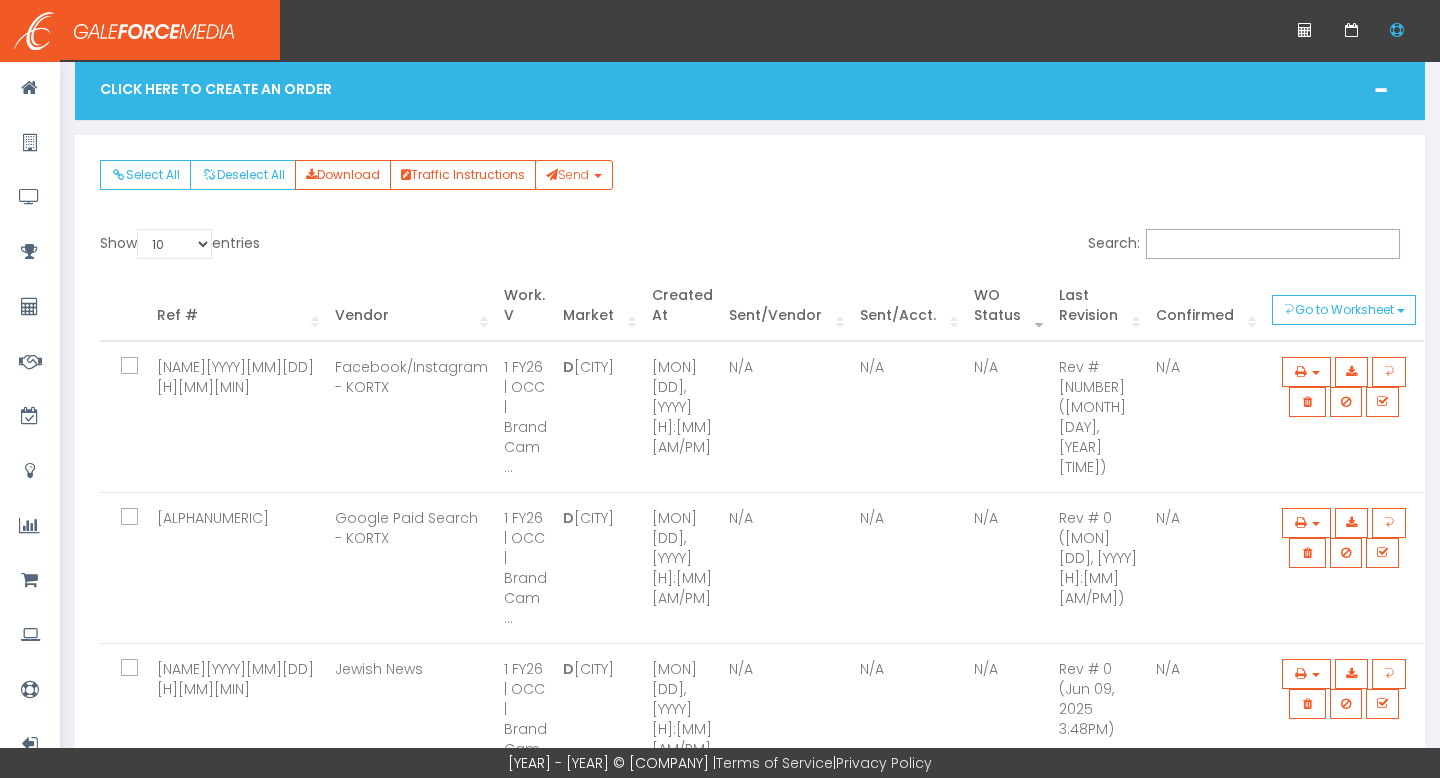 scroll, scrollTop: 0, scrollLeft: 0, axis: both 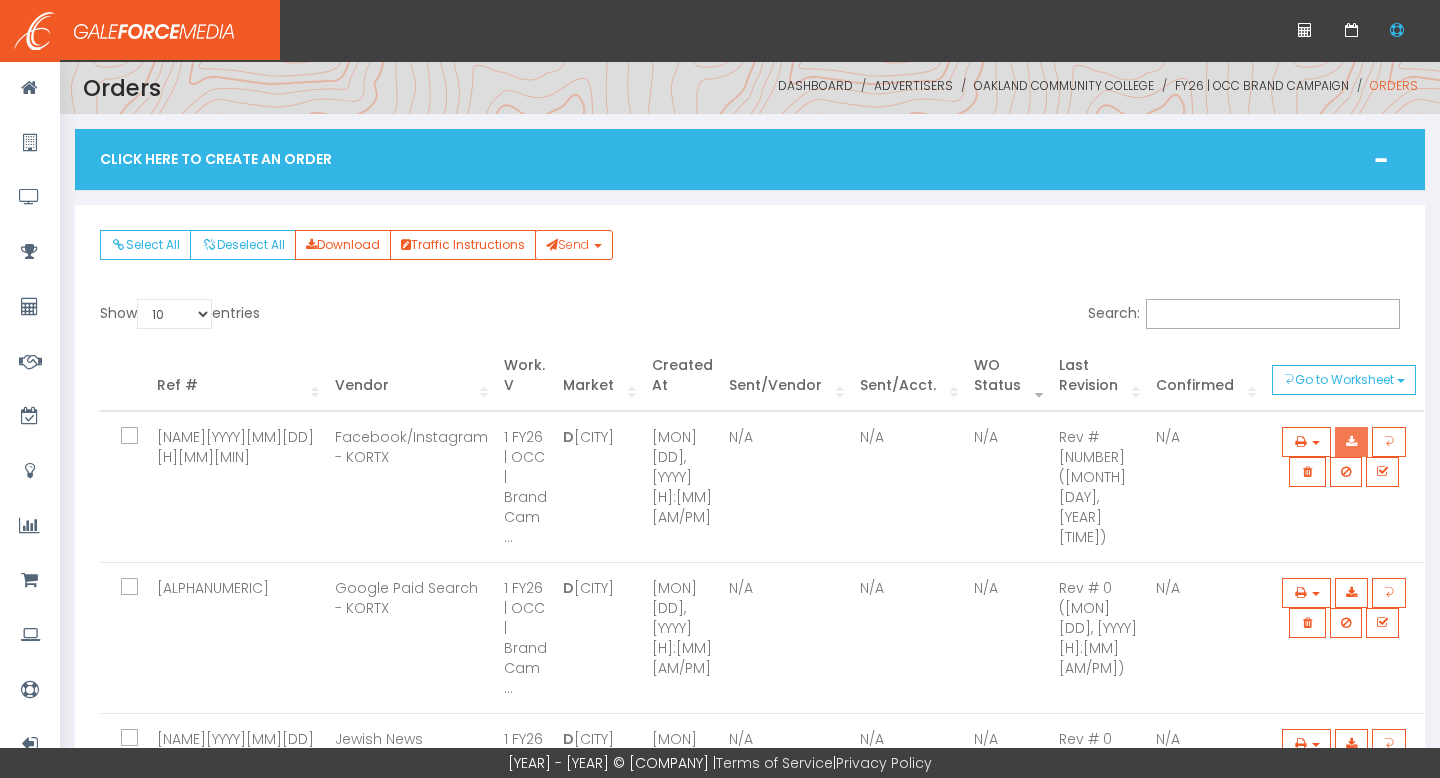 click at bounding box center (1351, 442) 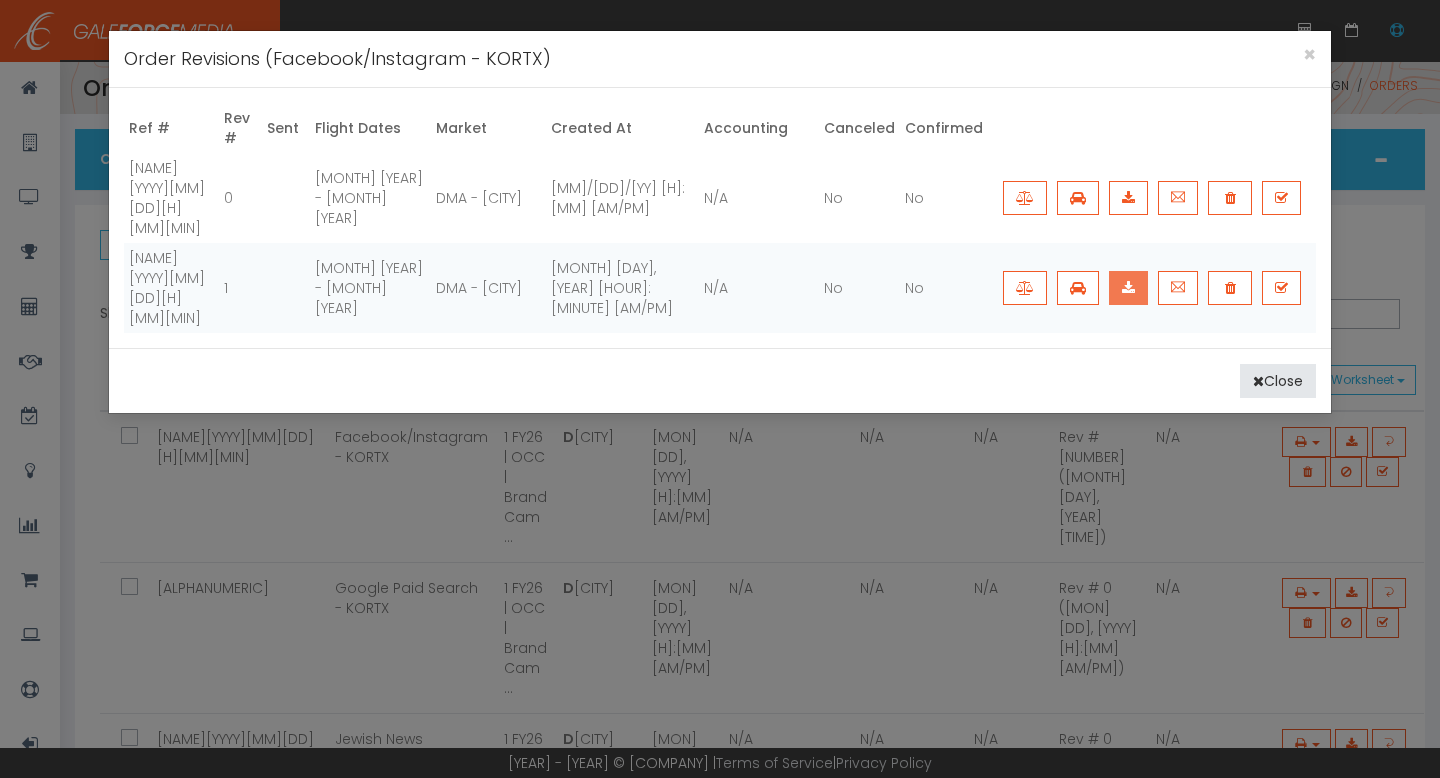 click at bounding box center [1128, 288] 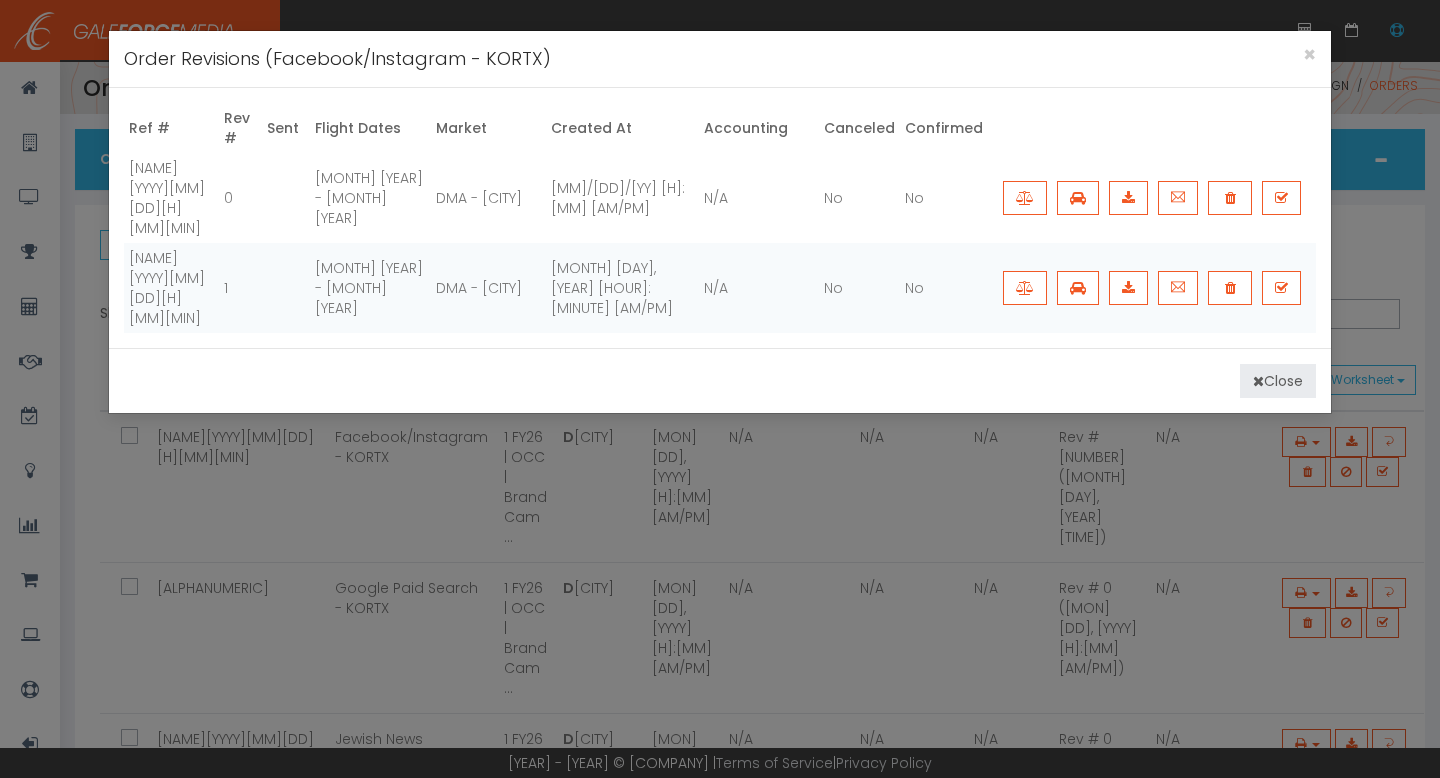 click on "Close" at bounding box center [1278, 381] 